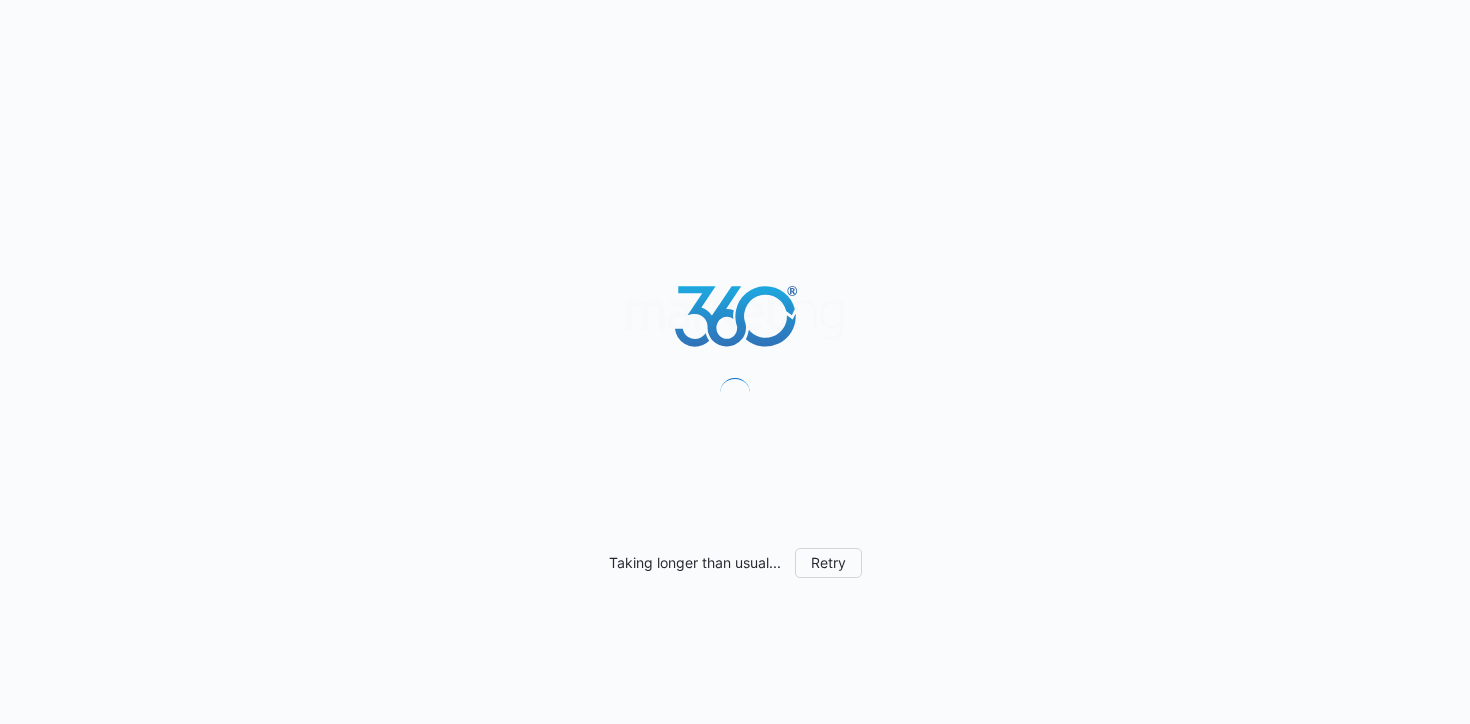scroll, scrollTop: 0, scrollLeft: 0, axis: both 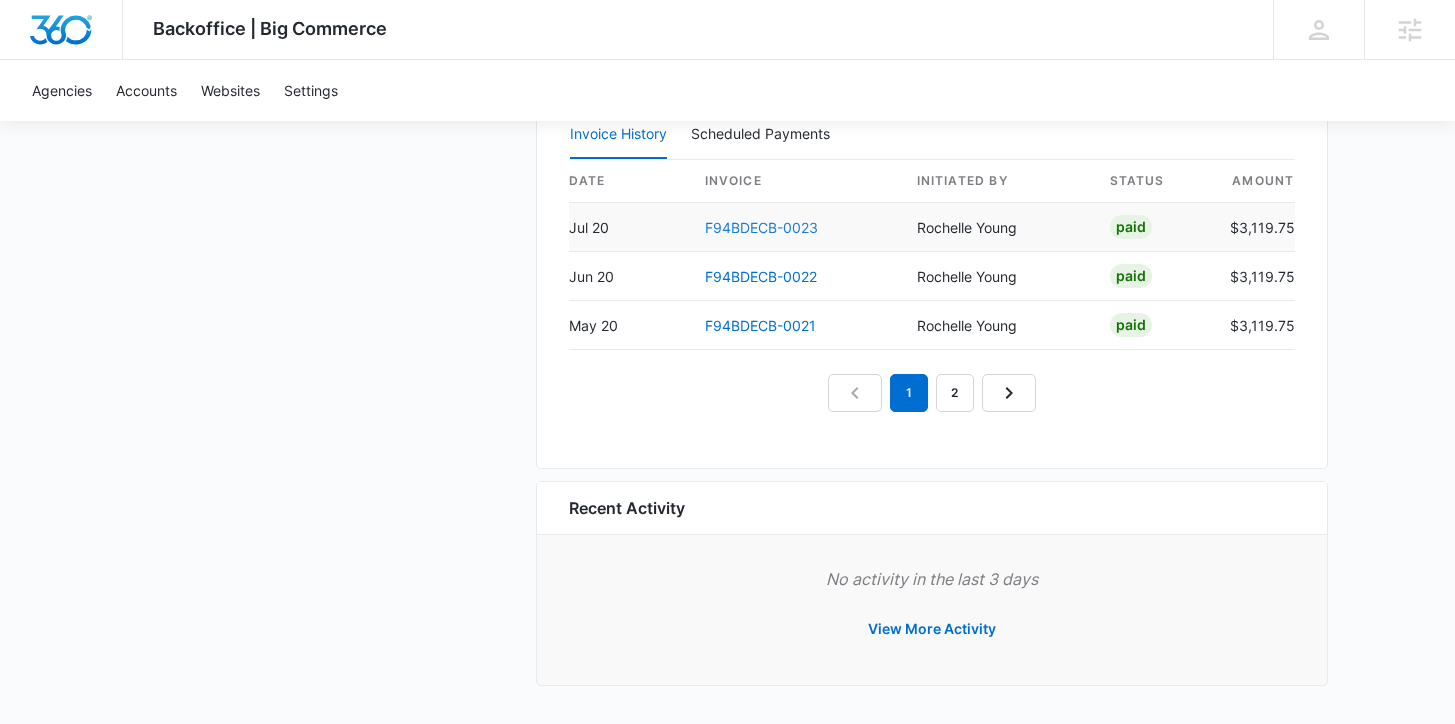 click on "F94BDECB-0023" at bounding box center [761, 227] 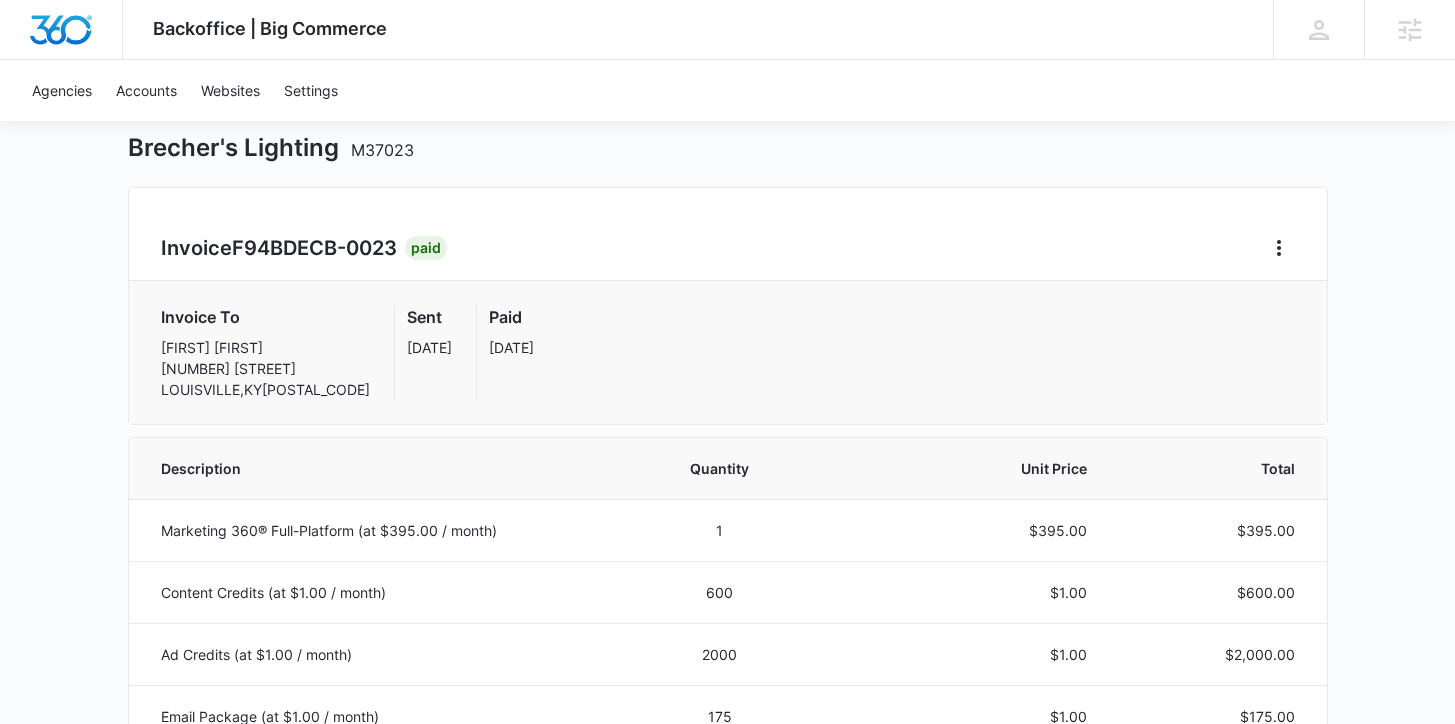 scroll, scrollTop: 0, scrollLeft: 0, axis: both 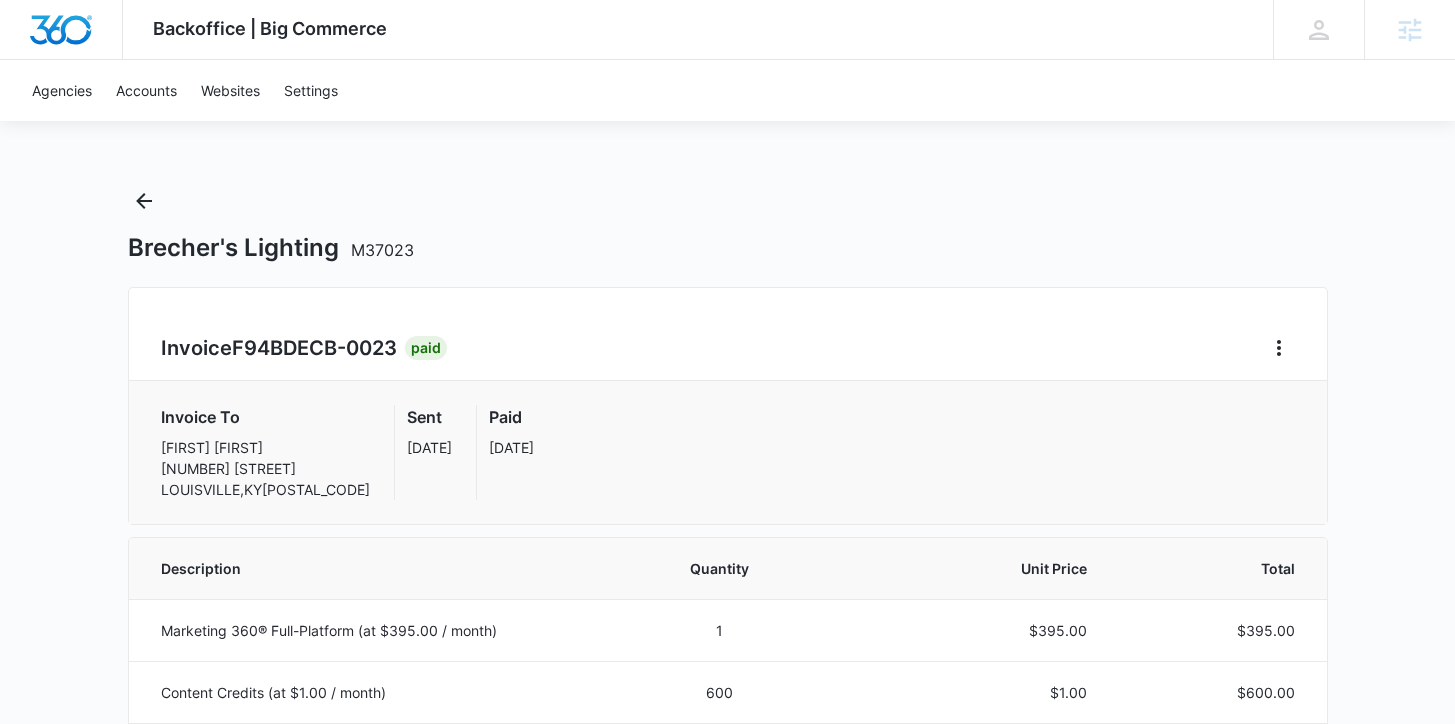 click on "Backoffice | Big Commerce" at bounding box center (270, 28) 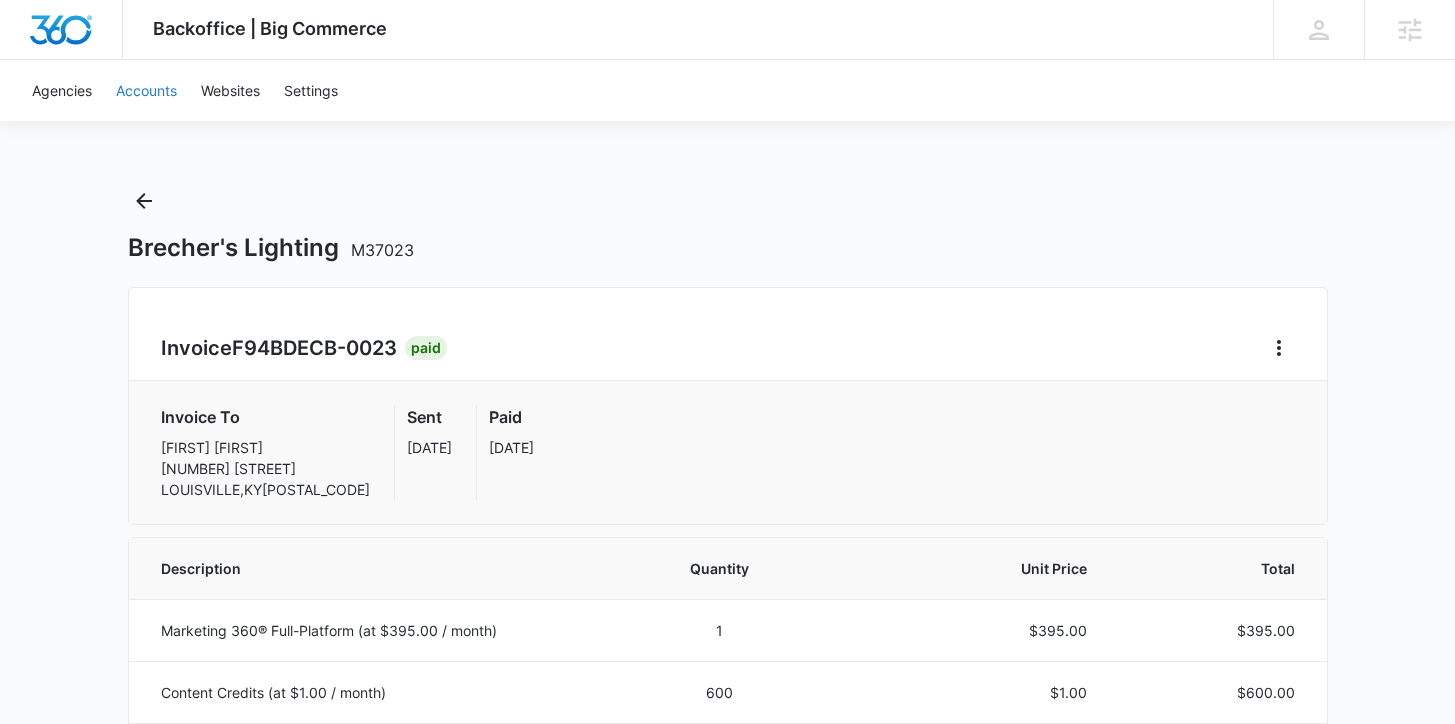 click on "Accounts" at bounding box center (146, 90) 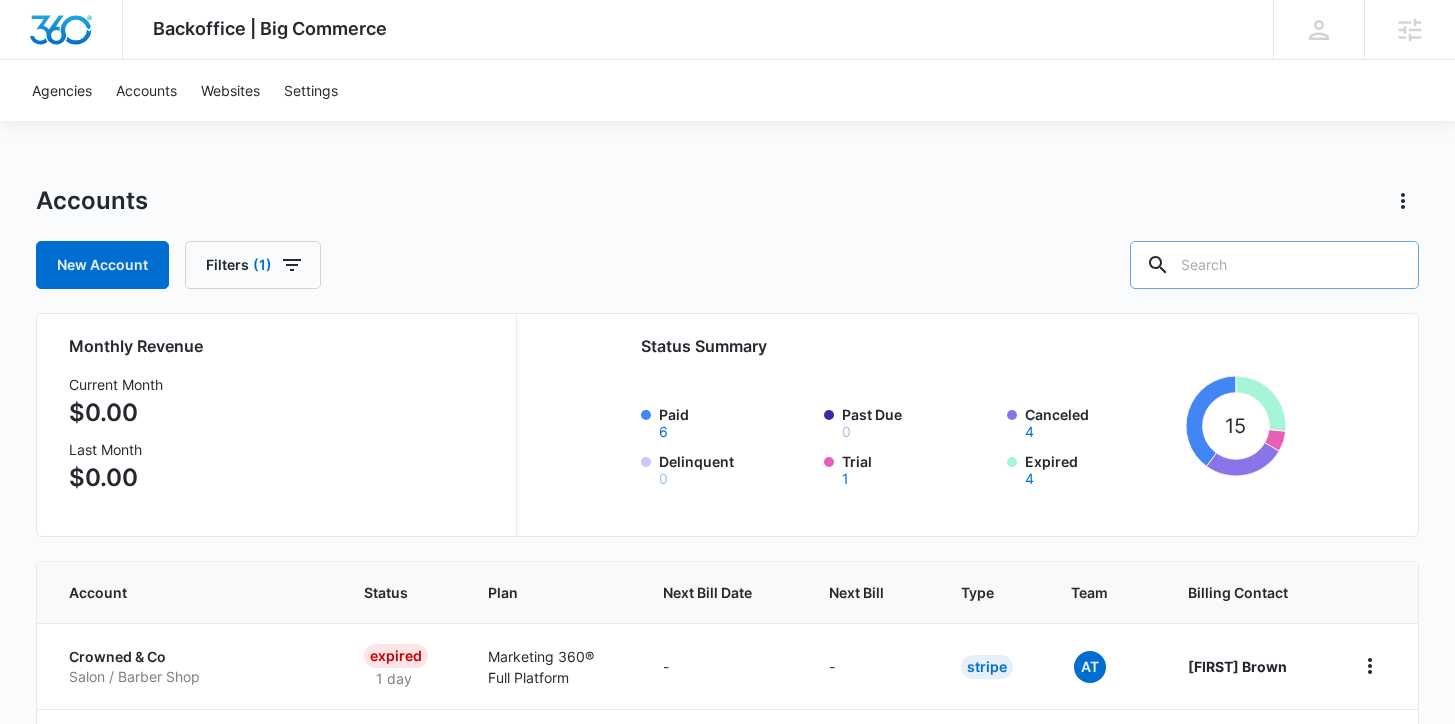 paste on "M328978" 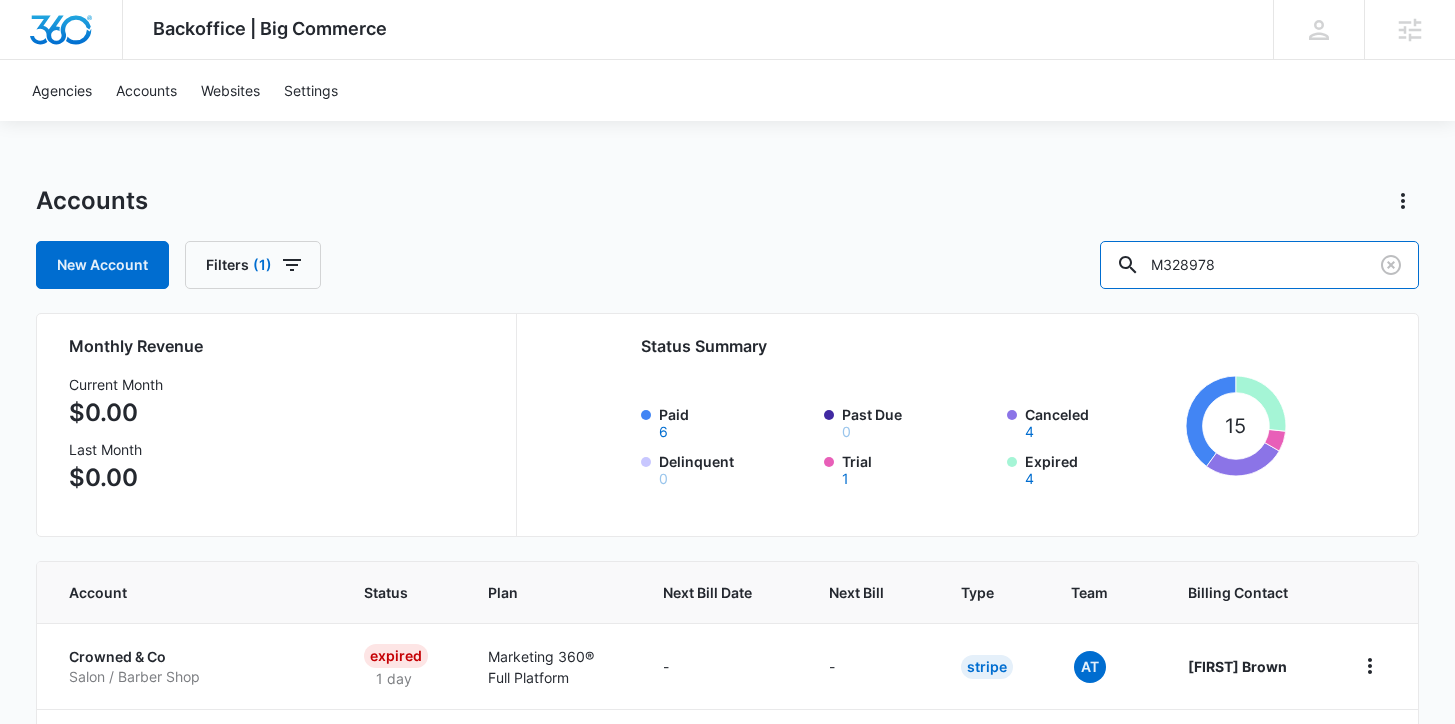 type on "M328978" 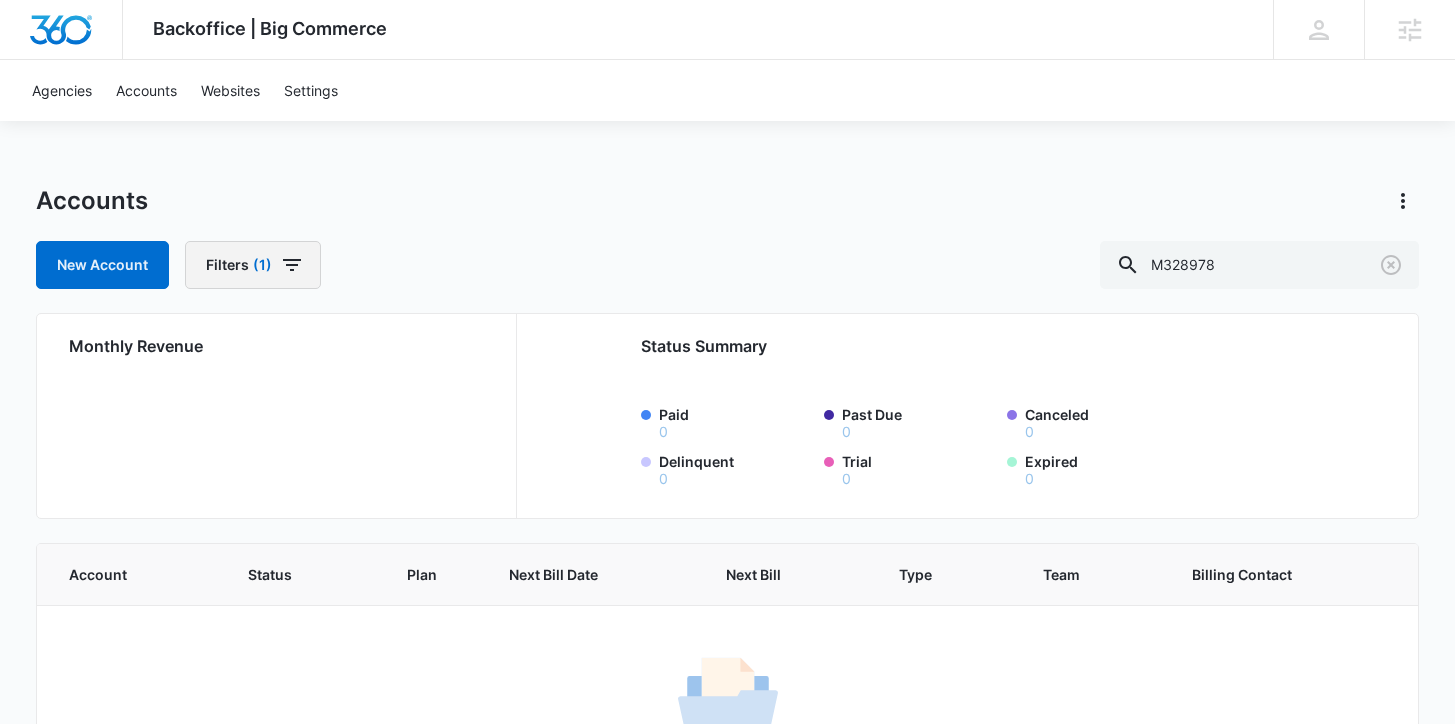 click 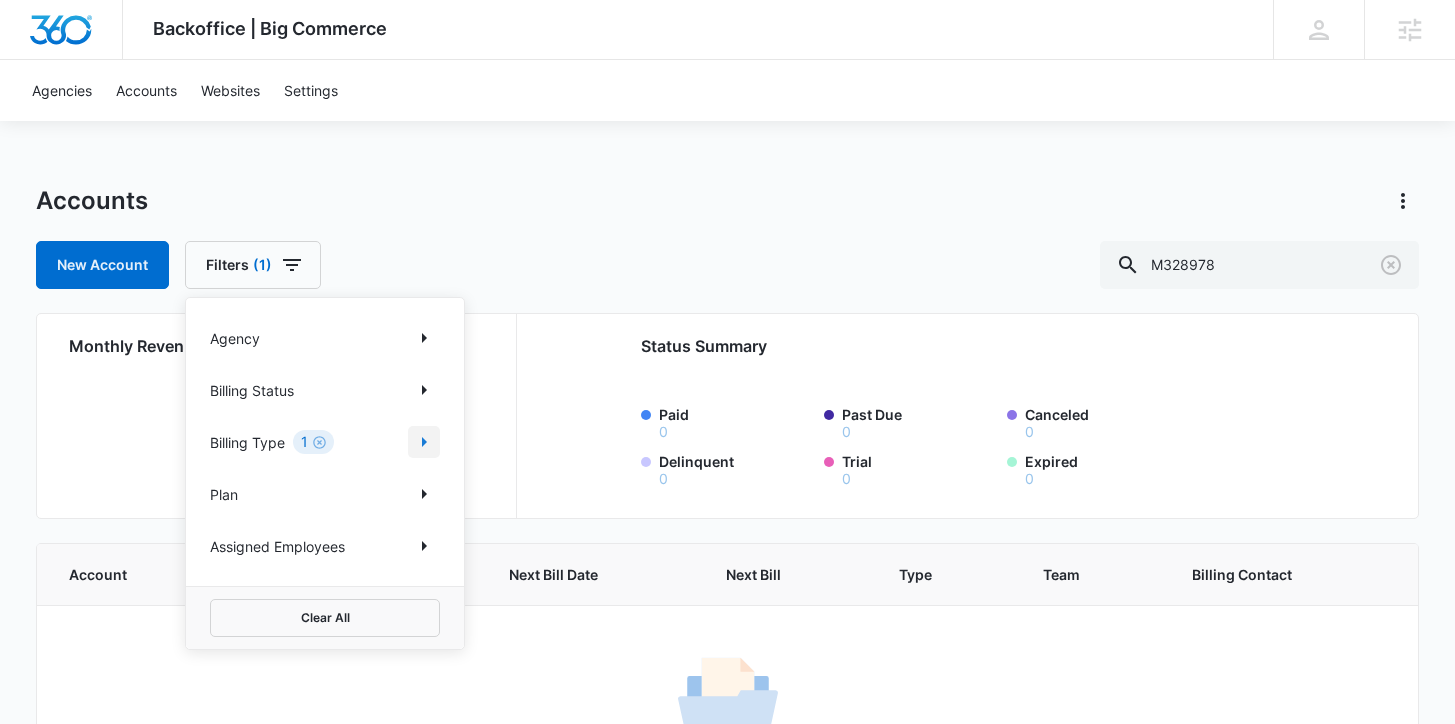 click 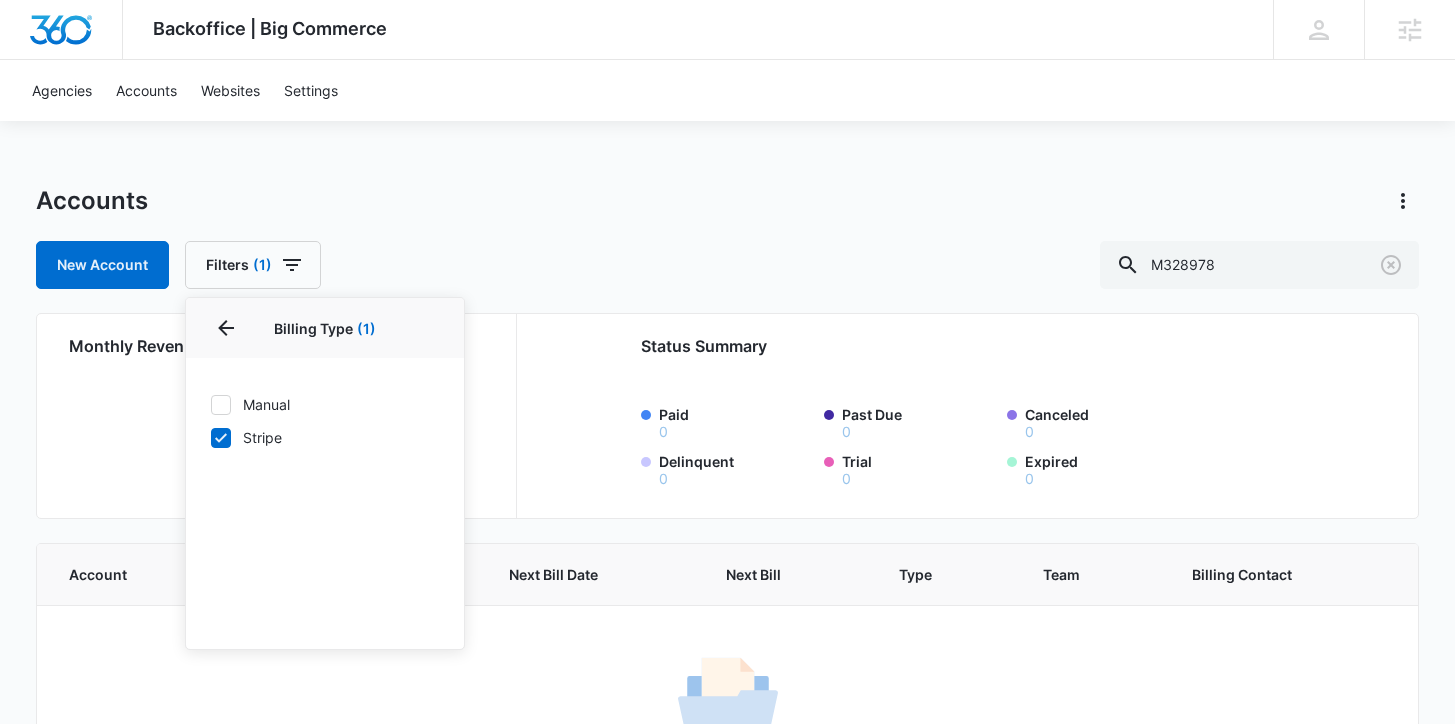 click 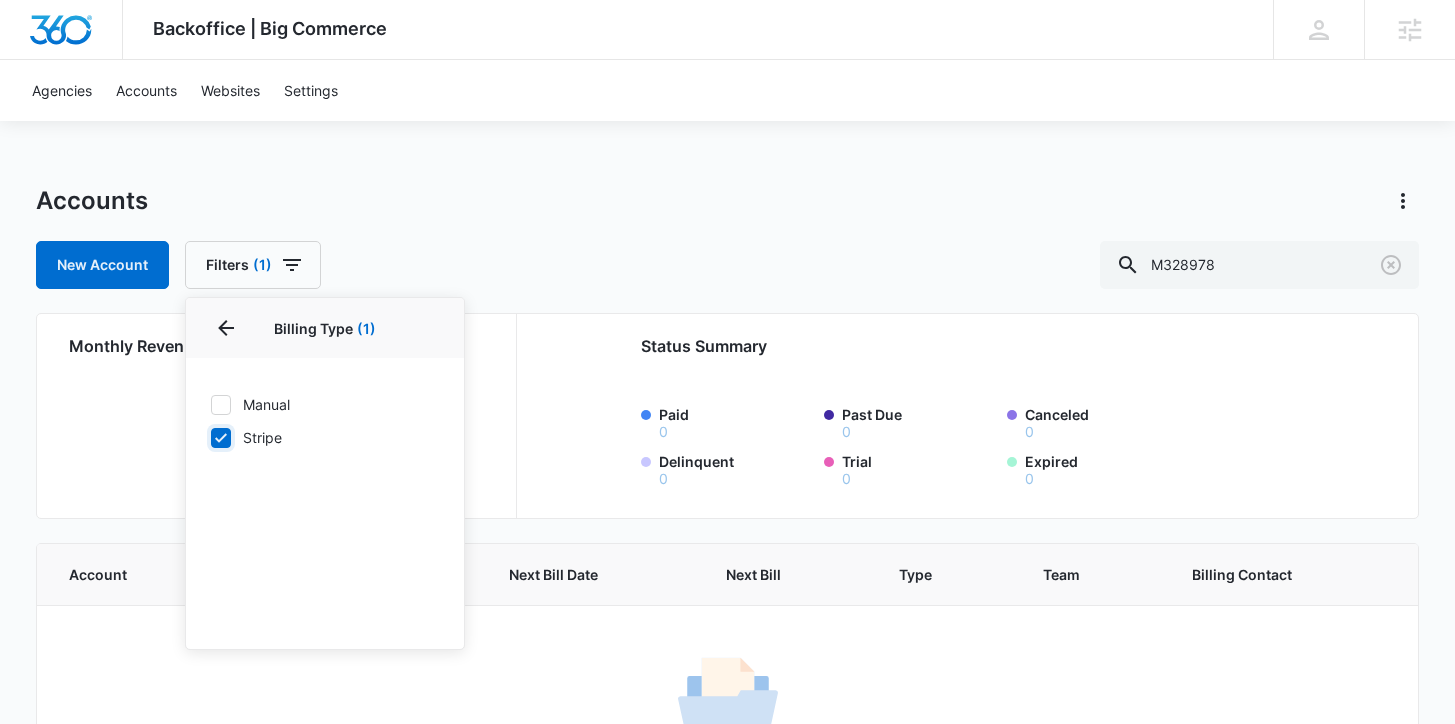 click on "Stripe" at bounding box center [210, 437] 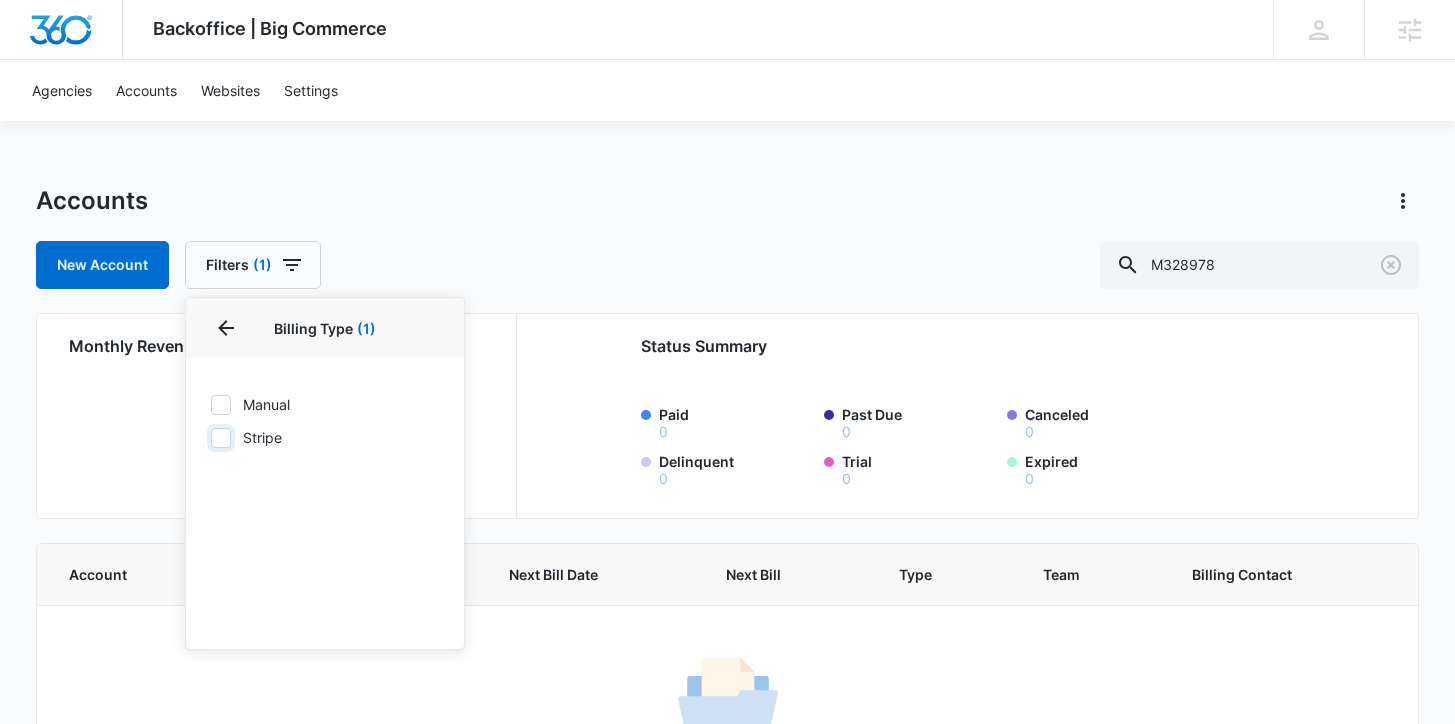 checkbox on "false" 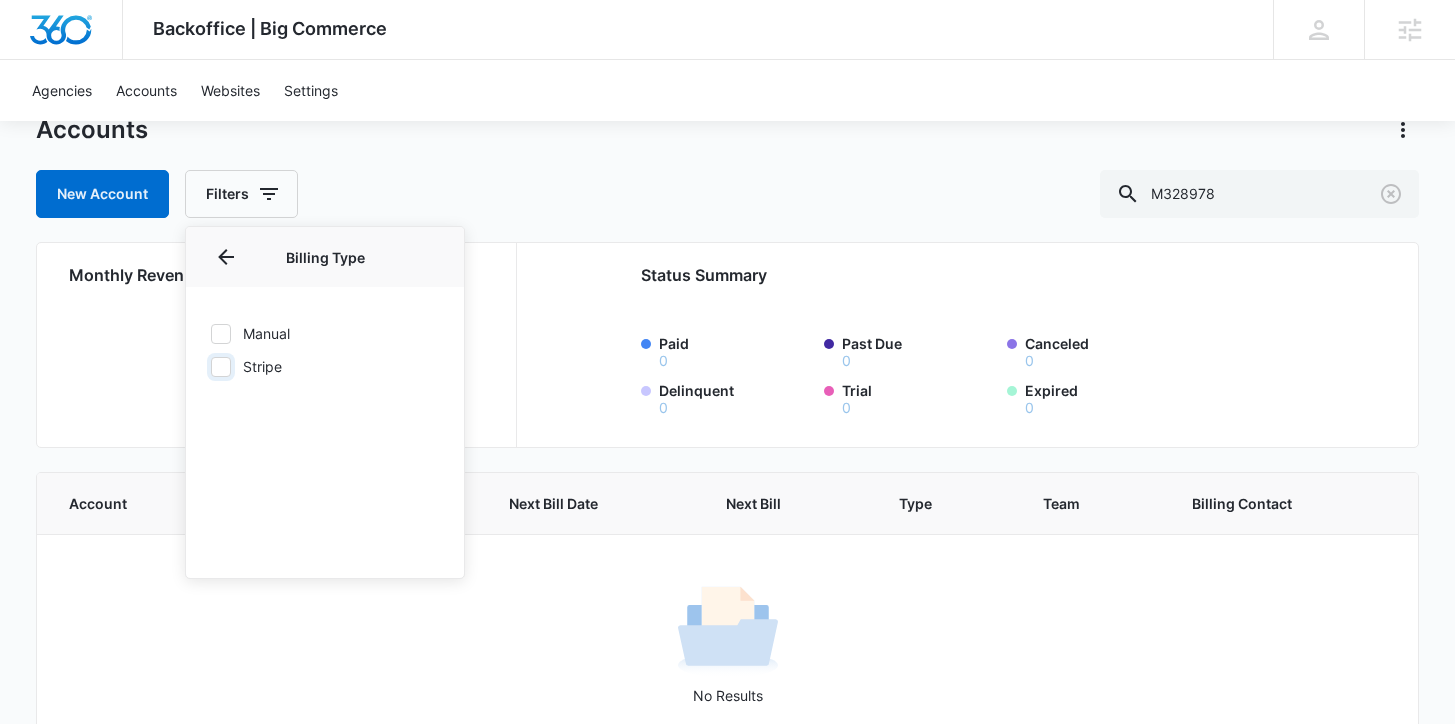 scroll, scrollTop: 0, scrollLeft: 0, axis: both 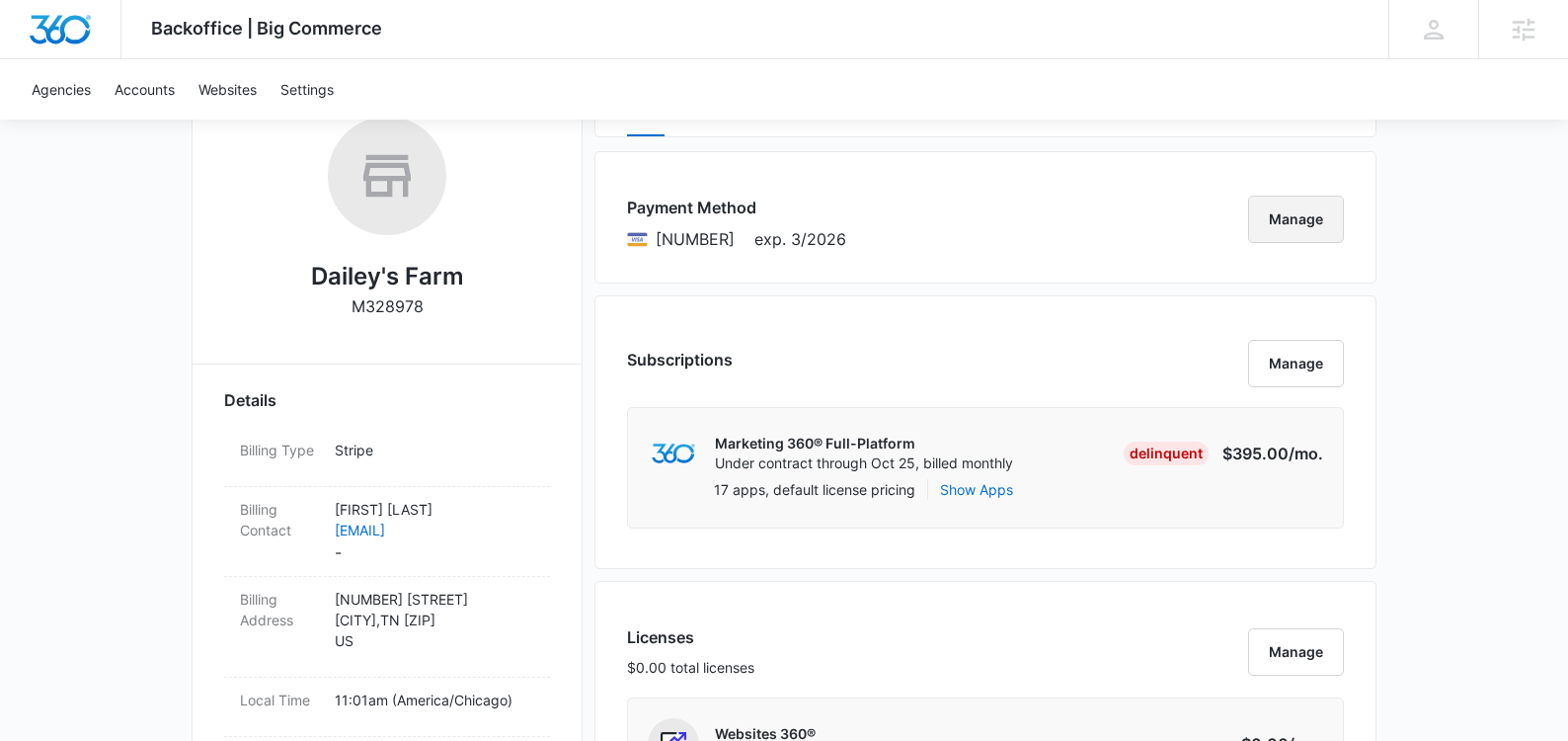 click on "Manage" at bounding box center (1295, 219) 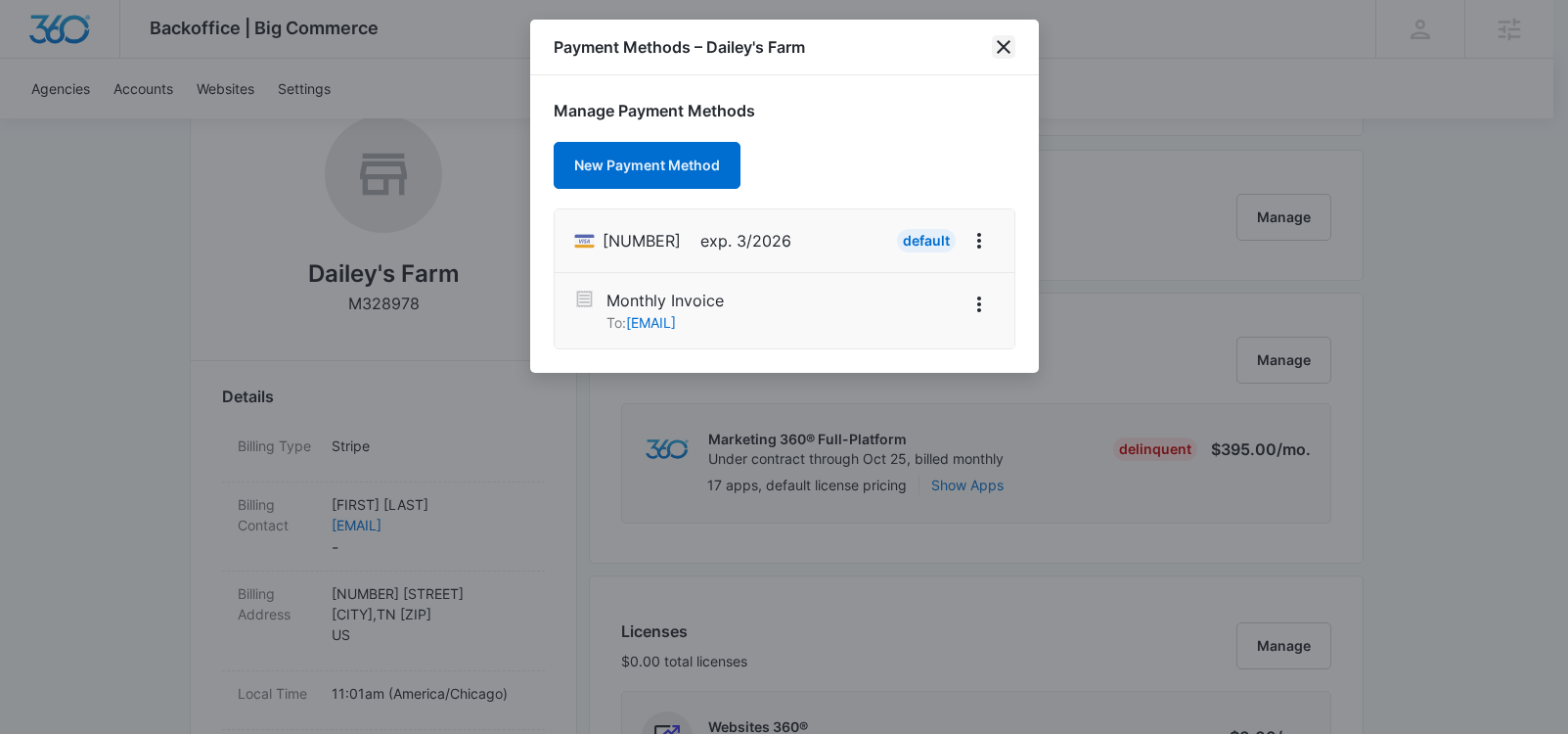 click 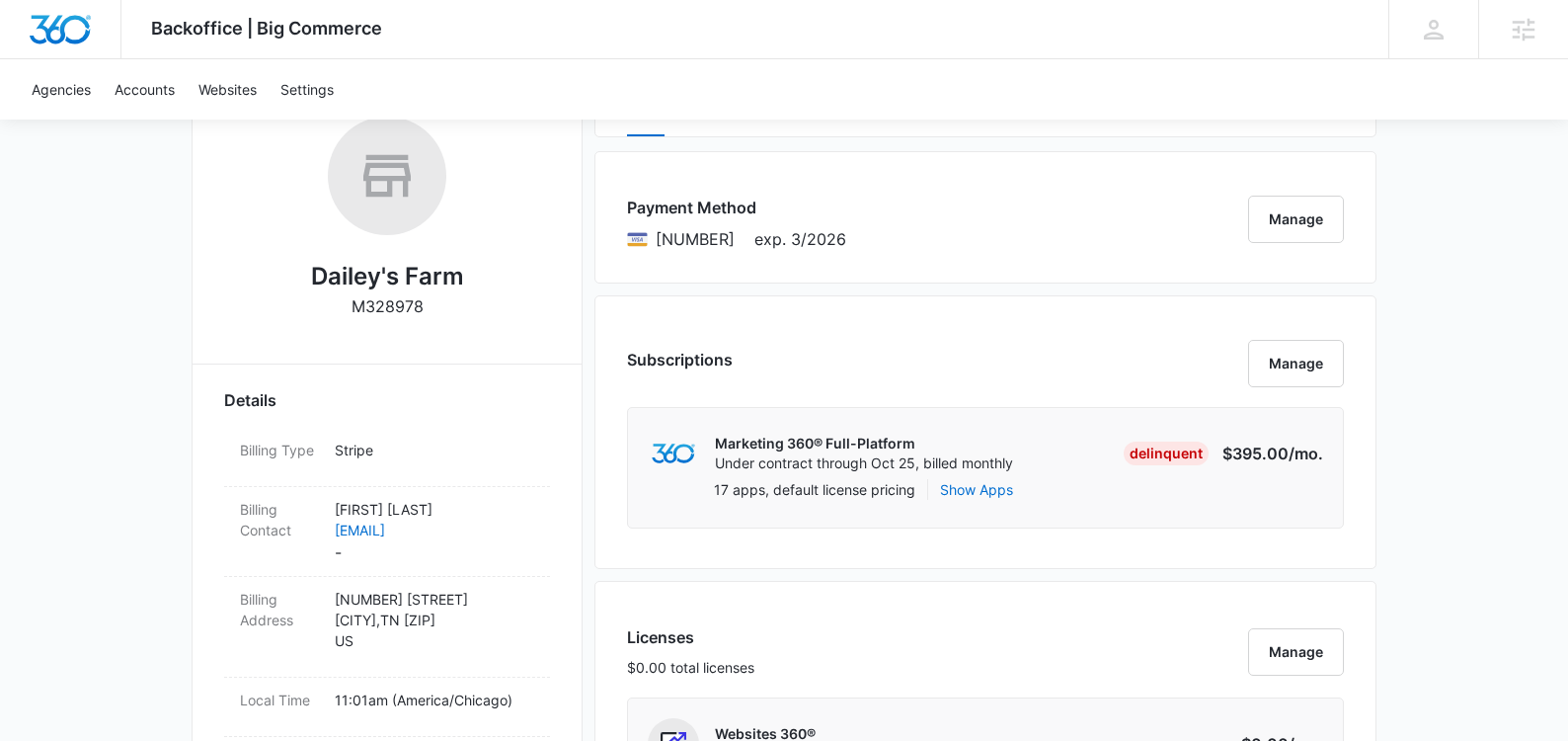 click on "Subscriptions Manage Marketing 360® Full-Platform Under contract through [MONTH] [DAY], billed monthly Delinquent $395.00 /mo. [NUMBER] apps, default license pricing Show Apps" at bounding box center (985, 432) 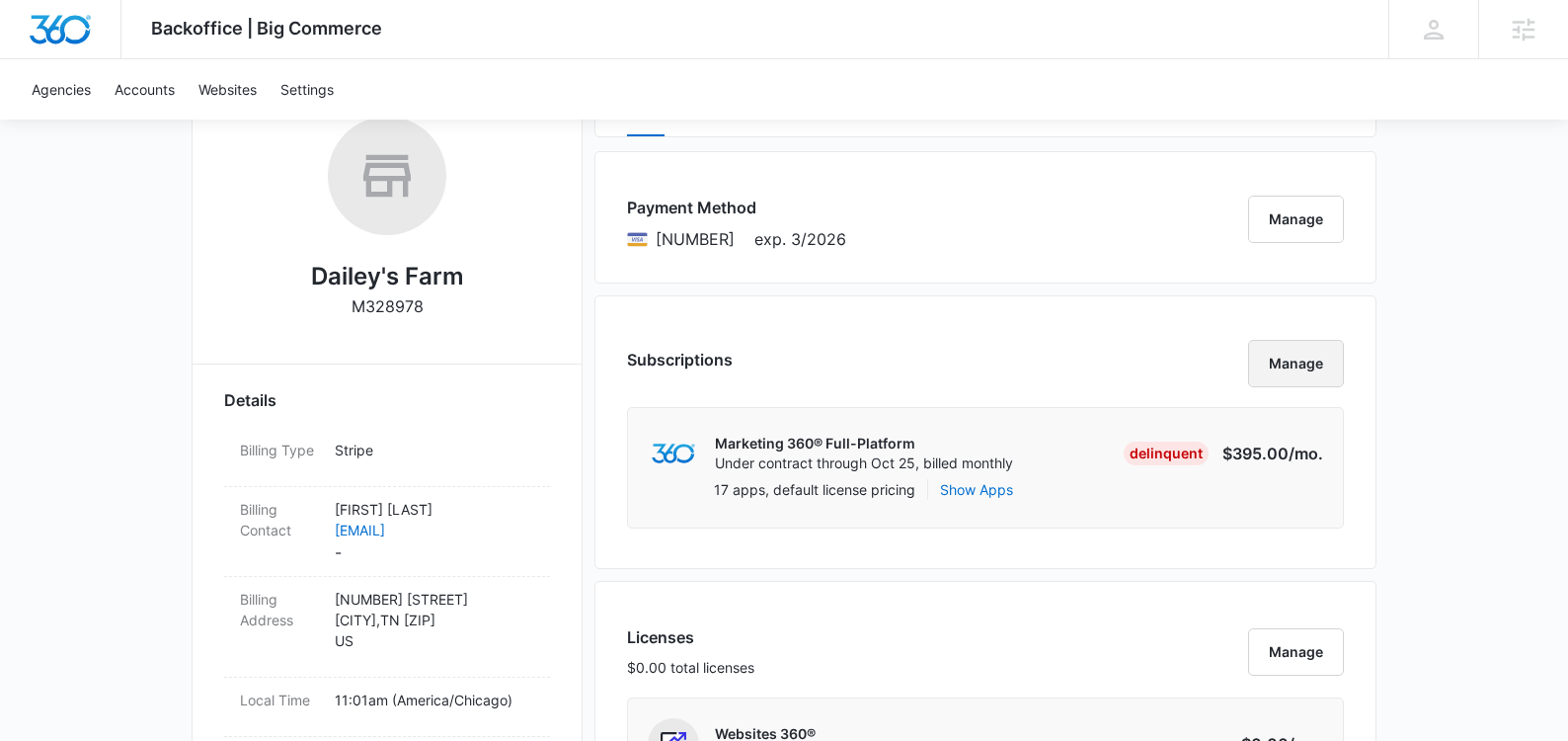 click on "Manage" at bounding box center (1295, 364) 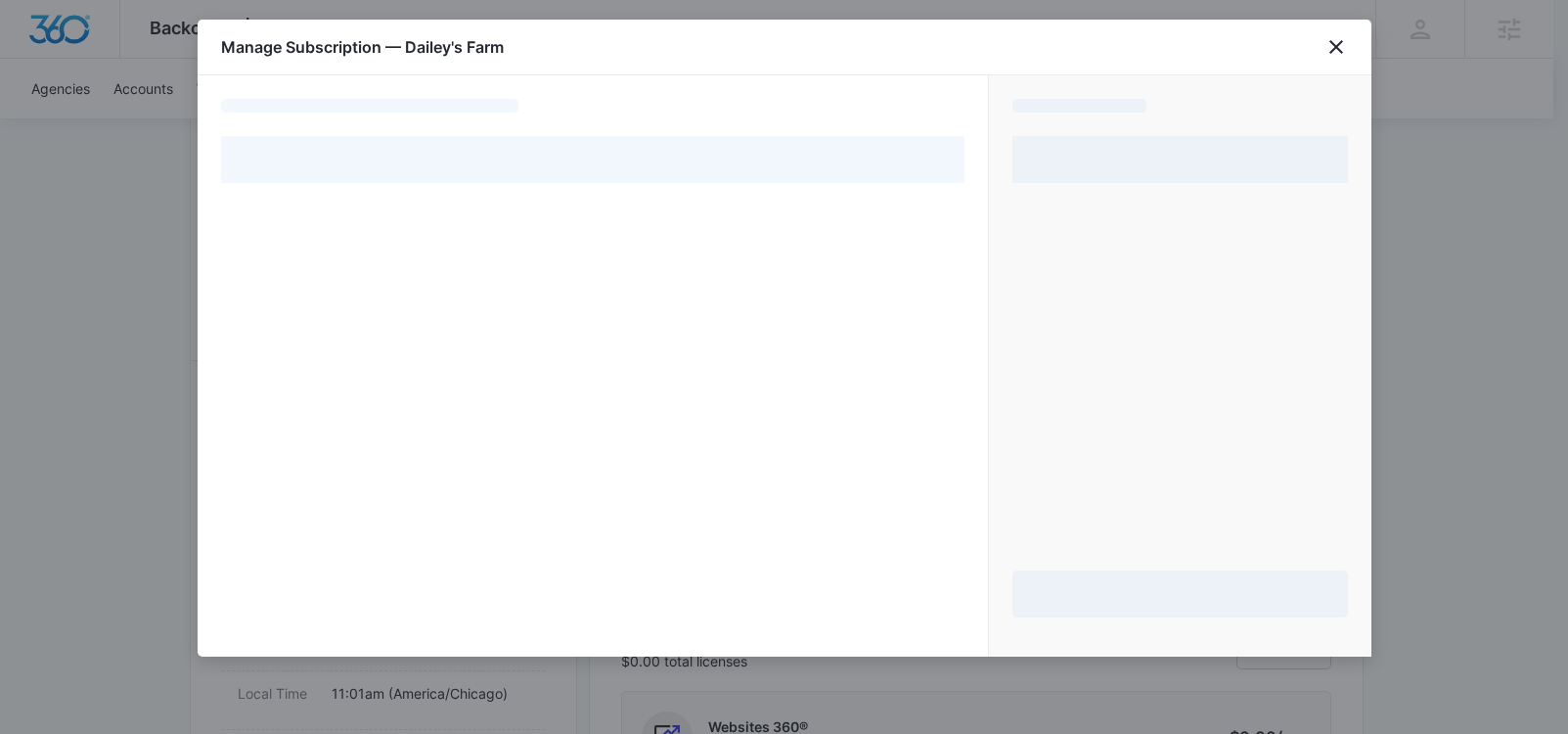 select on "pm_1RHrUWA4n8RTgNjUY4NHOb8S" 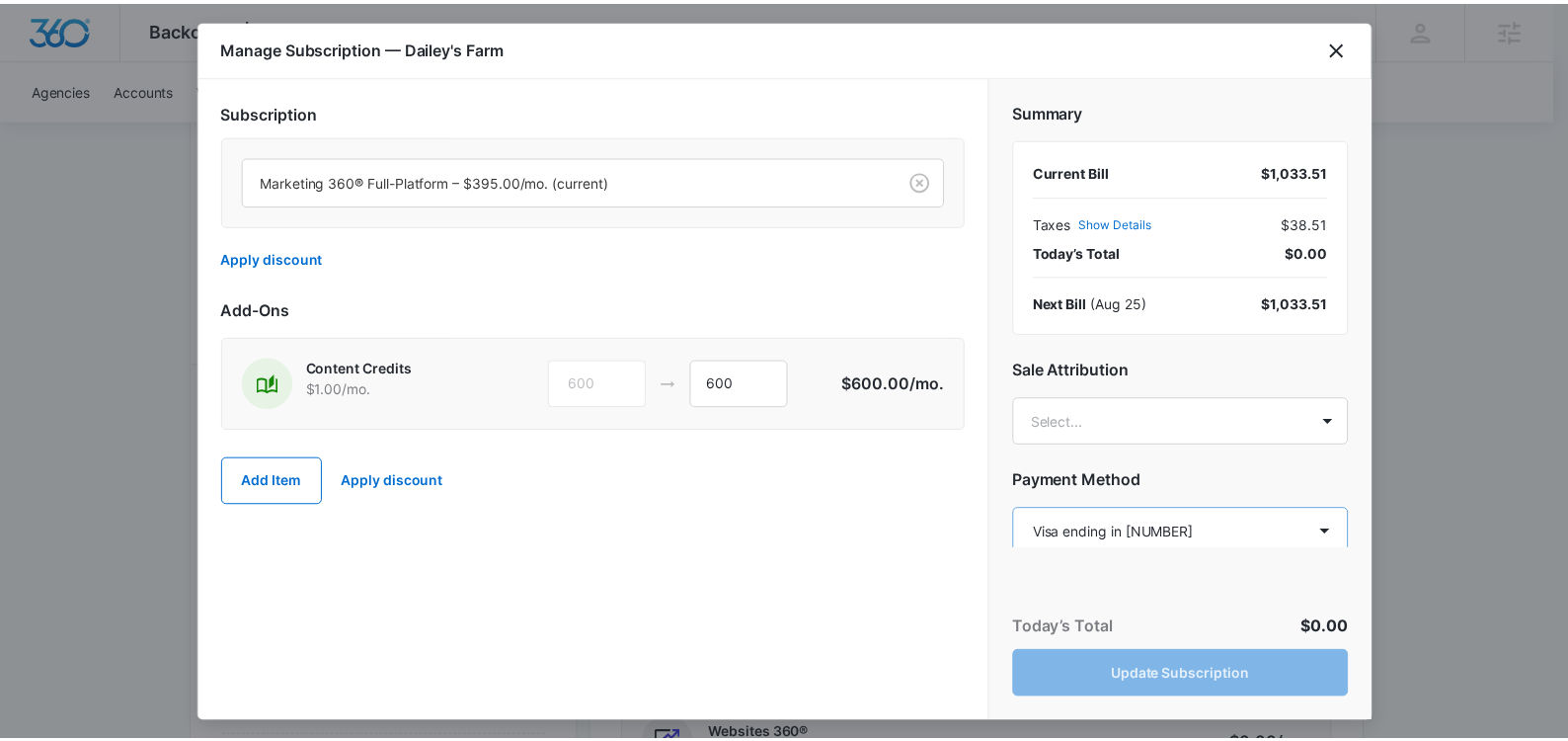 scroll, scrollTop: 0, scrollLeft: 0, axis: both 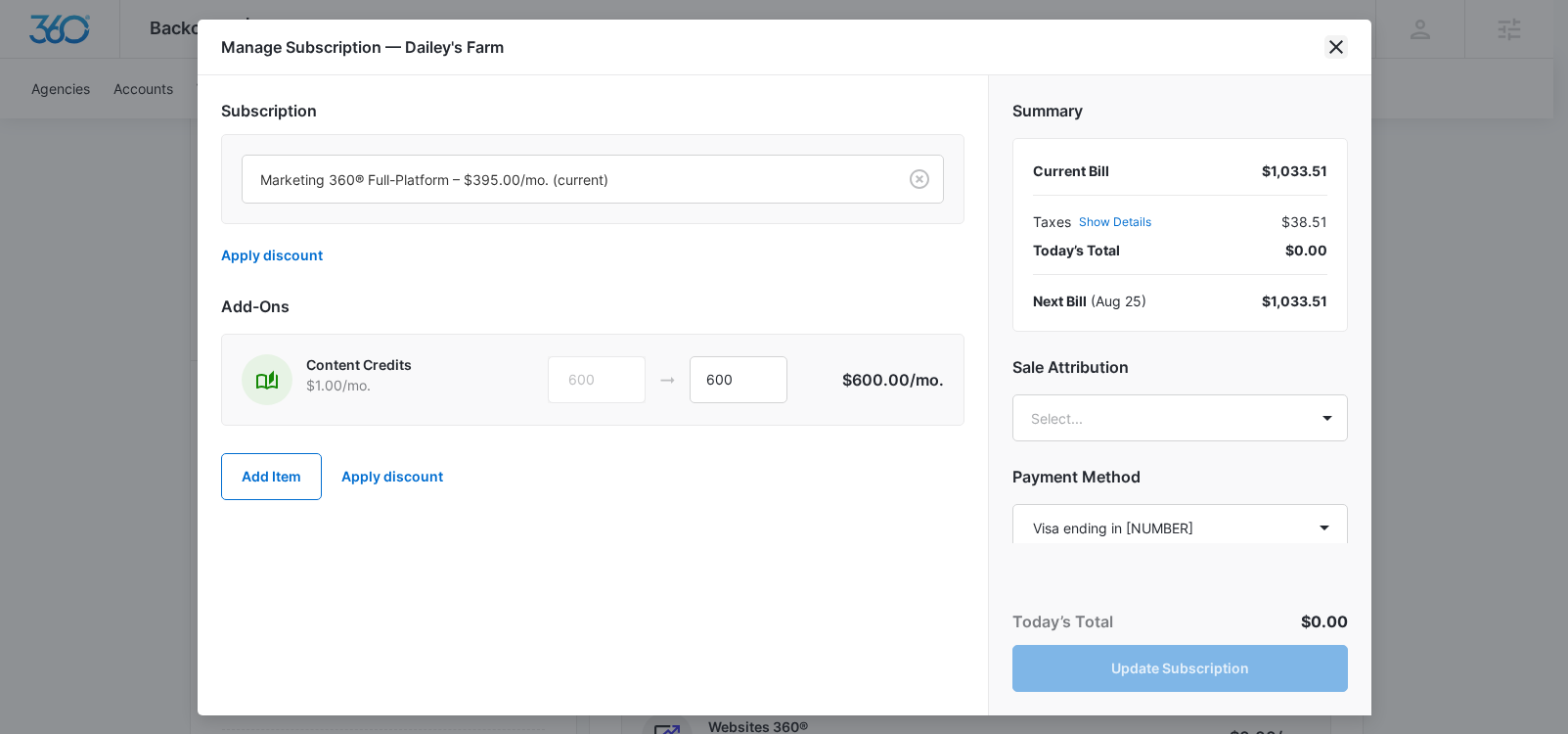 click 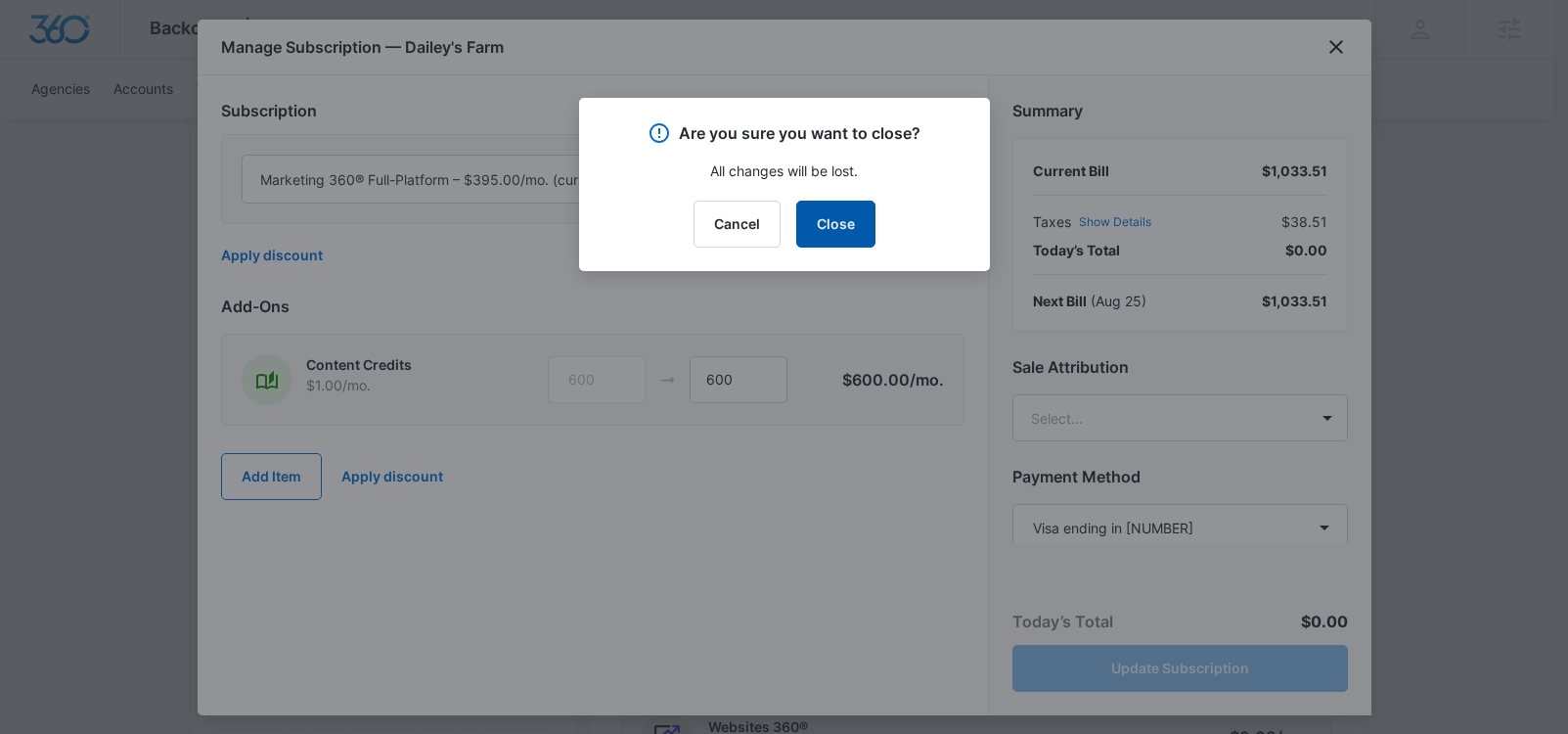 click on "Close" at bounding box center (835, 224) 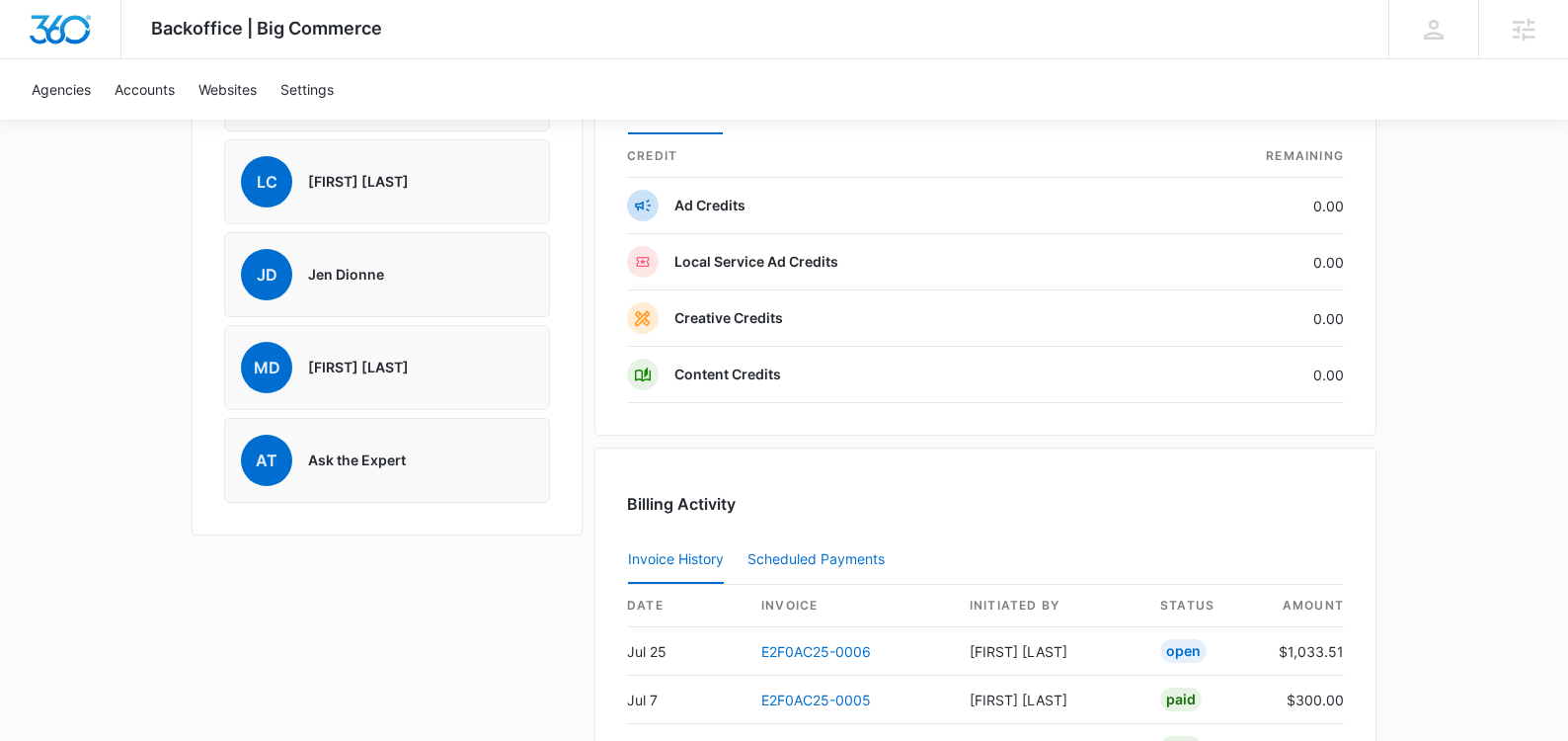 scroll, scrollTop: 1524, scrollLeft: 0, axis: vertical 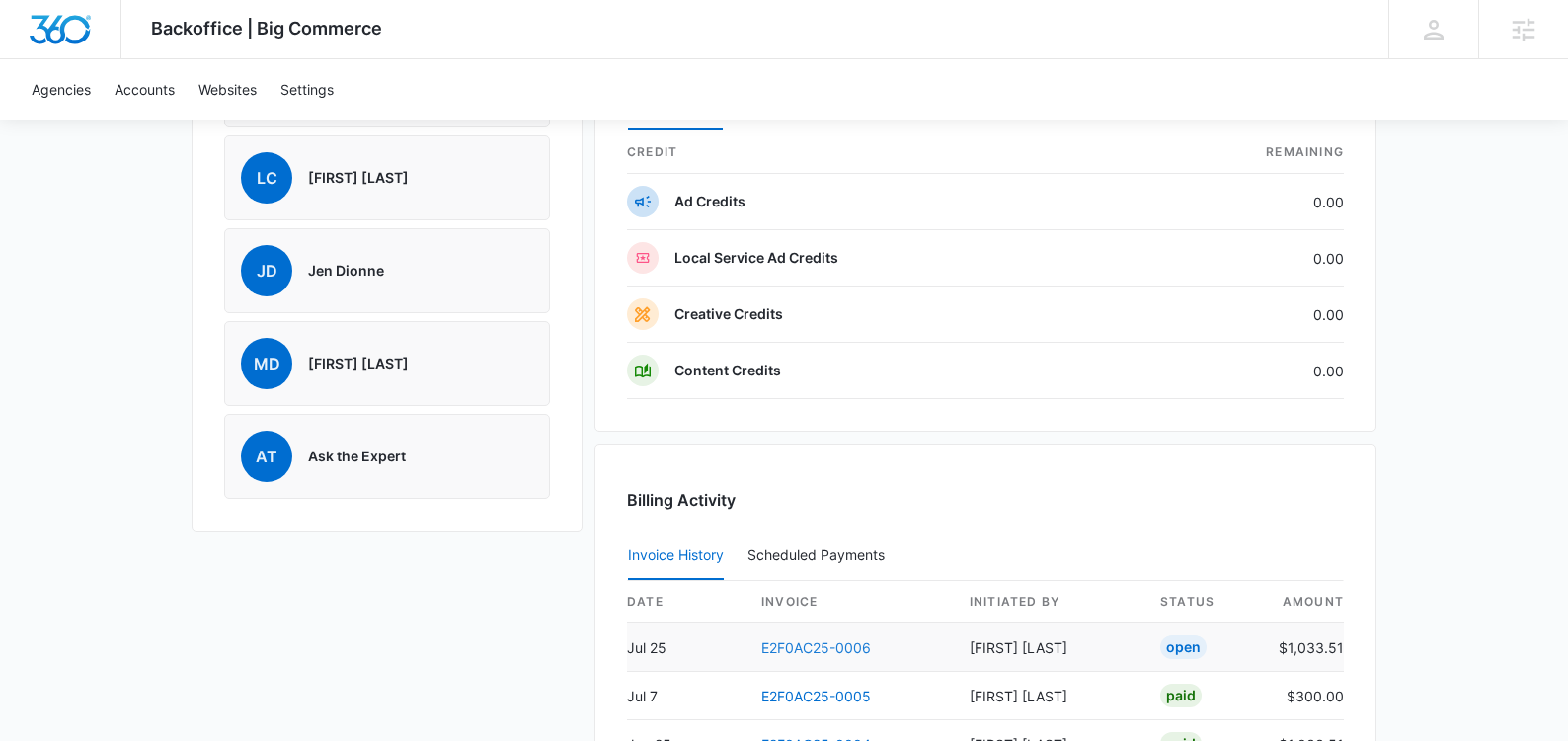 click on "E2F0AC25-0006" at bounding box center [816, 647] 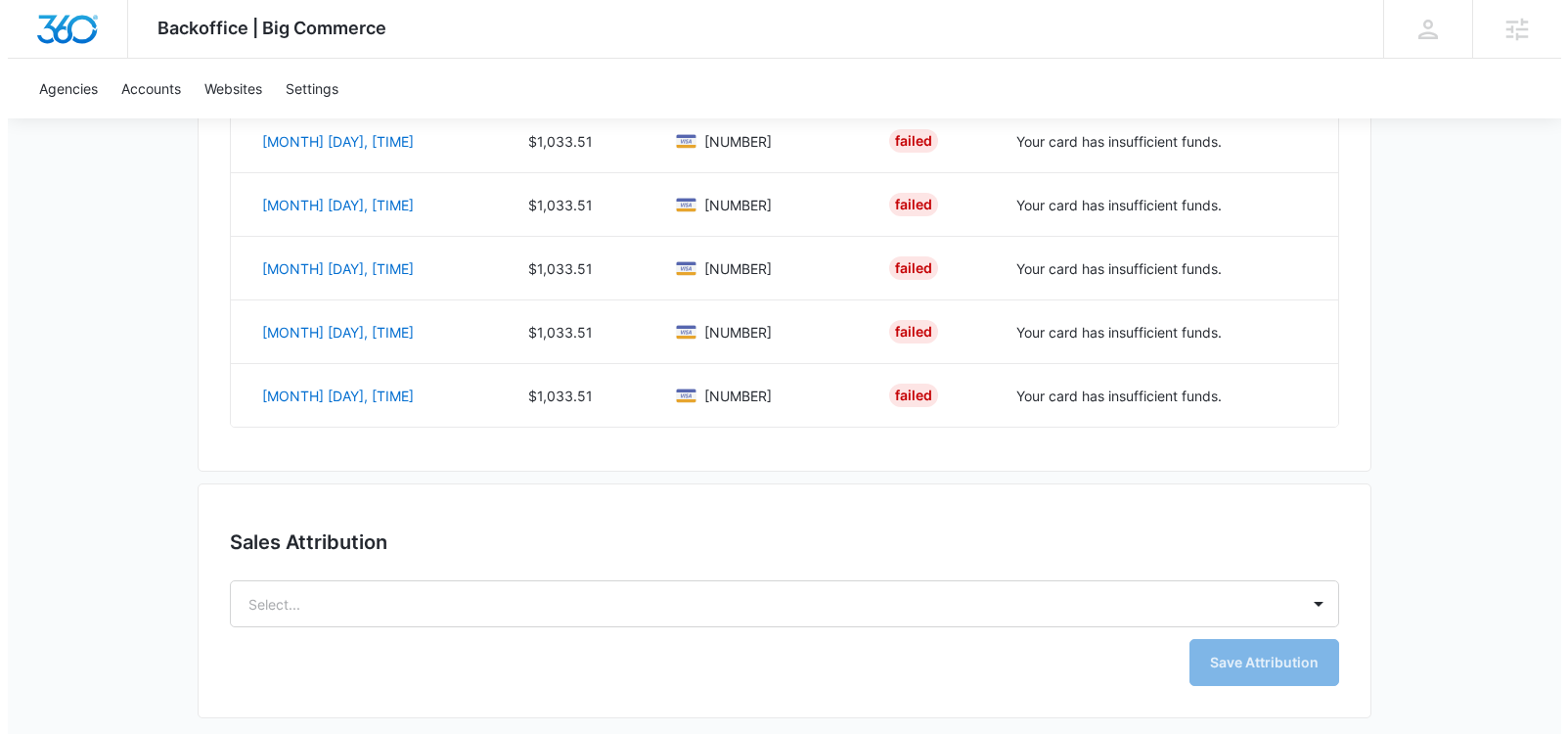 scroll, scrollTop: 1631, scrollLeft: 0, axis: vertical 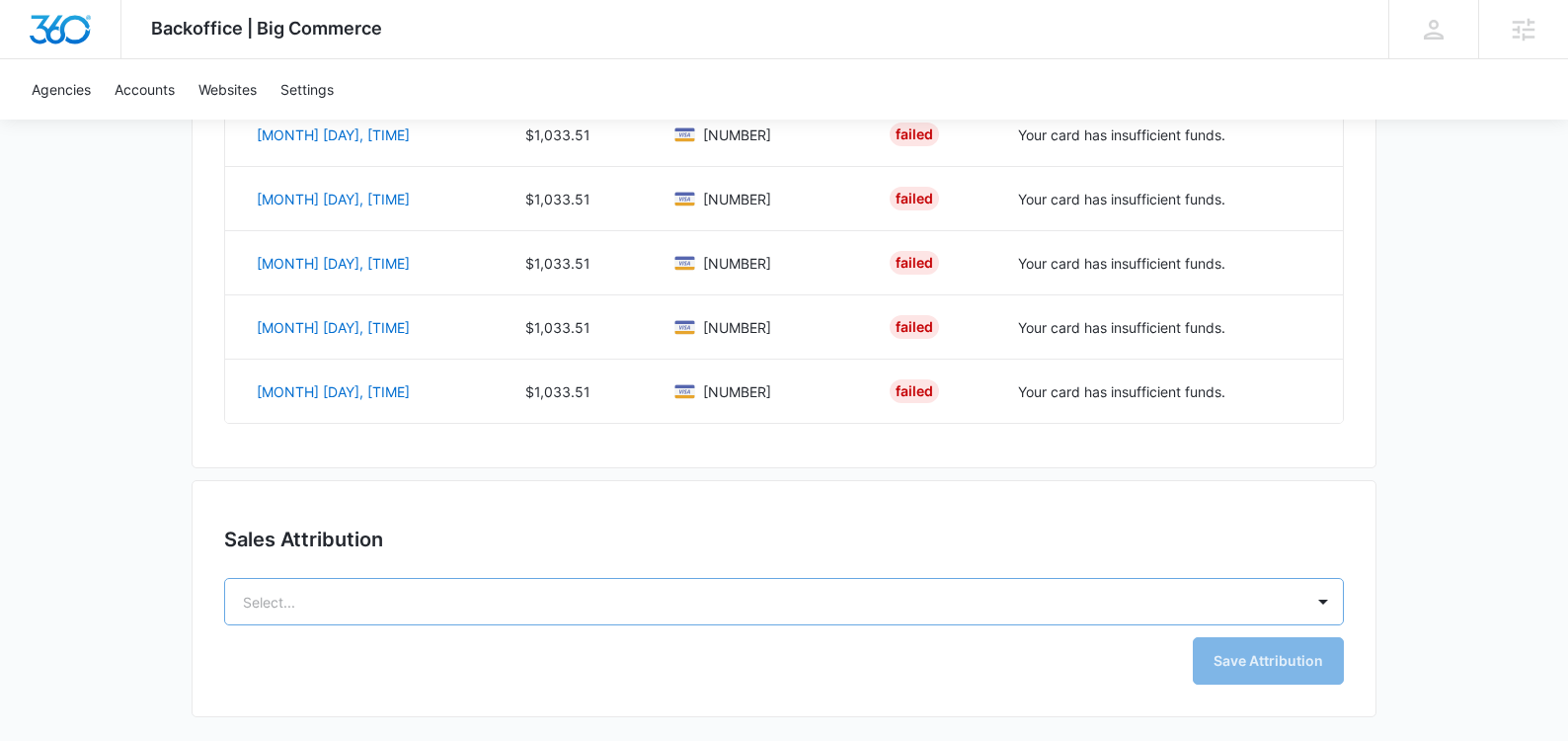 click on "Backoffice | Big Commerce Apps Settings AE [FIRST] [LAST] [EMAIL] My Profile Notifications Support Logout Terms & Conditions   •   Privacy Policy Agencies Agency Management Agencies Accounts Websites Settings Dailey's Farm M328978 Invoice  E2F0AC25-0006 Open Invoice To [FIRST] [LAST] [NUMBER] [STREET] [CITY] ,  [STATE]  [ZIP] Sent [MONTH] [DAY], [TIME] Description Quantity Unit Price Total Marketing 360® Full-Platform (at $395.00 / month) [NUMBER] $395.00 $395.00 Content Credits (at $1.00 / month) [NUMBER] $1.00 $600.00 Subtotal $995.00 Tennessee Sales Tax Tennessee Sales Tax Total Tax $38.51 $0.00 $38.51 Total $1,033.51 Details Created [MONTH] [DAY] Finalized [MONTH] [DAY] Paid - Customer [FIRST] [LAST] [EMAIL] Initiated By [FIRST] [LAST] [EMAIL] Invoice Activity Created Amount Payment Method Status Reason [MONTH] [DAY], [TIME] $1,033.51 [NUMBER] Failed Your card has insufficient funds. [MONTH] [DAY], [TIME] $1,033.51 [NUMBER] Failed Your card has insufficient funds. [MONTH] [DAY], [TIME] $1,033.51" at bounding box center (784, -453) 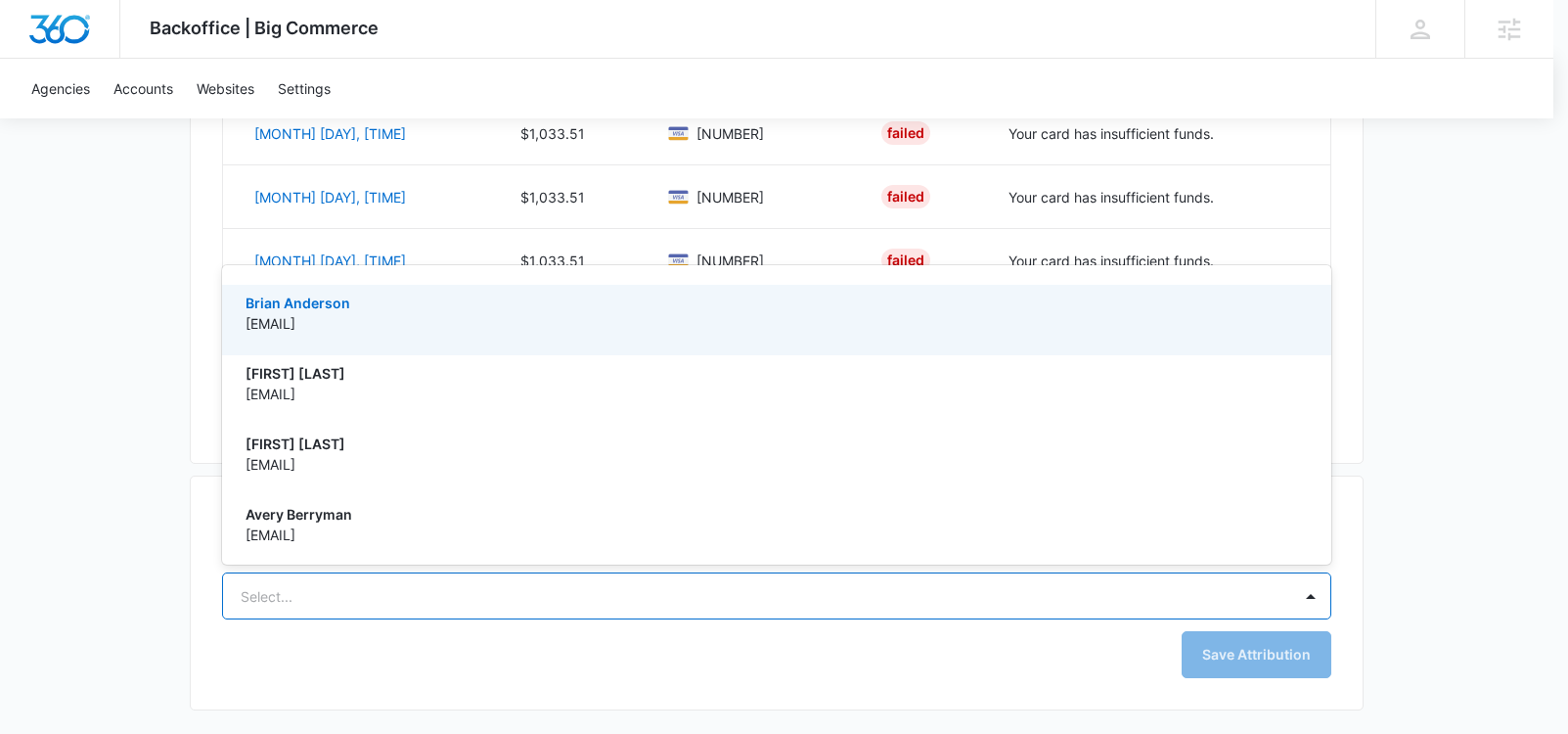 click at bounding box center [784, 367] 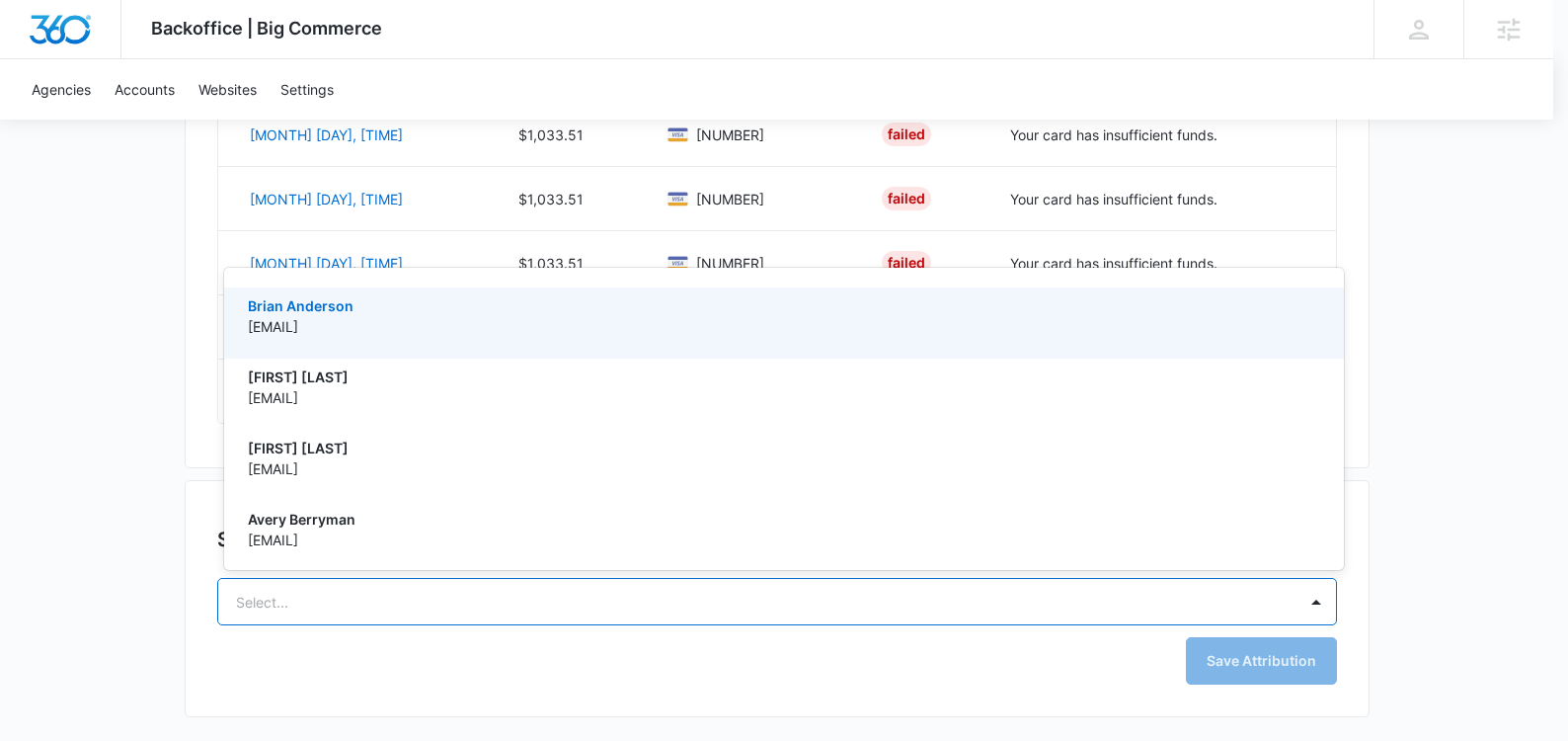 click on "Backoffice | Big Commerce Apps Settings AE [FIRST] [LAST] [EMAIL] My Profile Notifications Support Logout Terms & Conditions   •   Privacy Policy Agencies Agency Management Agencies Accounts Websites Settings Dailey's Farm M328978 Invoice  E2F0AC25-0006 Open Invoice To [FIRST] [LAST] [NUMBER] [STREET] [CITY] ,  [STATE]  [ZIP] Sent [MONTH] [DAY], [TIME] Description Quantity Unit Price Total Marketing 360® Full-Platform (at $395.00 / month) [NUMBER] $395.00 $395.00 Content Credits (at $1.00 / month) [NUMBER] $1.00 $600.00 Subtotal $995.00 Tennessee Sales Tax Tennessee Sales Tax Total Tax $38.51 $0.00 $38.51 Total $1,033.51 Details Created [MONTH] [DAY] Finalized [MONTH] [DAY] Paid - Customer [FIRST] [LAST] [EMAIL] Initiated By [FIRST] [LAST] [EMAIL] Invoice Activity Created Amount Payment Method Status Reason [MONTH] [DAY], [TIME] $1,033.51 [NUMBER] Failed Your card has insufficient funds. [MONTH] [DAY], [TIME] $1,033.51 [NUMBER] Failed Your card has insufficient funds. [MONTH] [DAY], [TIME] $1,033.51" at bounding box center [784, -453] 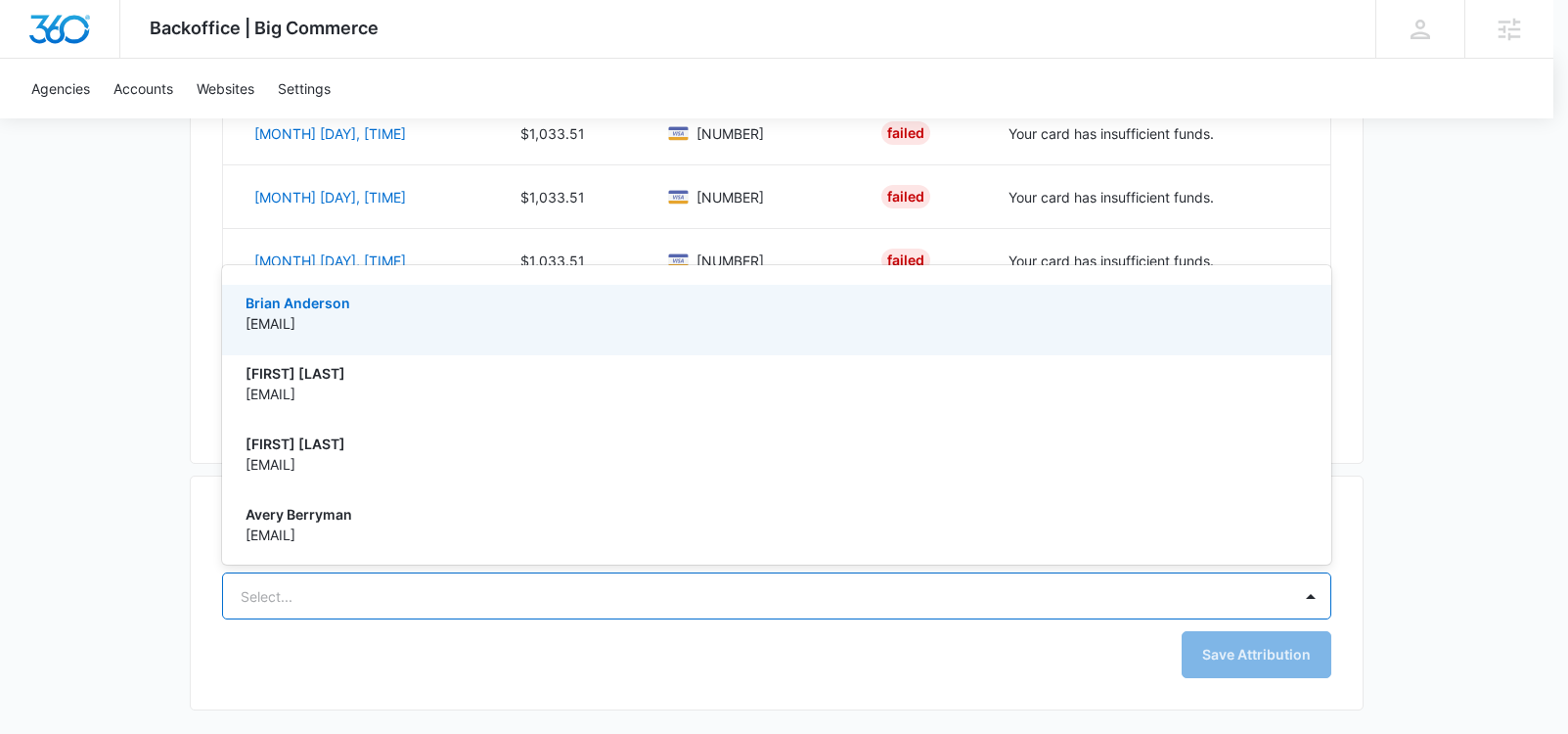 click at bounding box center (784, 367) 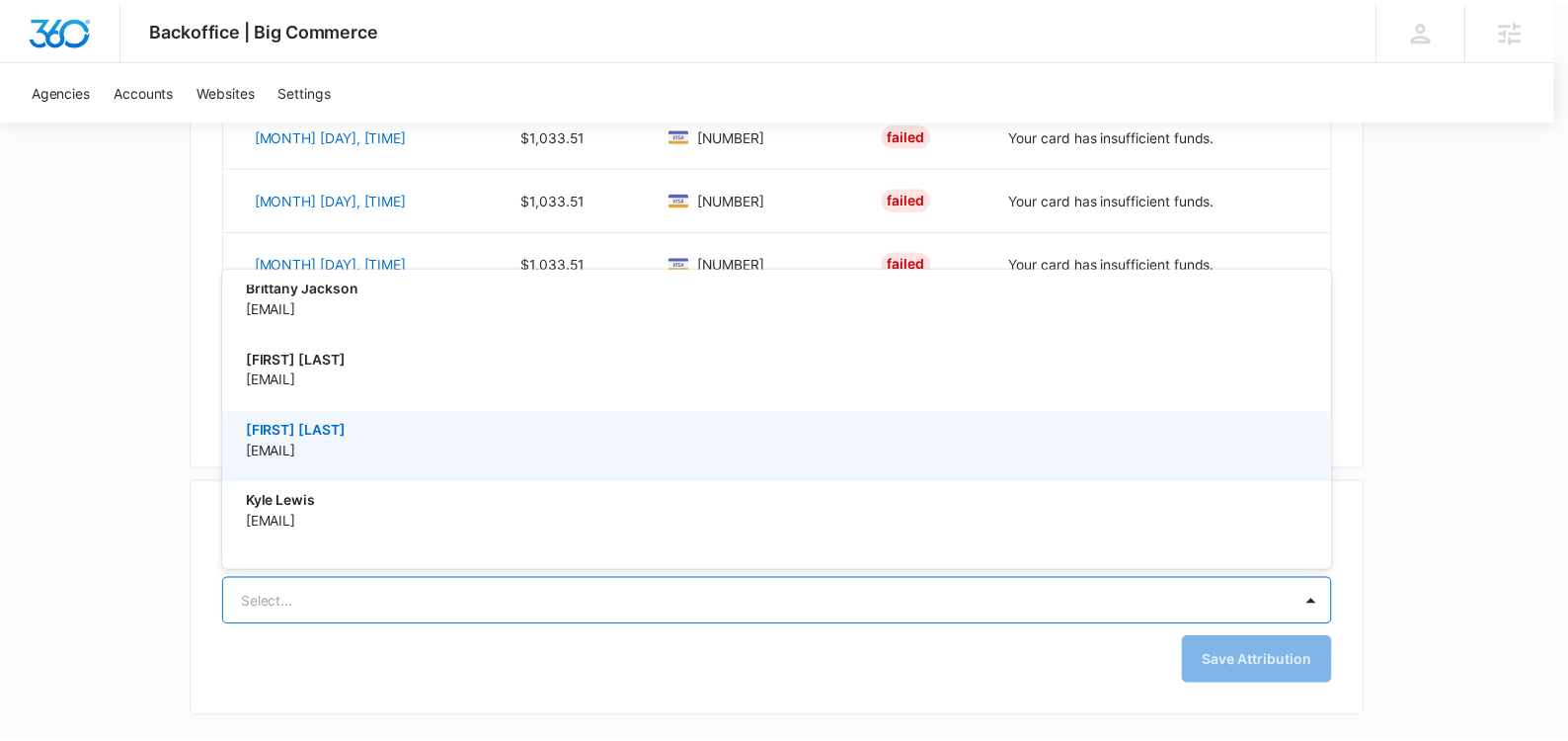 scroll, scrollTop: 1243, scrollLeft: 0, axis: vertical 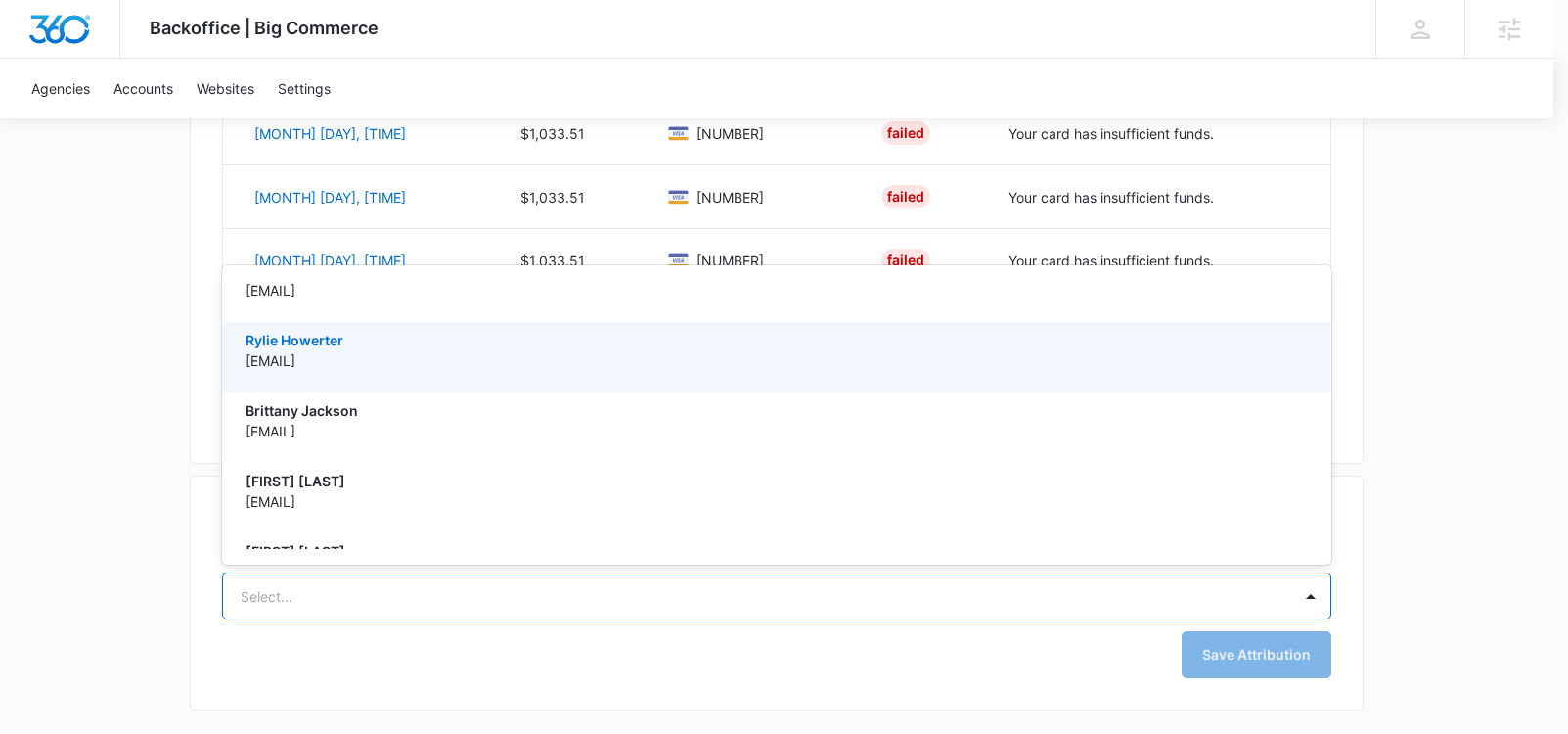 click at bounding box center [784, 367] 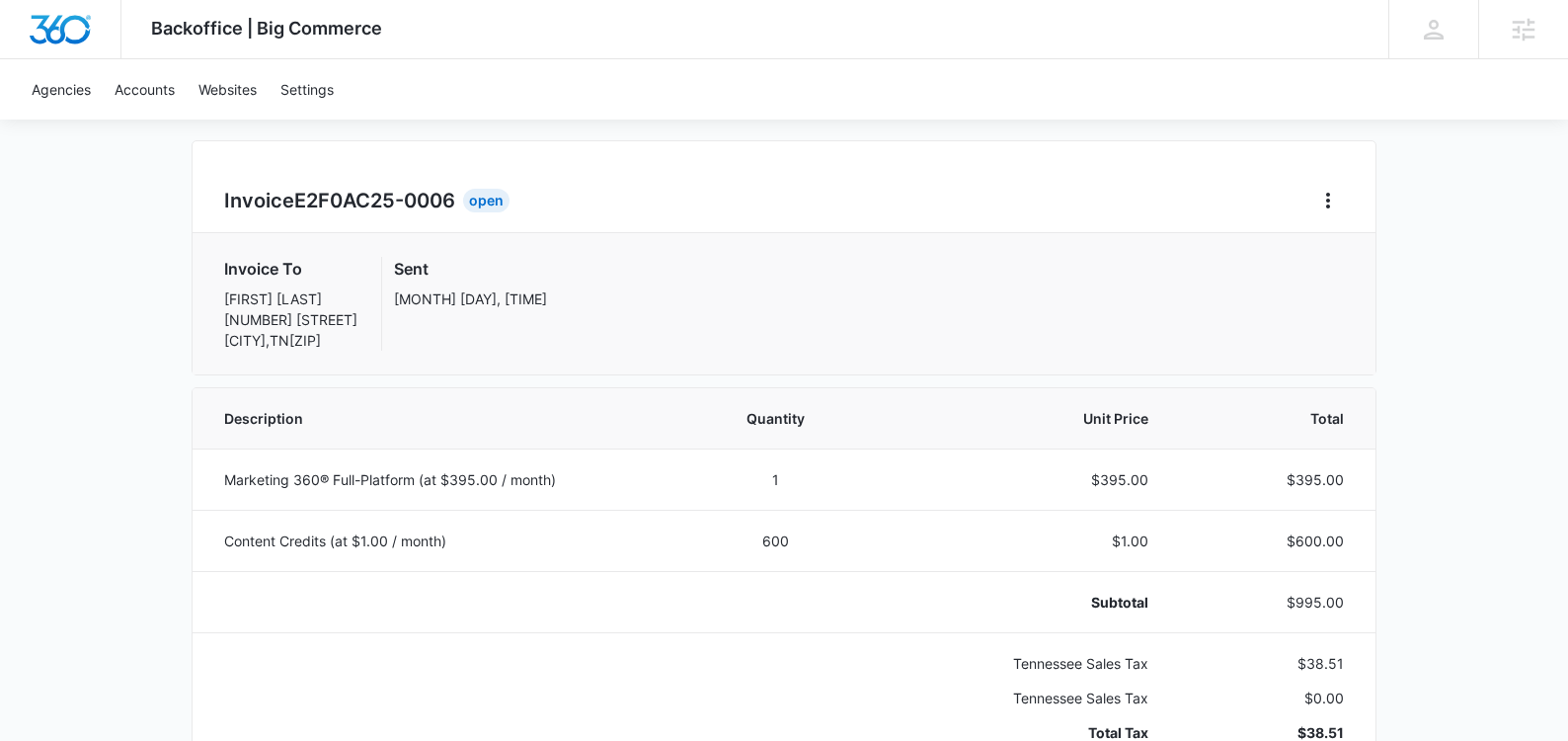 scroll, scrollTop: 0, scrollLeft: 0, axis: both 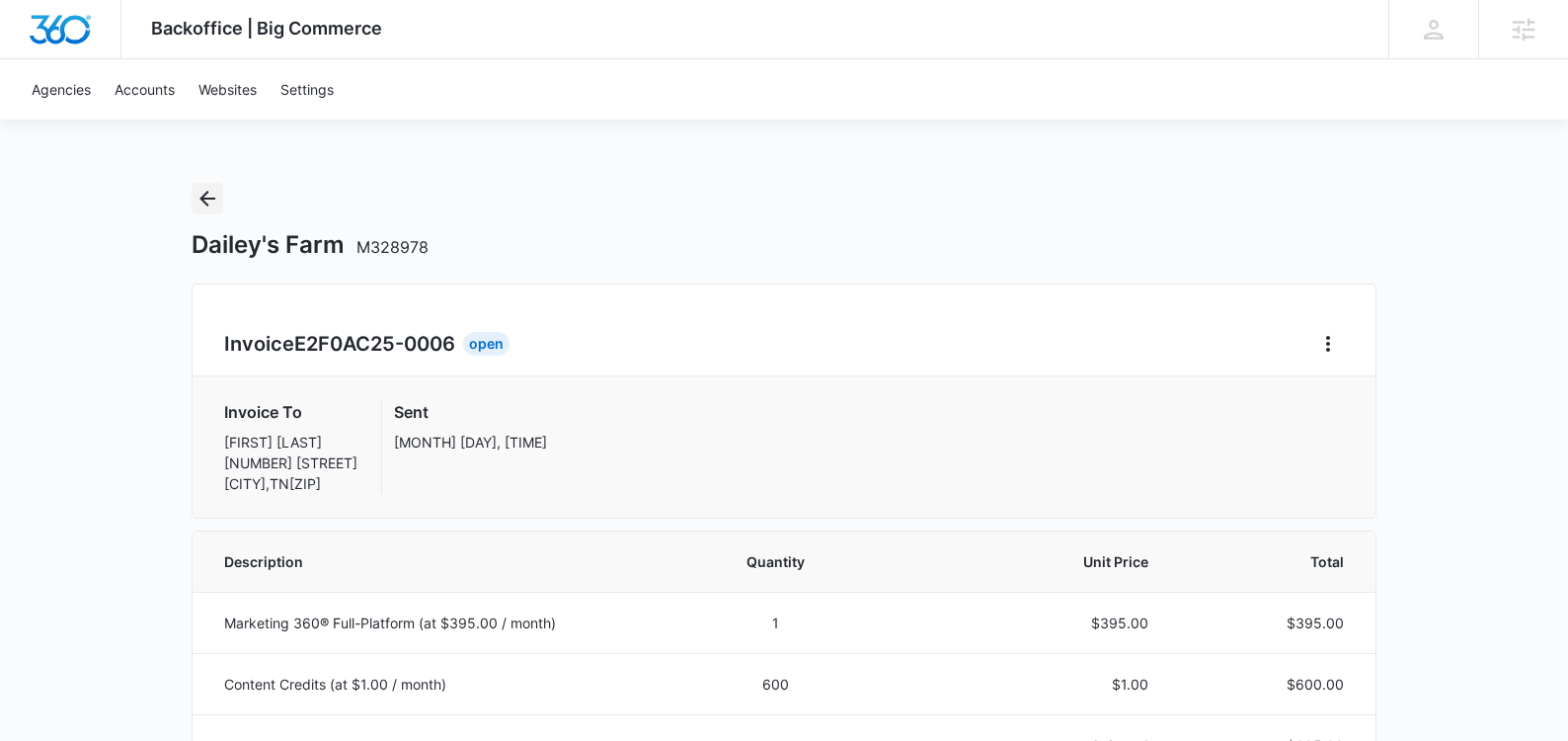 click 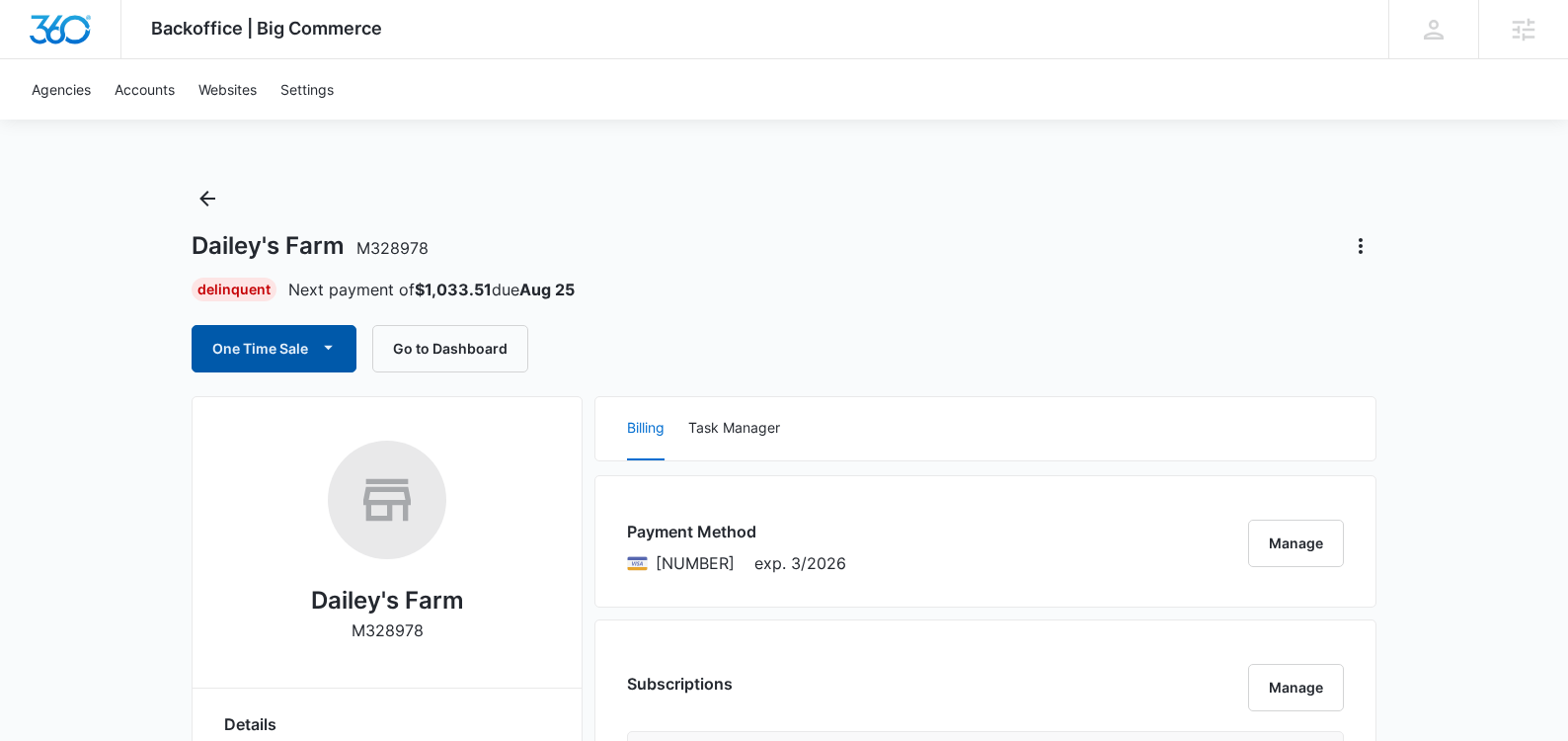 click on "One Time Sale" at bounding box center (274, 349) 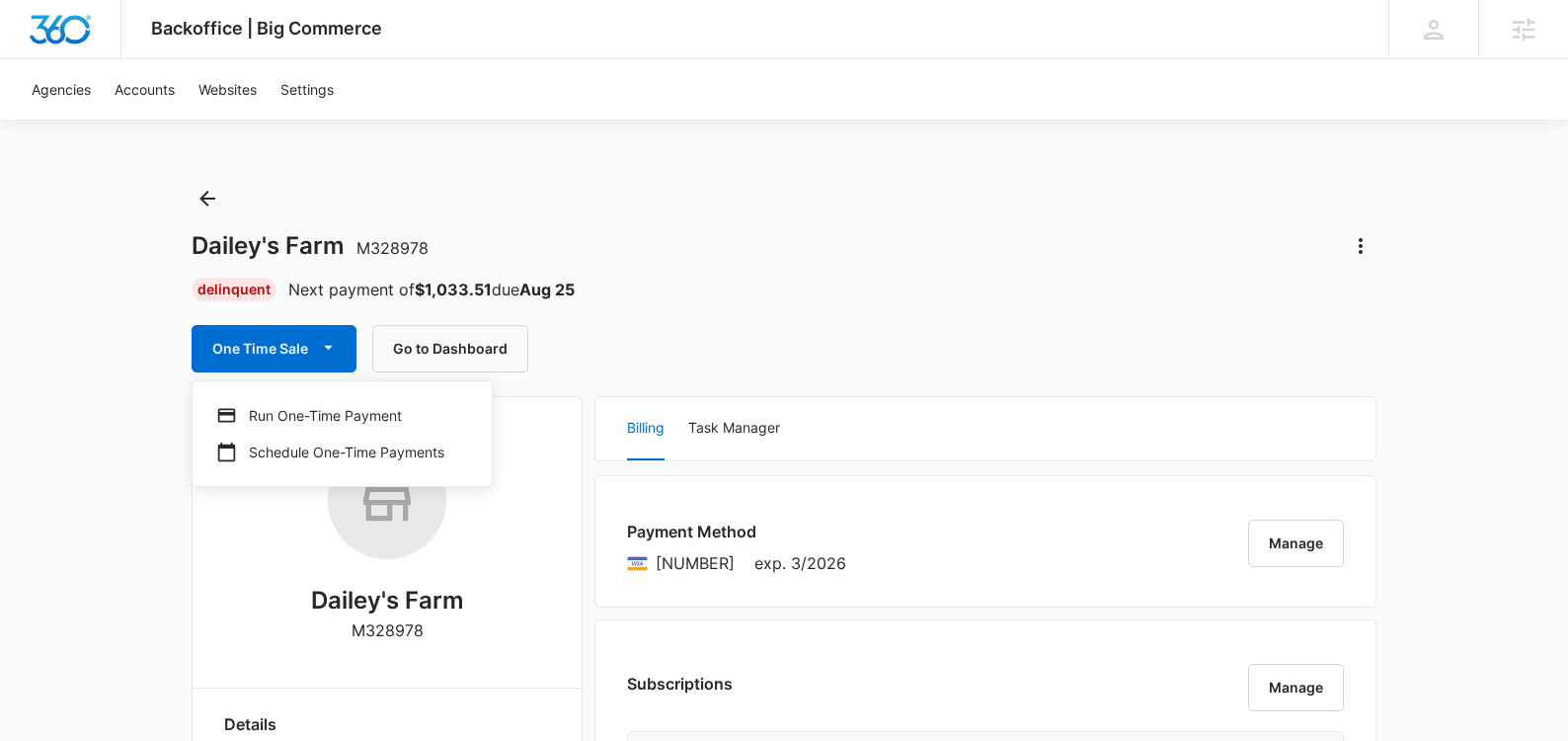click on "Delinquent Next payment of  $1,033.51  due  [MONTH] [DAY]" at bounding box center [784, 289] 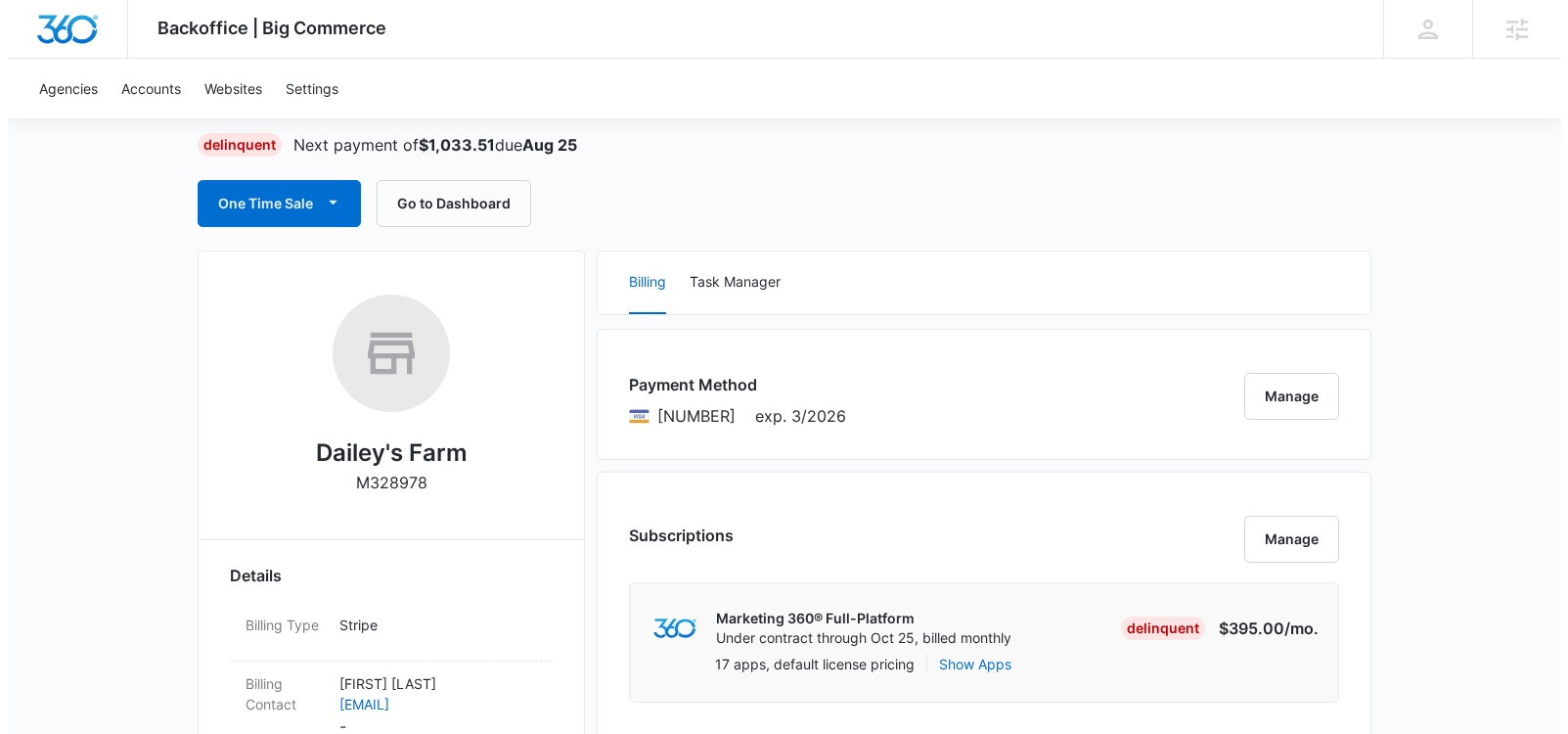 scroll, scrollTop: 161, scrollLeft: 0, axis: vertical 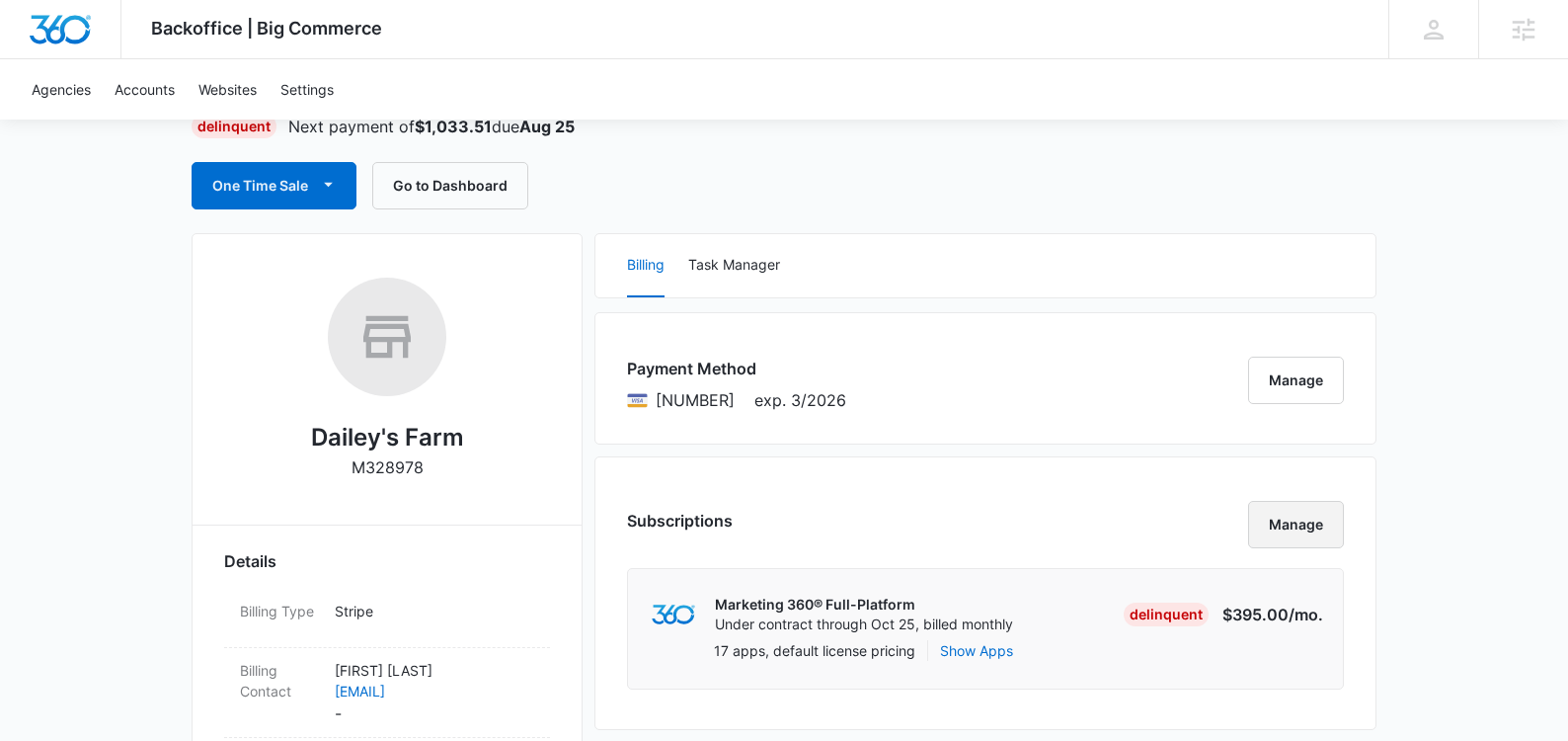 click on "Manage" at bounding box center (1295, 525) 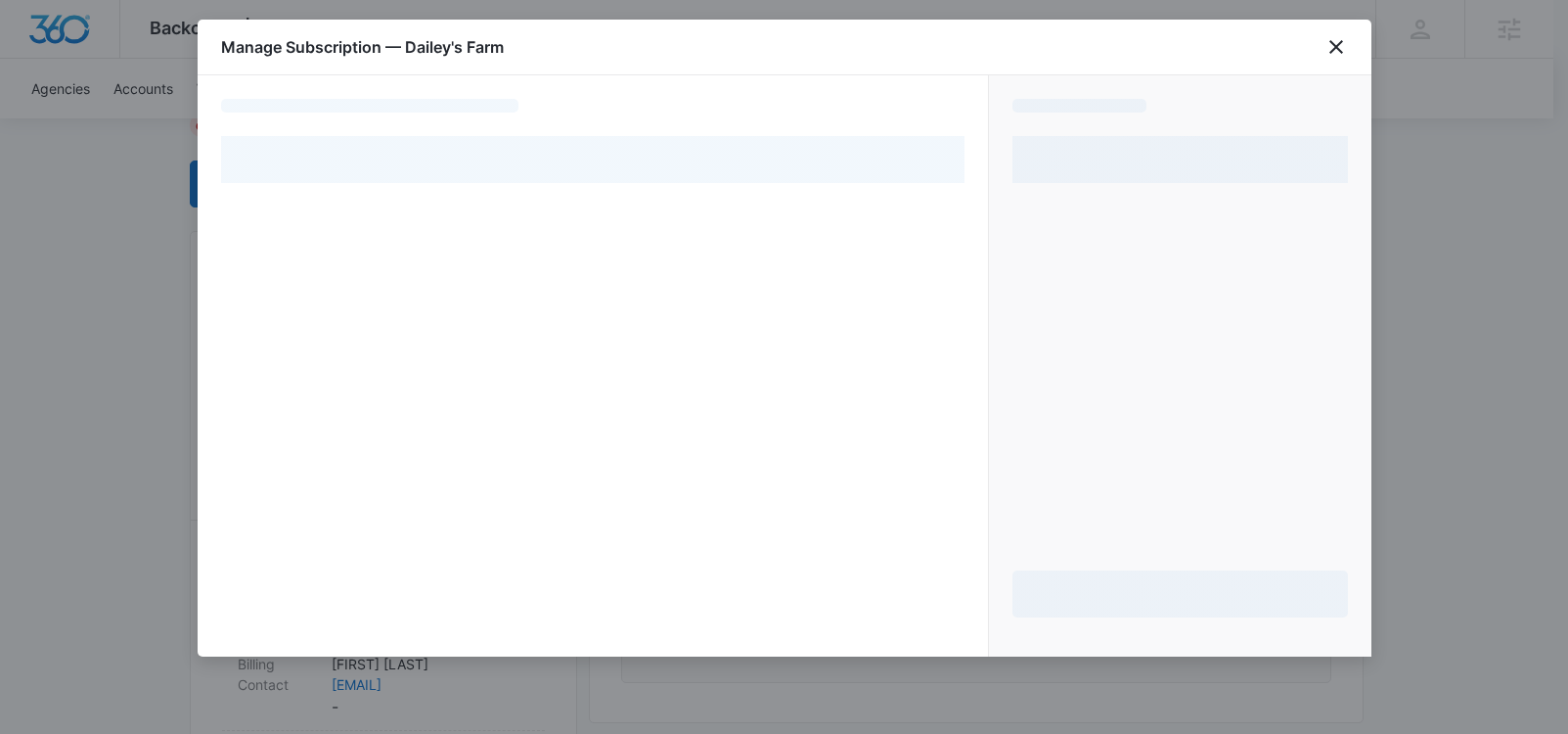 select on "pm_1RHrUWA4n8RTgNjUY4NHOb8S" 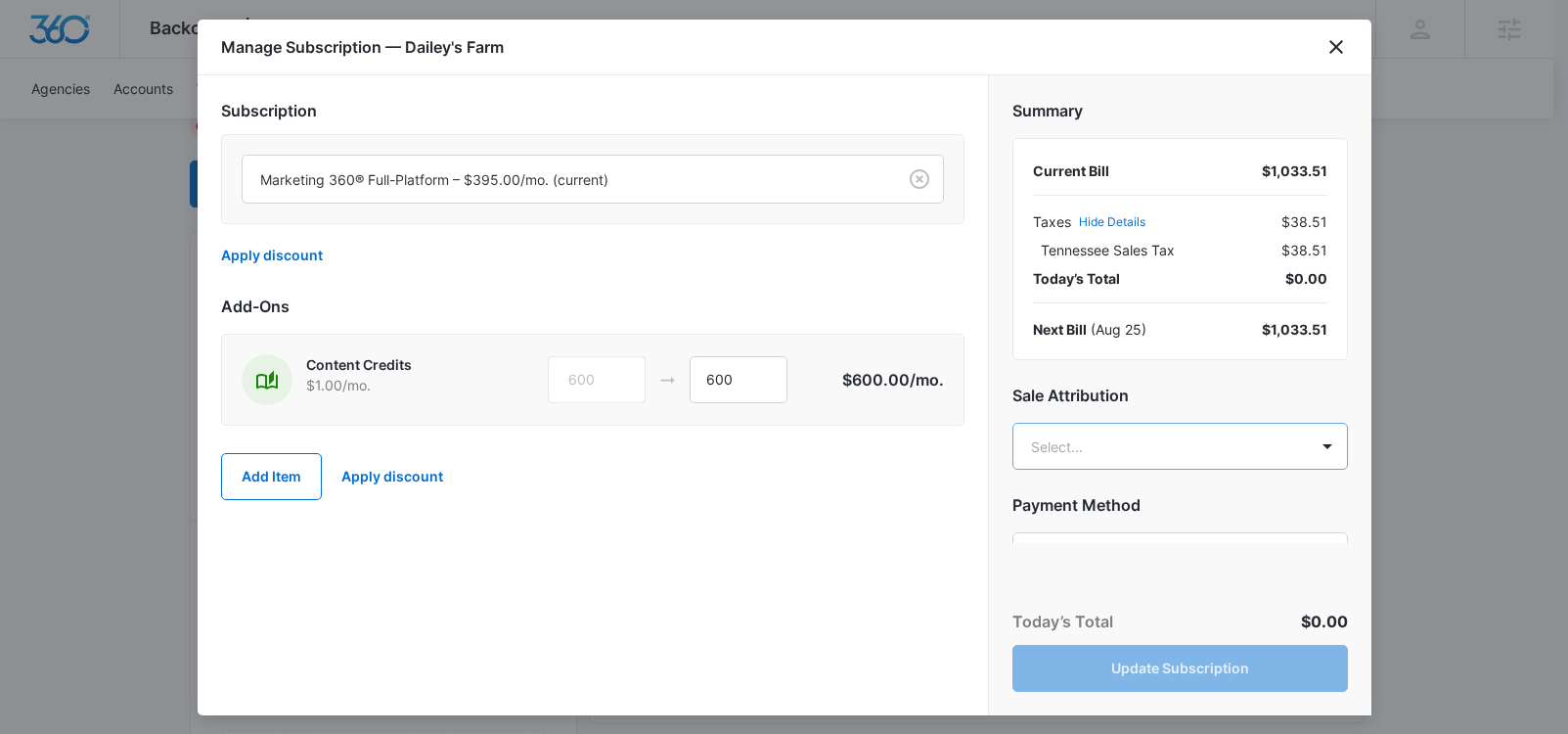 click on "Backoffice | Big Commerce Apps Settings AE [FIRST] [LAST] [EMAIL] My Profile Notifications Support Logout Terms & Conditions   •   Privacy Policy Agencies Agency Management Agencies Accounts Websites Settings Dailey's Farm M328978 Delinquent Next payment of  $1,033.51  due  [MONTH] [DAY] One Time Sale Go to Dashboard Dailey's Farm M328978 Details Billing Type Stripe Billing Contact [FIRST] [LAST] [EMAIL] - Billing Address [NUMBER] [STREET] [CITY] ,  [STATE]   [ZIP] US Local Time [TIME]   ( America/Chicago ) Industry eCommerce Store Lifetime [MONTH] [DAY]  ( [NUMBER] months ) Last Active - Lead Source - Partner Volusion Stripe ID cus_SCFz8PolULW2or Collection Method Charge Automatically Team Members JC [FIRST] [LAST] LC [FIRST] [LAST] JD [FIRST] [LAST] MD [FIRST] [LAST] At Ask the Expert Billing Task Manager Payment Method [NUMBER] exp. [MONTH]/[YEAR] Manage Subscriptions Manage Marketing 360® Full-Platform Under contract through [MONTH] [DAY], billed monthly Delinquent $395.00 /mo. Show Apps Licenses $0.00" at bounding box center (784, 1271) 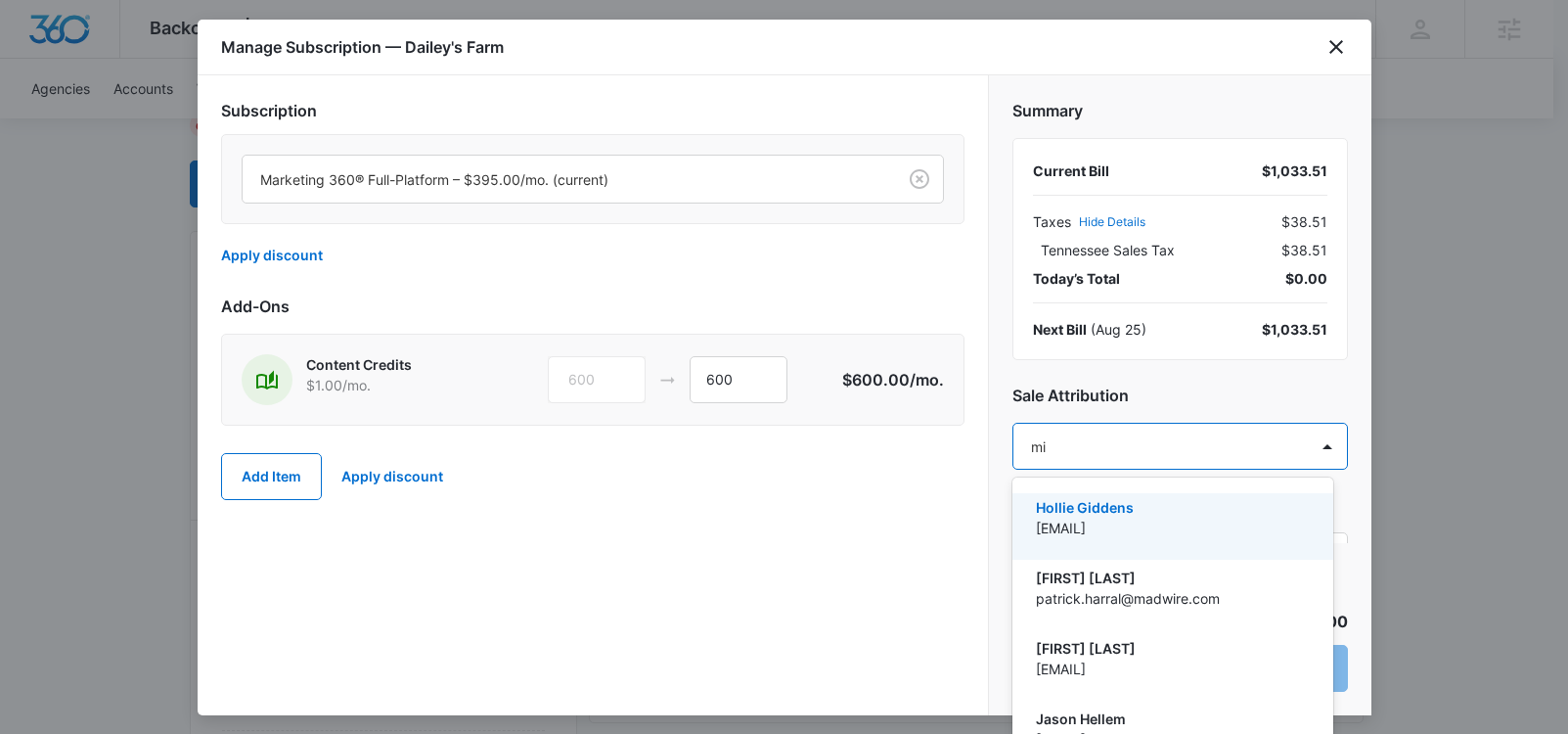 scroll, scrollTop: 0, scrollLeft: 0, axis: both 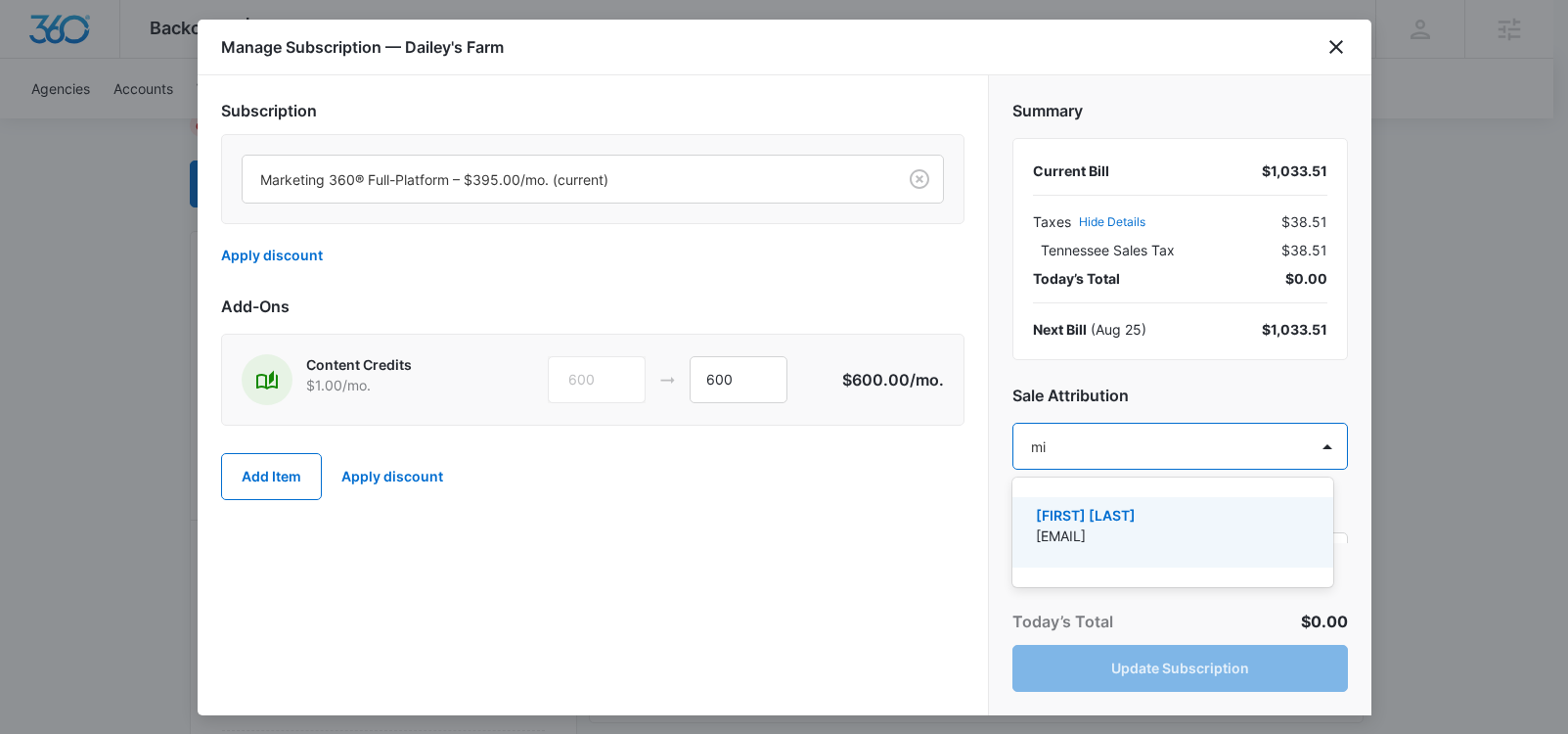 type on "m" 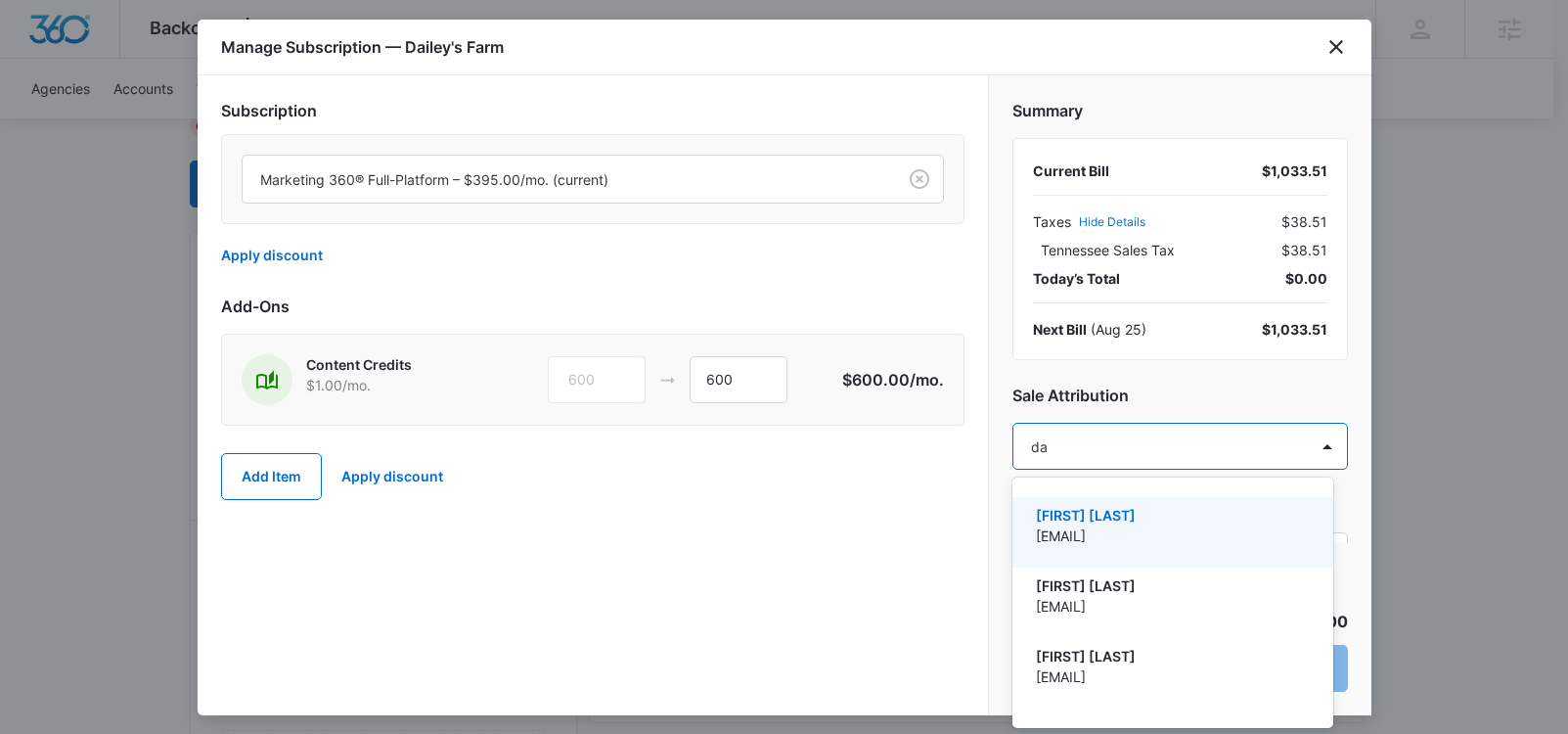 type on "d" 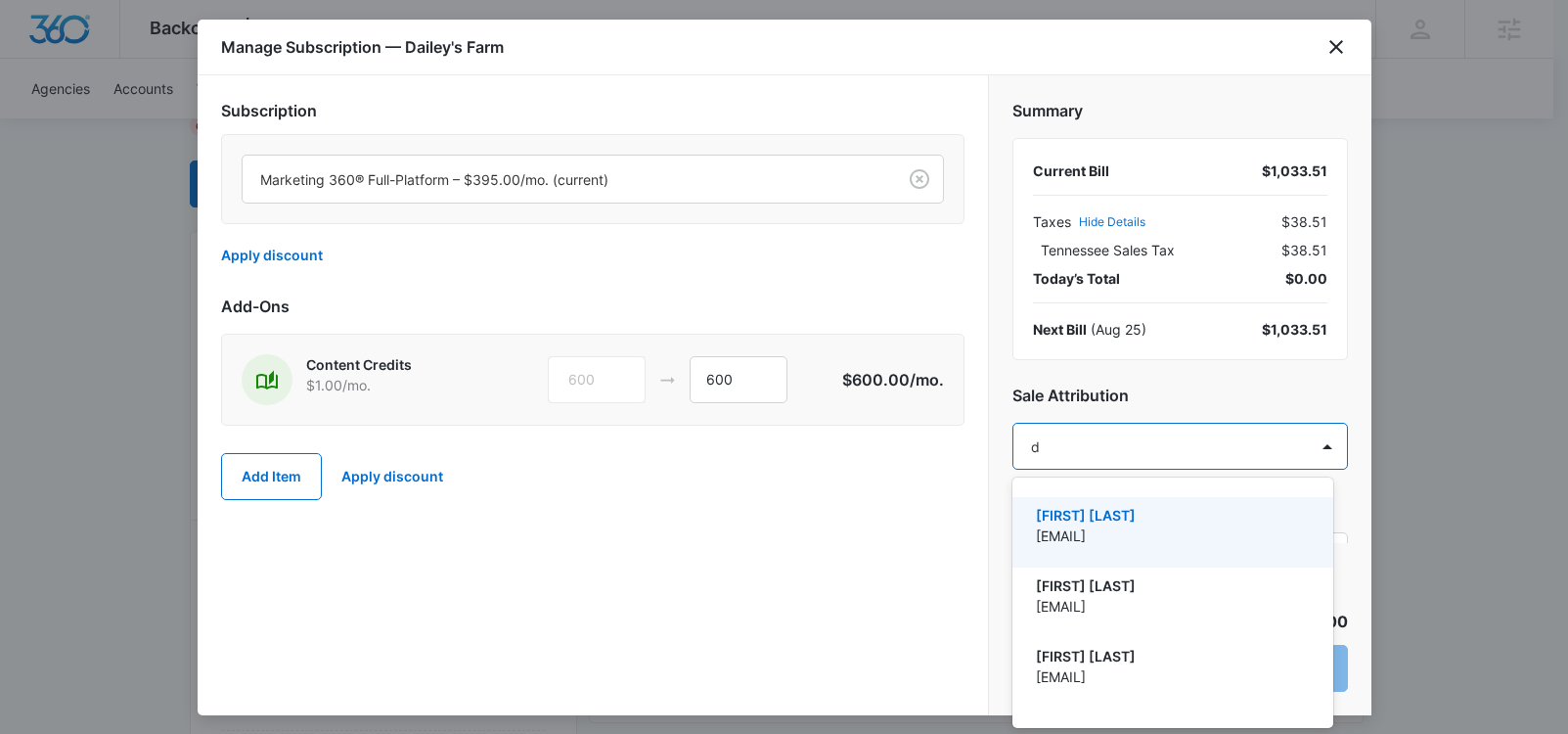 type 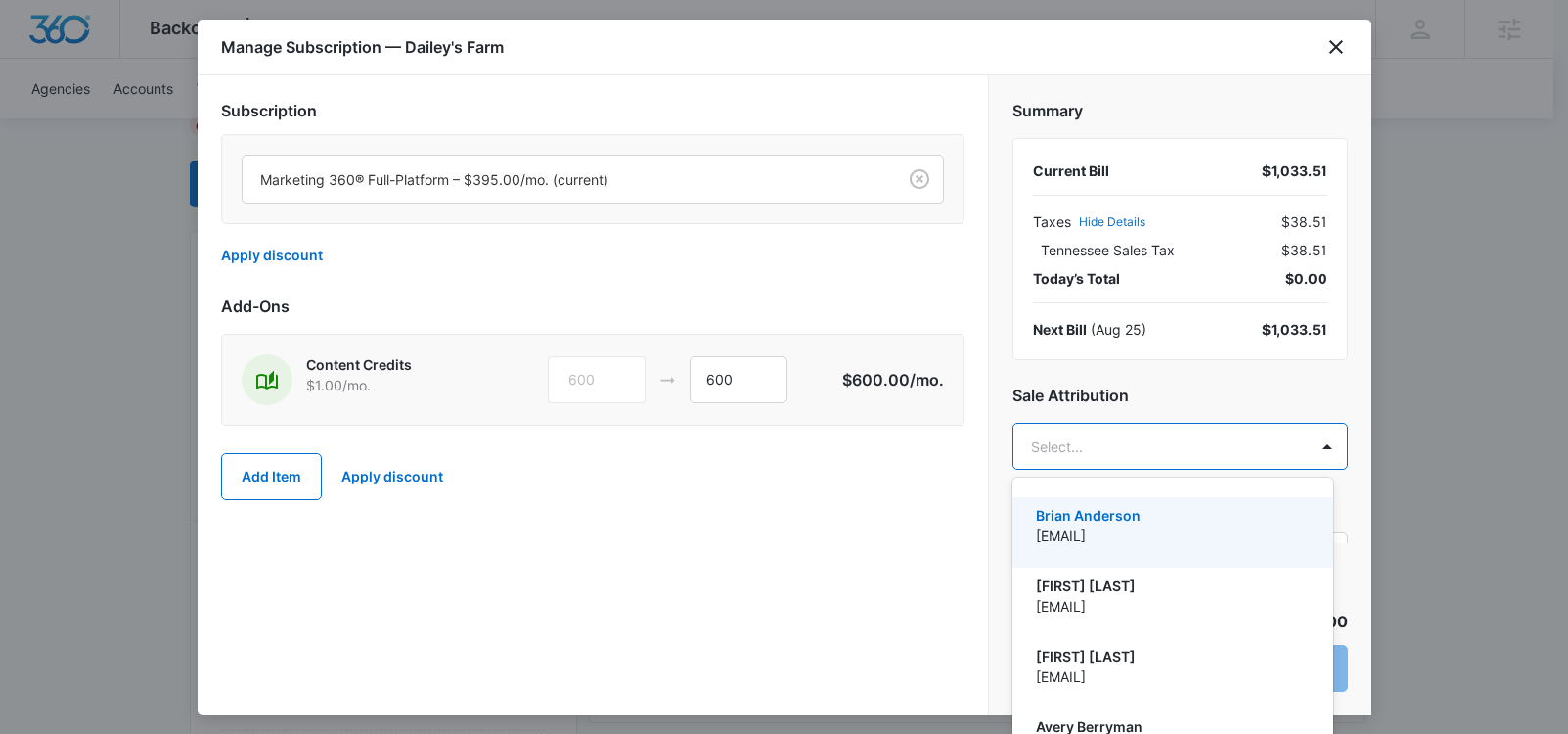 click at bounding box center [784, 367] 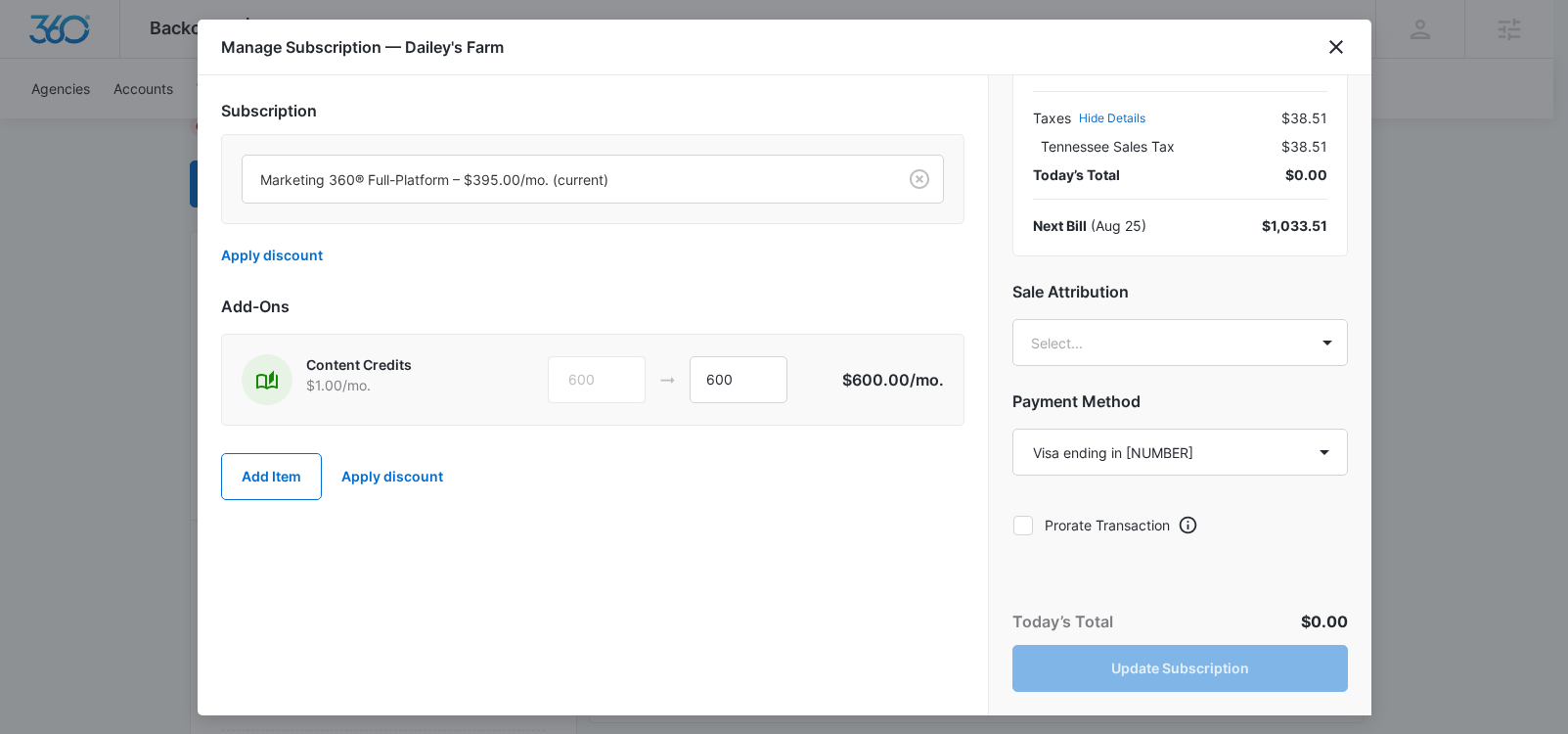 scroll, scrollTop: 108, scrollLeft: 0, axis: vertical 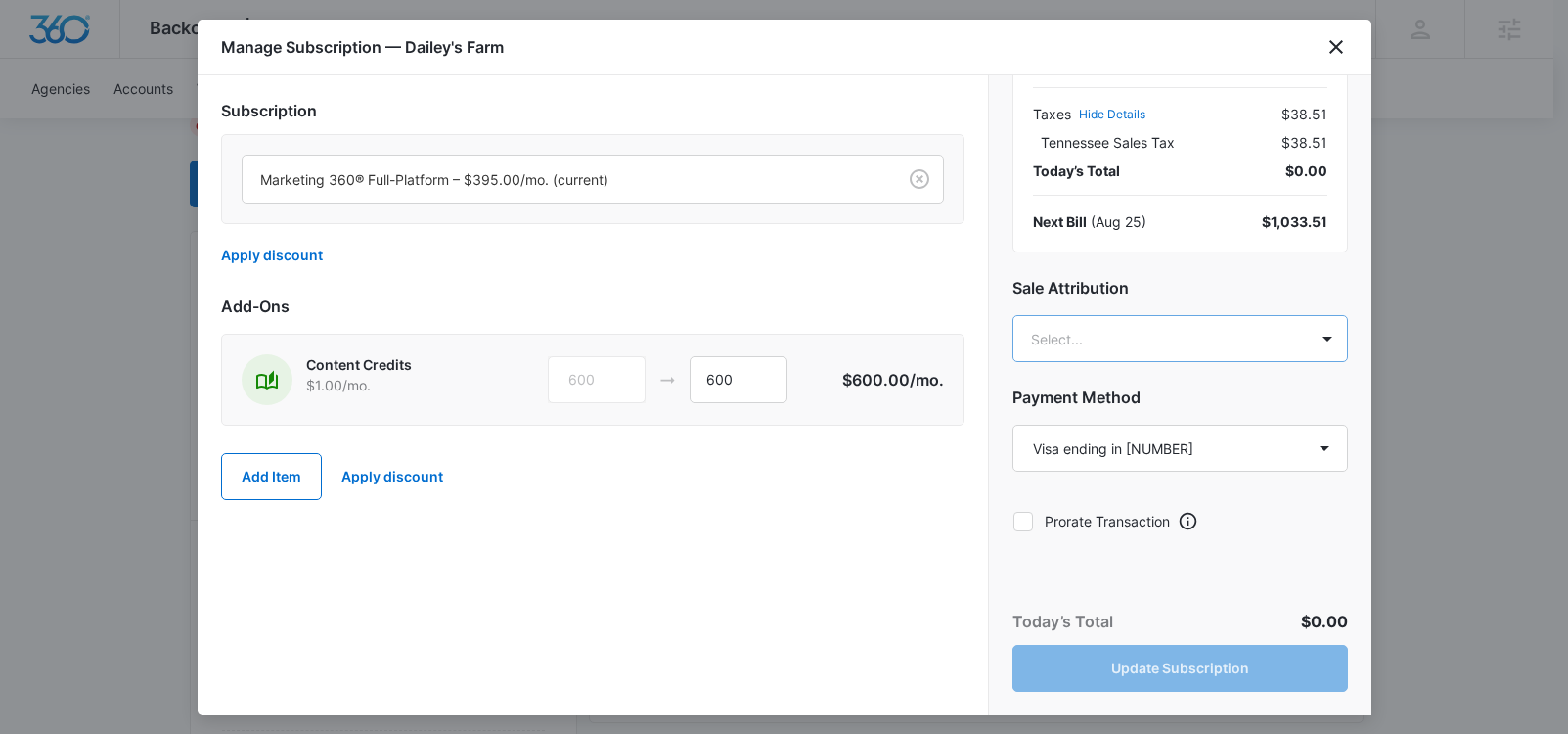 click on "Backoffice | Big Commerce Apps Settings AE [FIRST] [LAST] [EMAIL] My Profile Notifications Support Logout Terms & Conditions   •   Privacy Policy Agencies Agency Management Agencies Accounts Websites Settings Dailey's Farm M328978 Delinquent Next payment of  $1,033.51  due  [MONTH] [DAY] One Time Sale Go to Dashboard Dailey's Farm M328978 Details Billing Type Stripe Billing Contact [FIRST] [LAST] [EMAIL] - Billing Address [NUMBER] [STREET] [CITY] ,  [STATE]   [ZIP] US Local Time [TIME]   ( America/Chicago ) Industry eCommerce Store Lifetime [MONTH] [DAY]  ( [NUMBER] months ) Last Active - Lead Source - Partner Volusion Stripe ID cus_SCFz8PolULW2or Collection Method Charge Automatically Team Members JC [FIRST] [LAST] LC [FIRST] [LAST] JD [FIRST] [LAST] MD [FIRST] [LAST] At Ask the Expert Billing Task Manager Payment Method [NUMBER] exp. [MONTH]/[YEAR] Manage Subscriptions Manage Marketing 360® Full-Platform Under contract through [MONTH] [DAY], billed monthly Delinquent $395.00 /mo. Show Apps Licenses $0.00" at bounding box center (784, 1271) 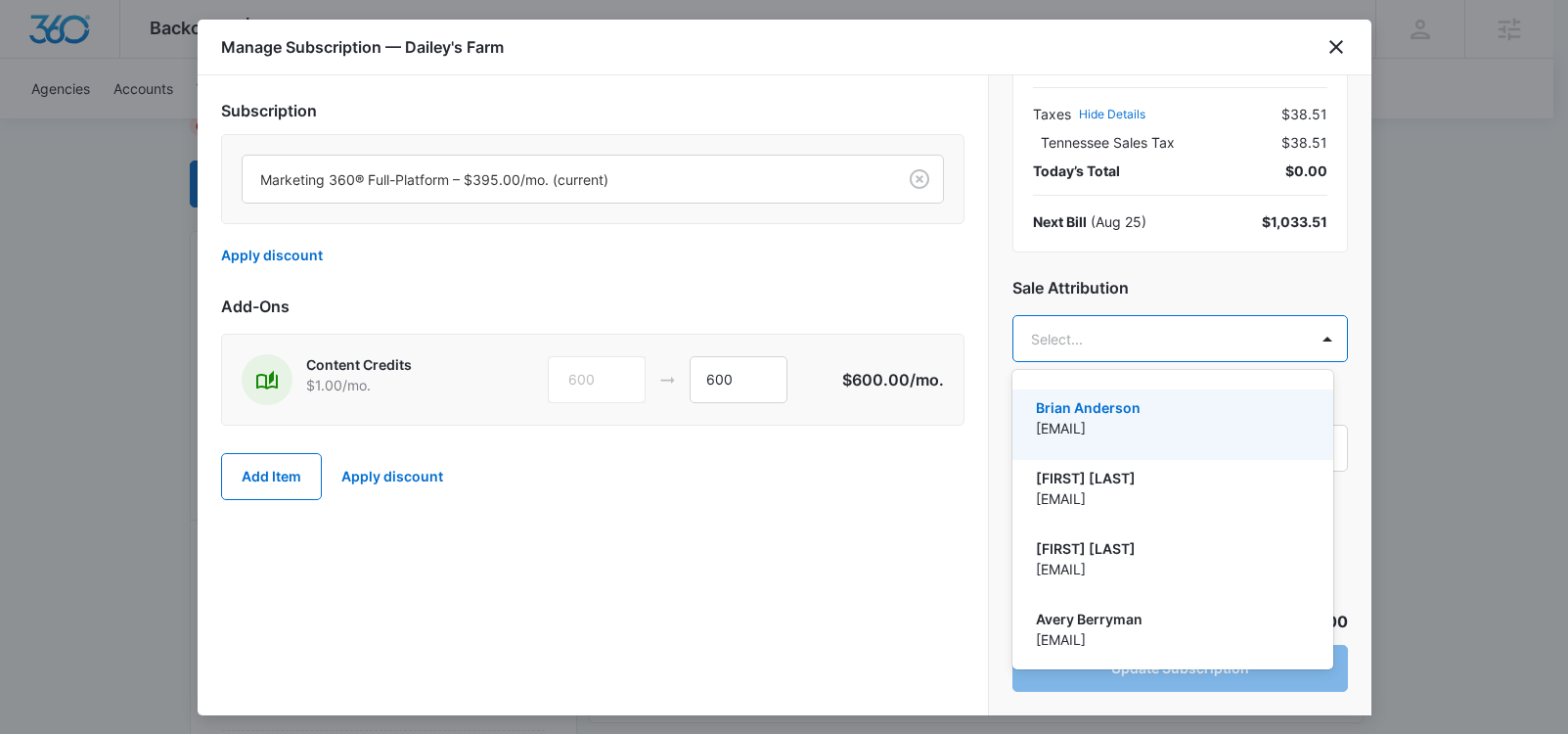 click at bounding box center (784, 367) 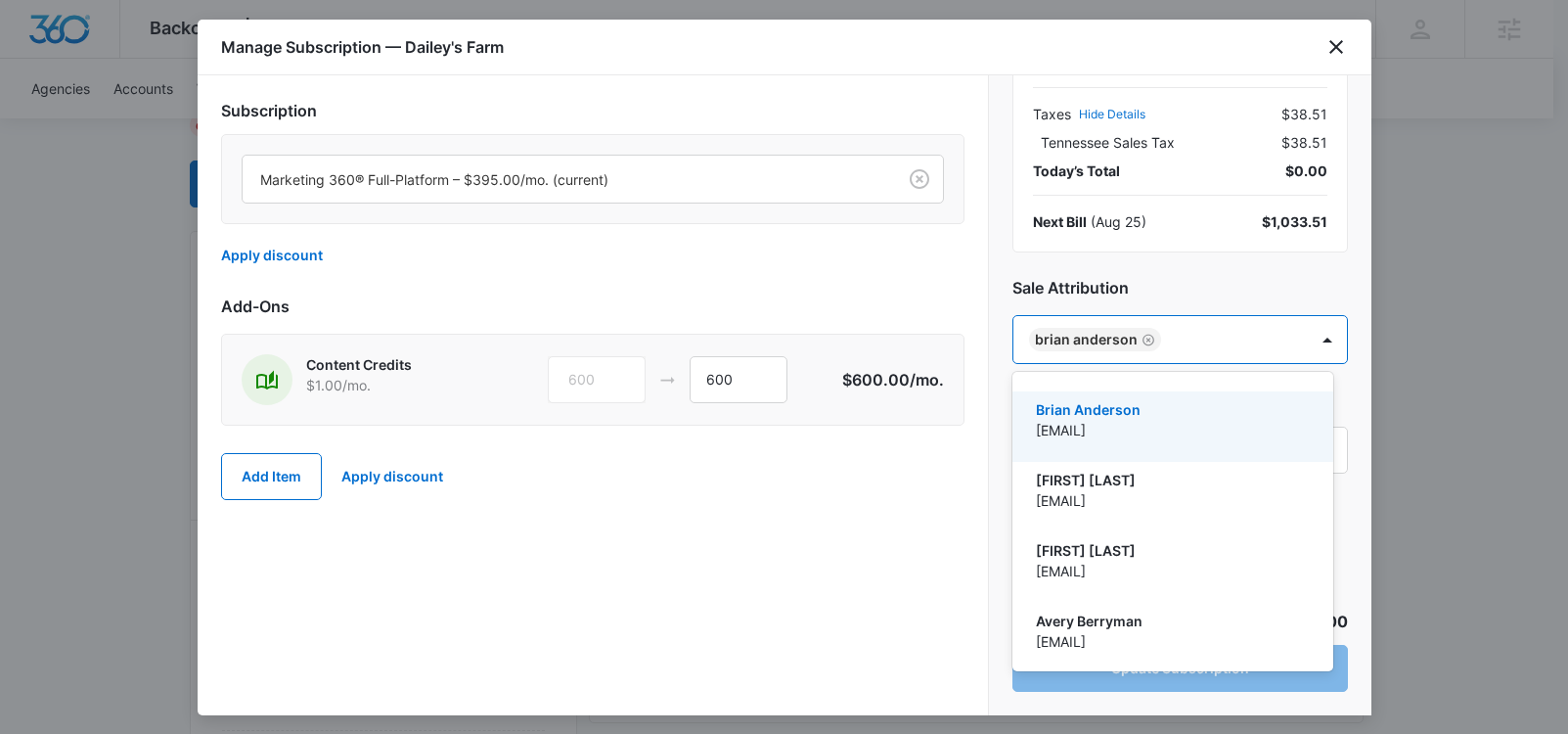 click at bounding box center [784, 367] 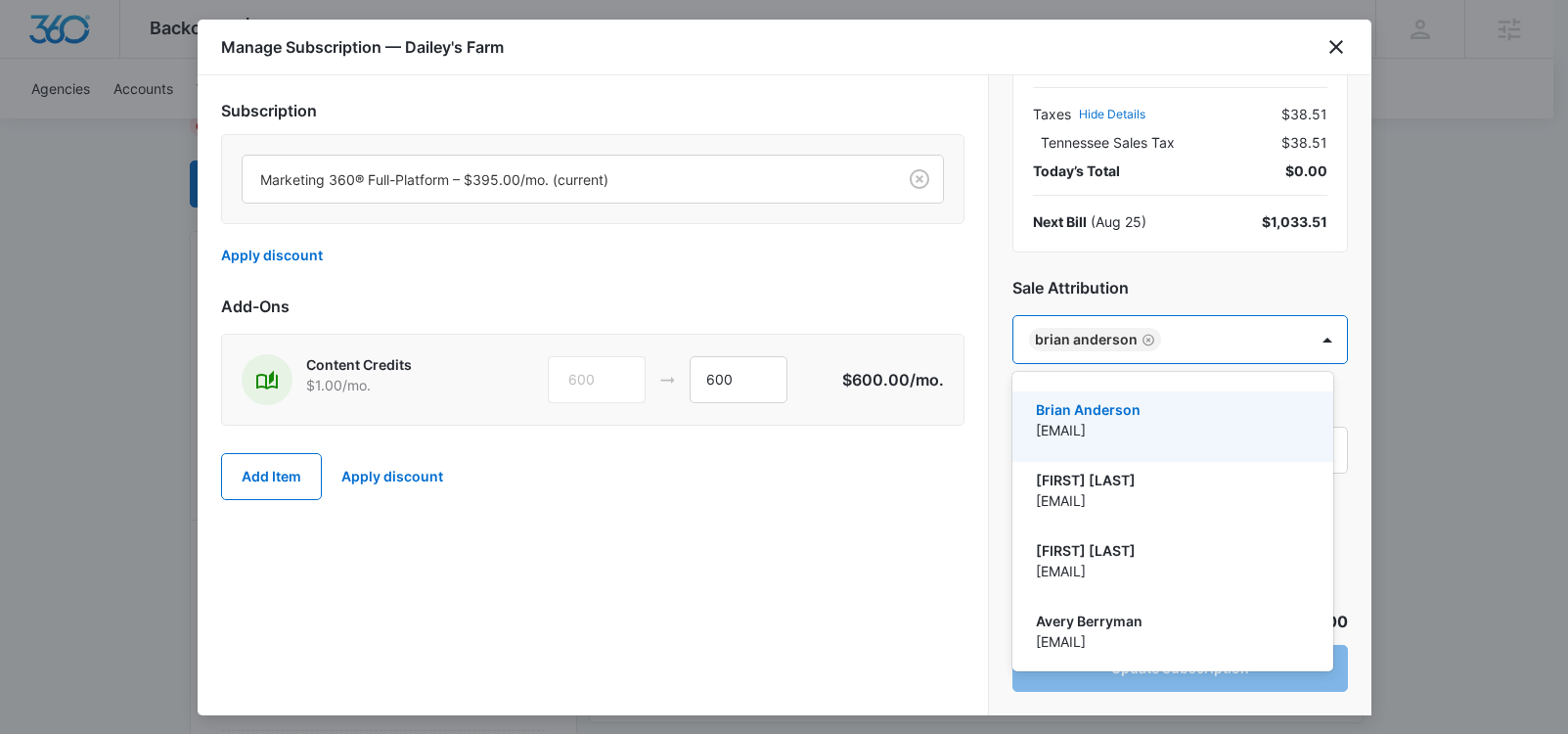 click on "Backoffice | Big Commerce Apps Settings AE [FIRST] [LAST] [EMAIL] My Profile Notifications Support Logout Terms & Conditions   •   Privacy Policy Agencies Agency Management Agencies Accounts Websites Settings Dailey's Farm M328978 Delinquent Next payment of  $1,033.51  due  [MONTH] [DAY] One Time Sale Go to Dashboard Dailey's Farm M328978 Details Billing Type Stripe Billing Contact [FIRST] [LAST] [EMAIL] - Billing Address [NUMBER] [STREET] [CITY] ,  [STATE]   [ZIP] US Local Time [TIME]   ( America/Chicago ) Industry eCommerce Store Lifetime [MONTH] [DAY]  ( [NUMBER] months ) Last Active - Lead Source - Partner Volusion Stripe ID cus_SCFz8PolULW2or Collection Method Charge Automatically Team Members JC [FIRST] [LAST] LC [FIRST] [LAST] JD [FIRST] [LAST] MD [FIRST] [LAST] At Ask the Expert Billing Task Manager Payment Method [NUMBER] exp. [MONTH]/[YEAR] Manage Subscriptions Manage Marketing 360® Full-Platform Under contract through [MONTH] [DAY], billed monthly Delinquent $395.00 /mo. Show Apps Licenses $0.00" at bounding box center [784, 1271] 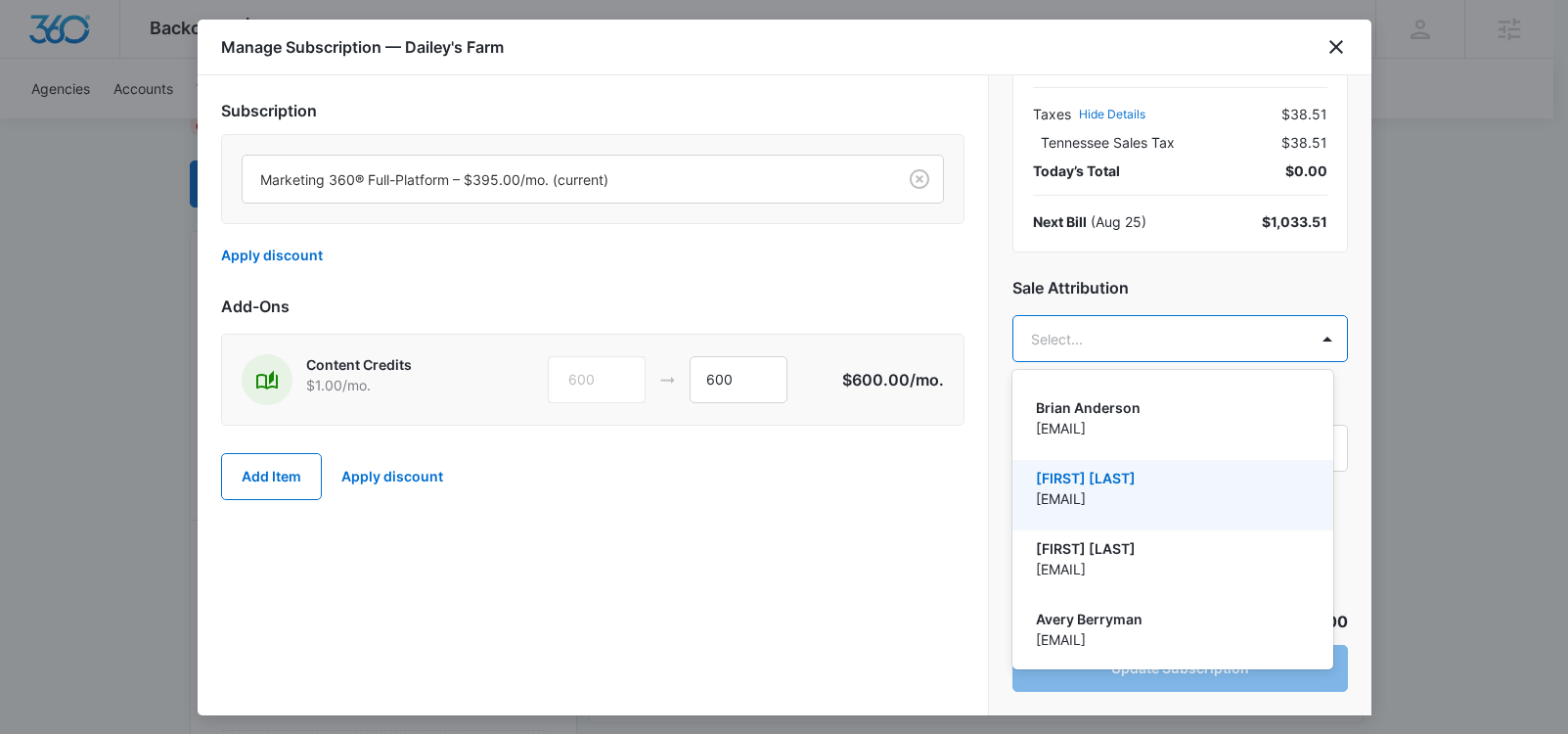 click on "[FIRST] [LAST]" at bounding box center [1171, 478] 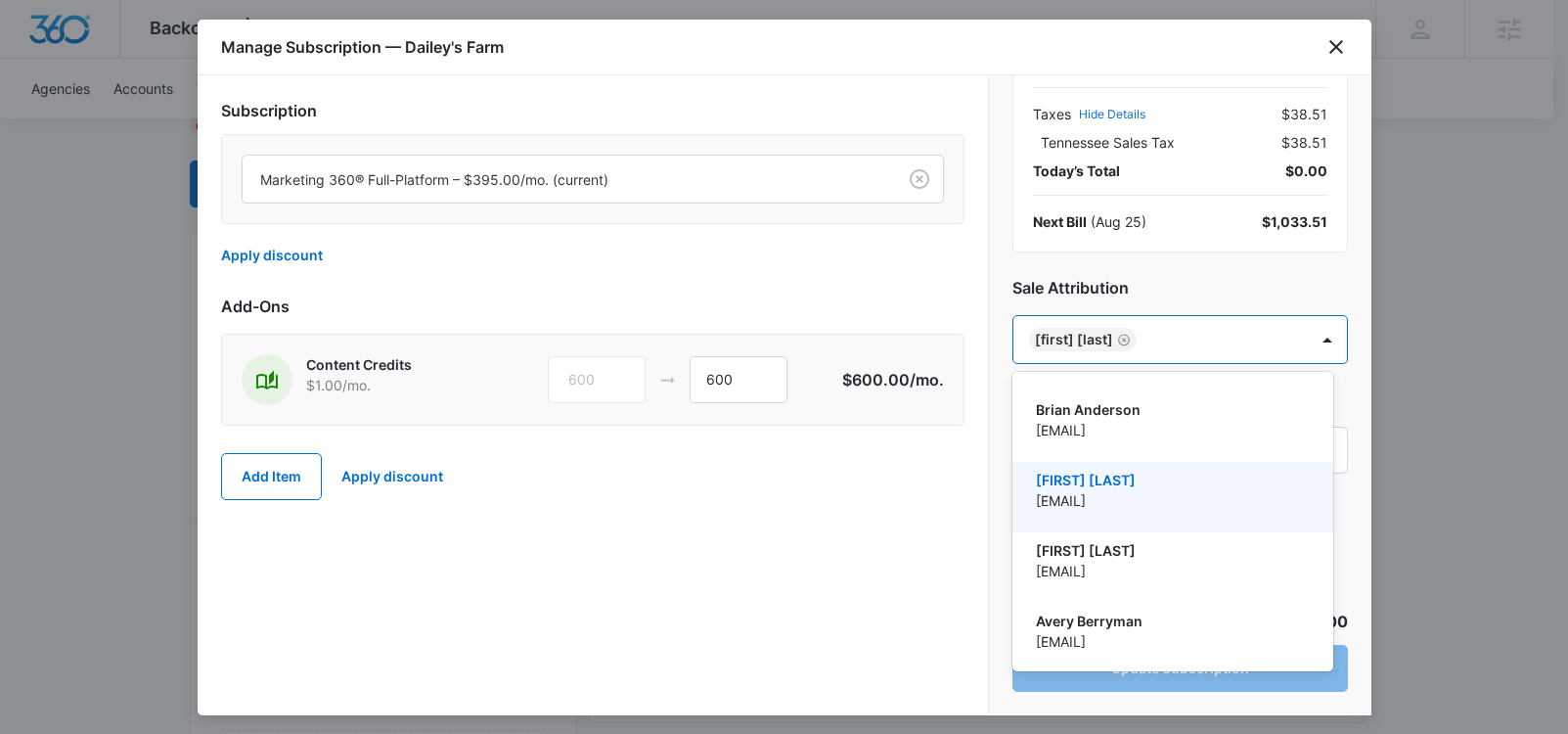 click at bounding box center (784, 367) 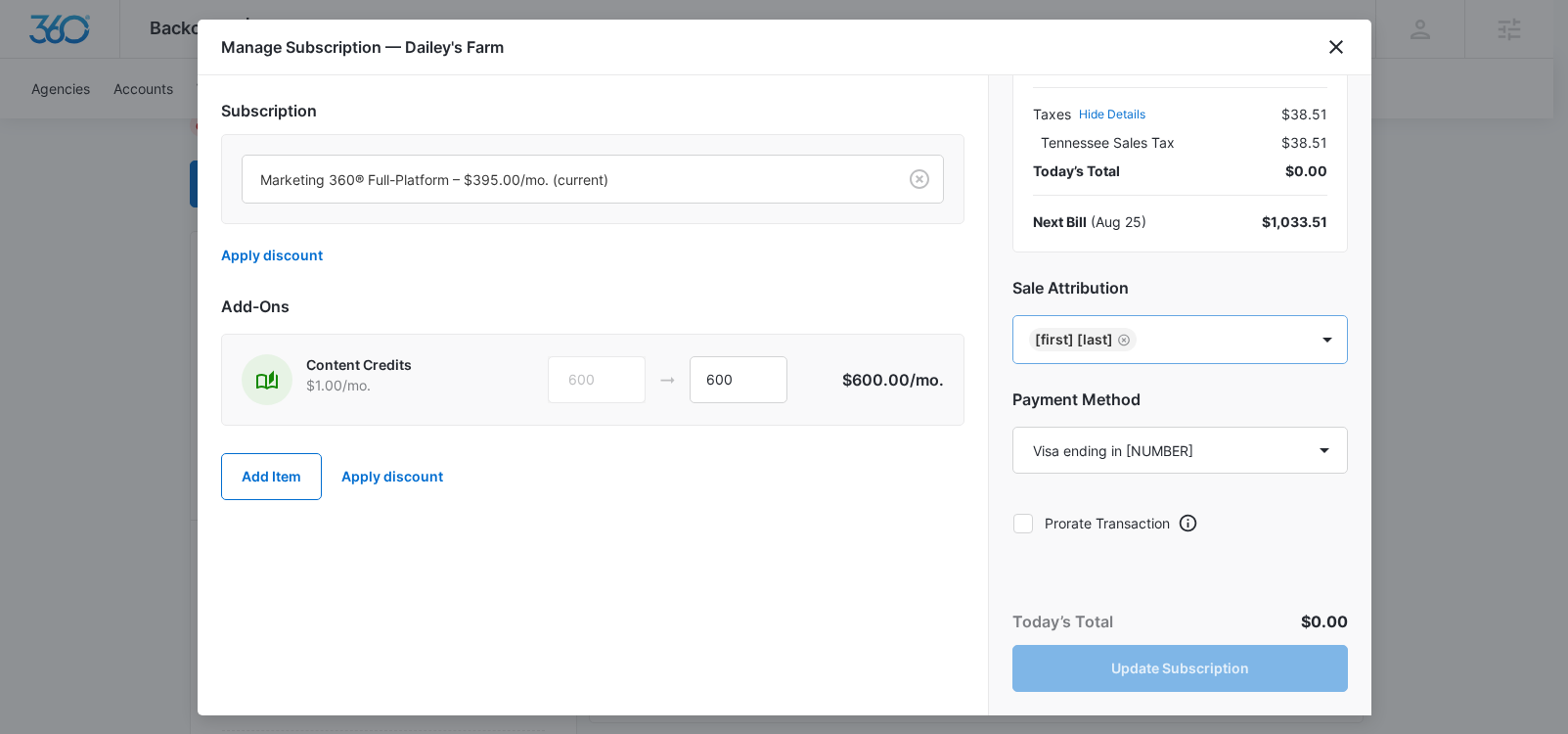 click on "Backoffice | Big Commerce Apps Settings AE [FIRST] [LAST] [EMAIL] My Profile Notifications Support Logout Terms & Conditions   •   Privacy Policy Agencies Agency Management Agencies Accounts Websites Settings Dailey's Farm M328978 Delinquent Next payment of  $1,033.51  due  [MONTH] [DAY] One Time Sale Go to Dashboard Dailey's Farm M328978 Details Billing Type Stripe Billing Contact [FIRST] [LAST] [EMAIL] - Billing Address [NUMBER] [STREET] [CITY] ,  [STATE]   [ZIP] US Local Time [TIME]   ( America/Chicago ) Industry eCommerce Store Lifetime [MONTH] [DAY]  ( [NUMBER] months ) Last Active - Lead Source - Partner Volusion Stripe ID cus_SCFz8PolULW2or Collection Method Charge Automatically Team Members JC [FIRST] [LAST] LC [FIRST] [LAST] JD [FIRST] [LAST] MD [FIRST] [LAST] At Ask the Expert Billing Task Manager Payment Method [NUMBER] exp. [MONTH]/[YEAR] Manage Subscriptions Manage Marketing 360® Full-Platform Under contract through [MONTH] [DAY], billed monthly Delinquent $395.00 /mo. Show Apps Licenses $0.00" at bounding box center (784, 1271) 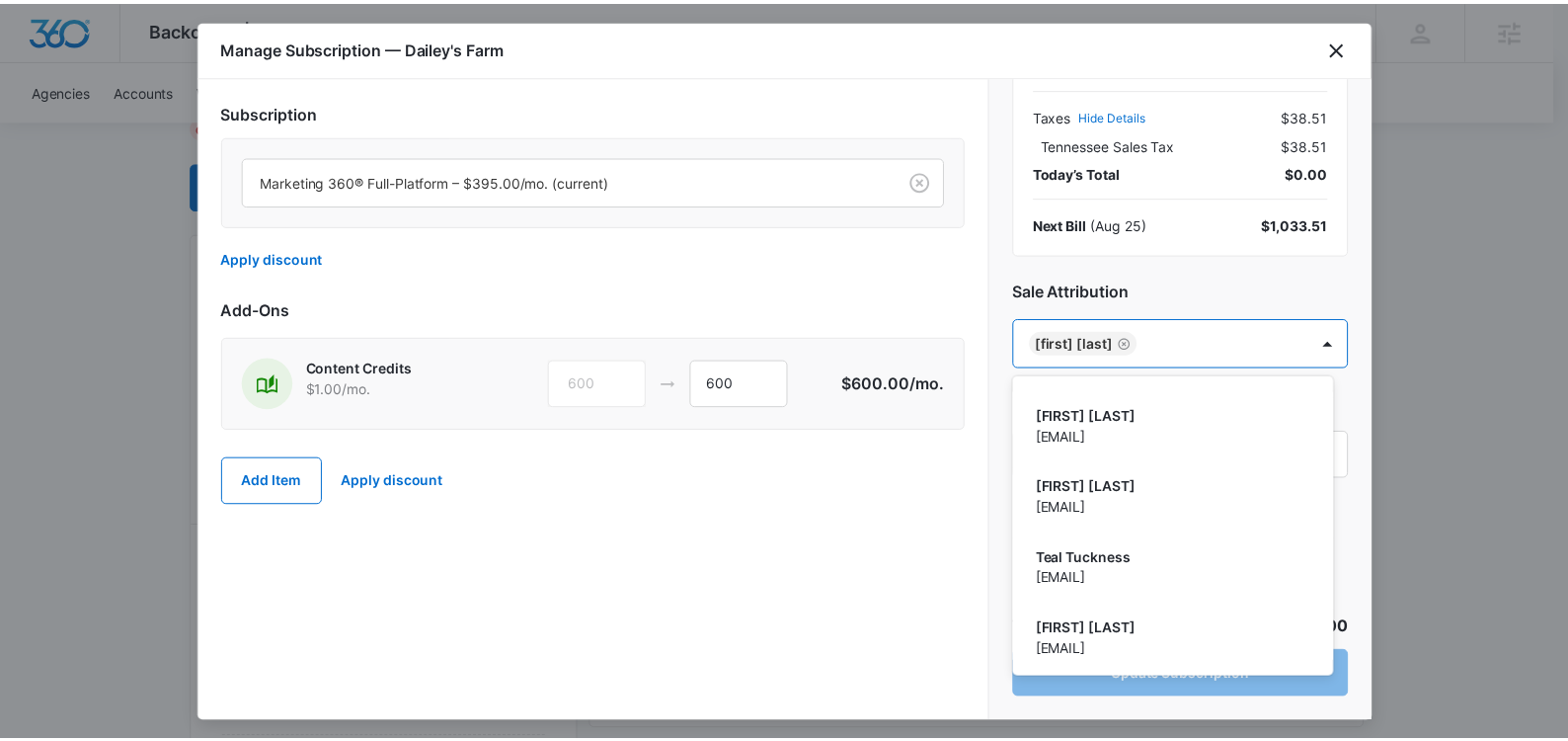 scroll, scrollTop: 2369, scrollLeft: 0, axis: vertical 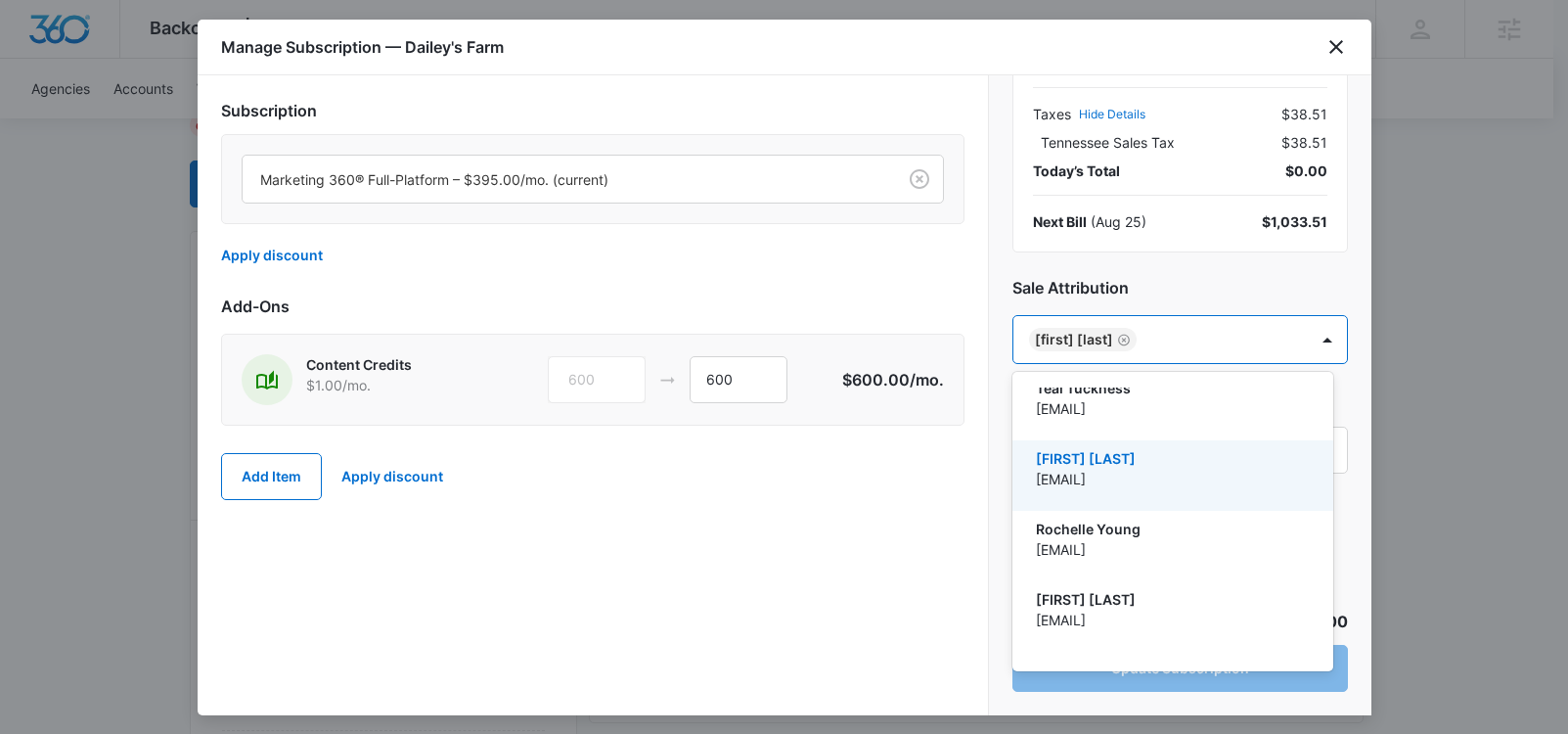 click at bounding box center (784, 367) 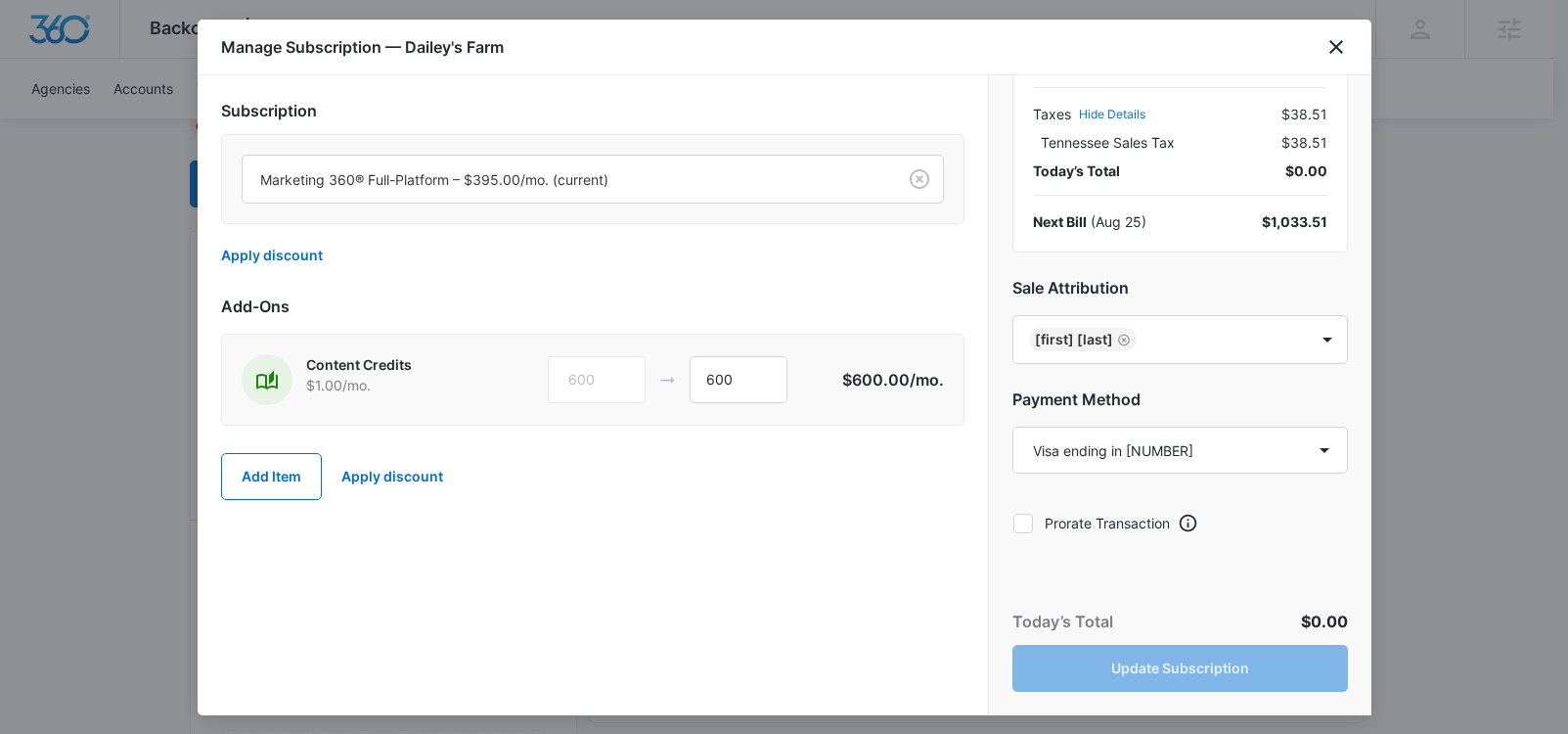 click on "Today’s Total $0.00 Update Subscription" at bounding box center (1180, 651) 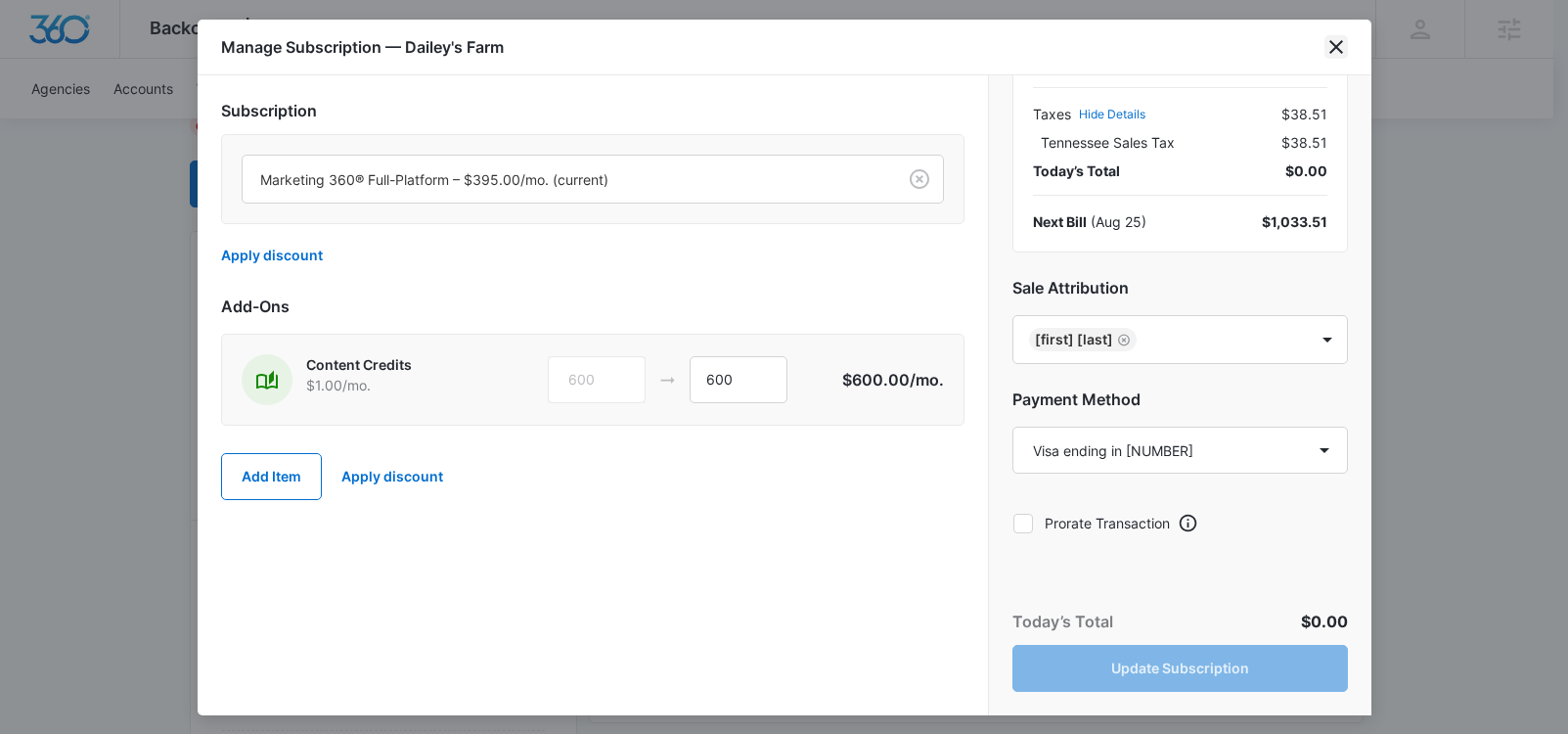 click 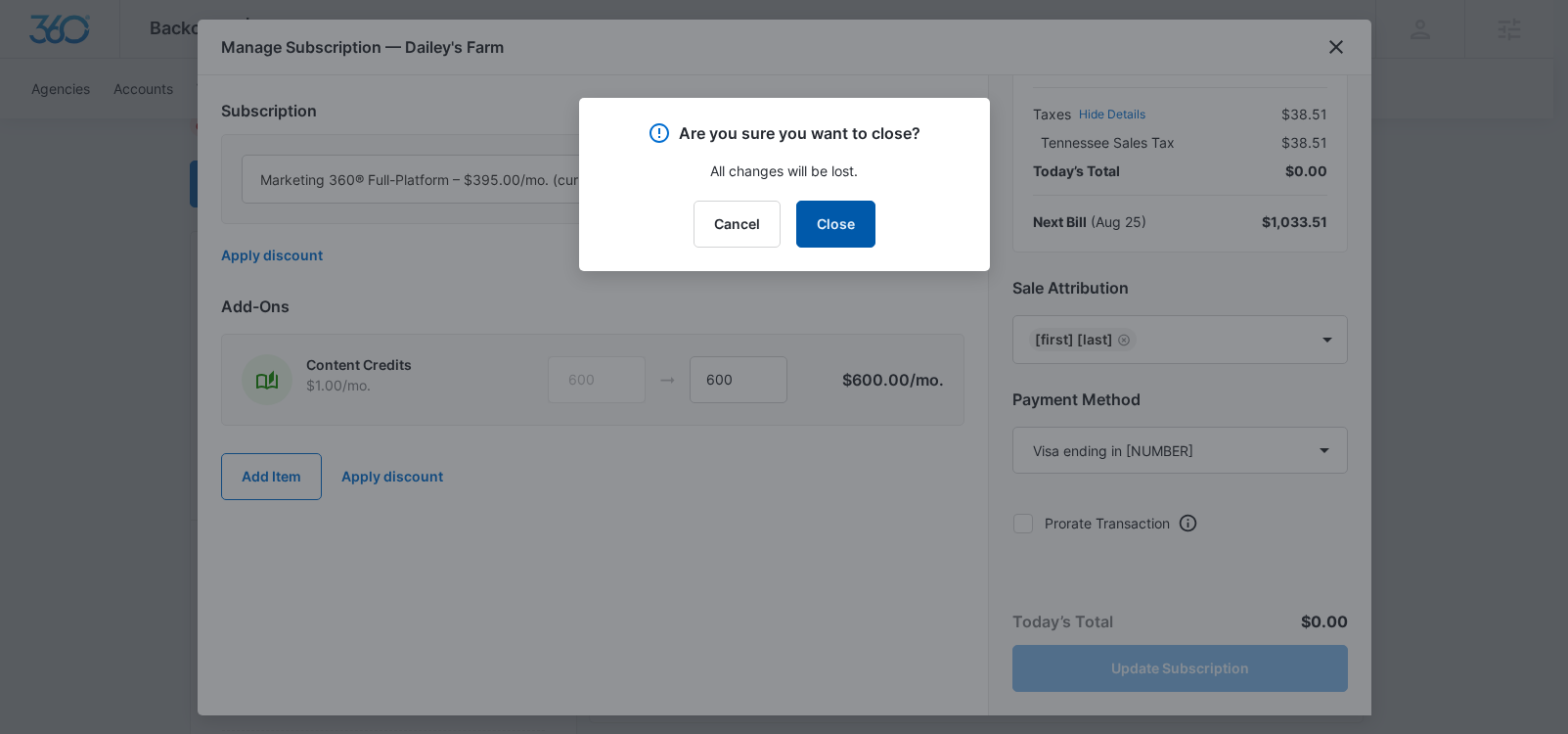 click on "Close" at bounding box center (835, 224) 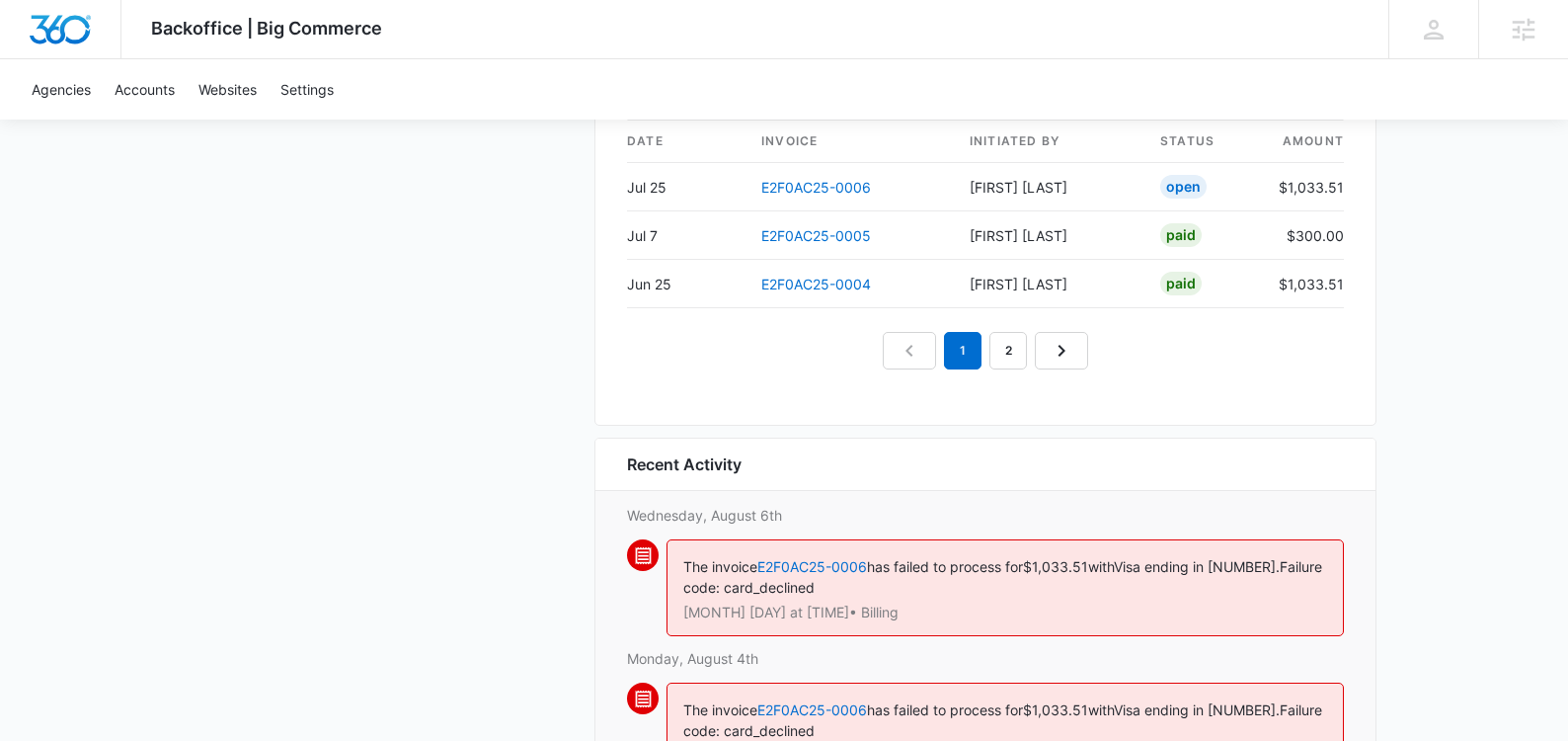 scroll, scrollTop: 2153, scrollLeft: 0, axis: vertical 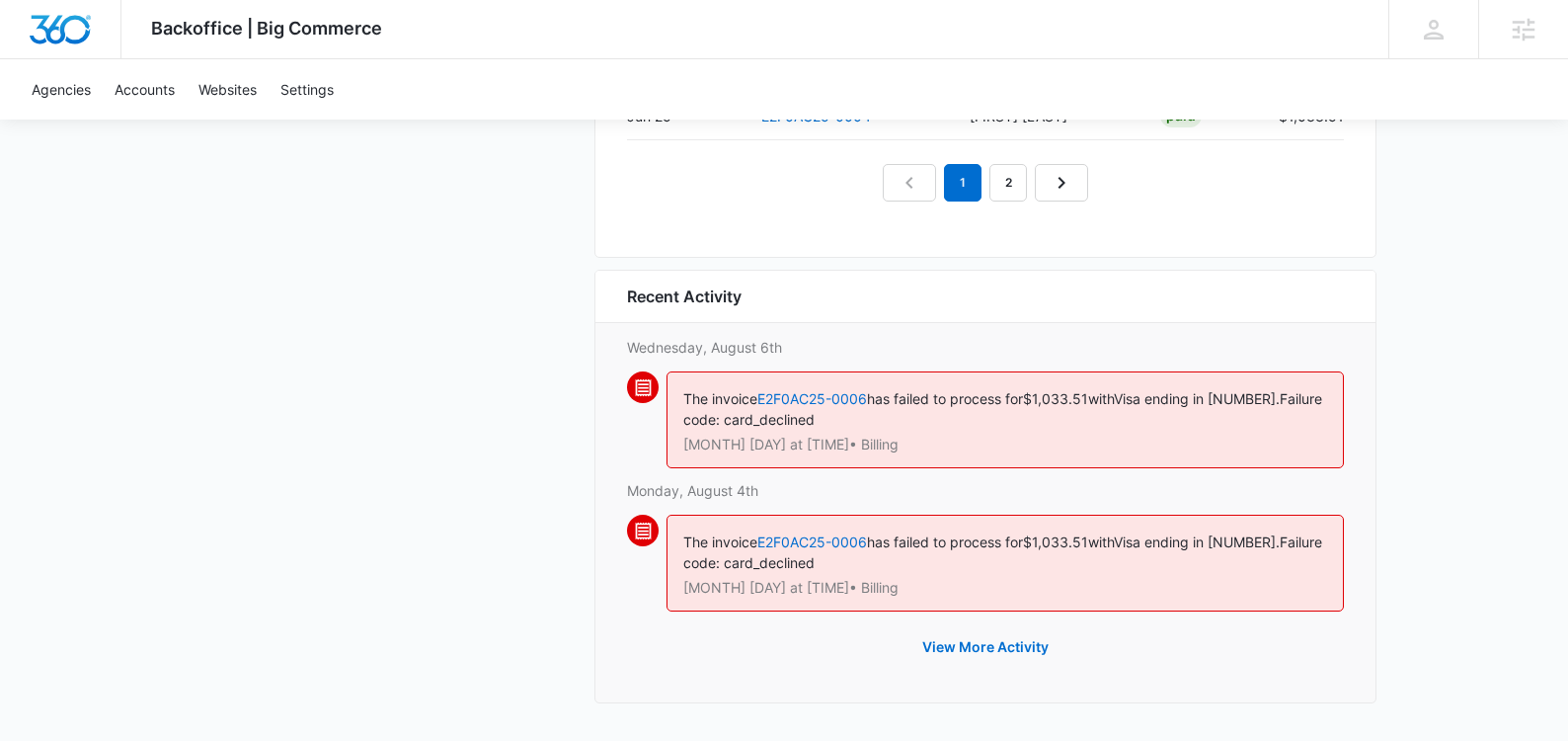 click on "The invoice  E2F0AC25-0006  has failed to process for  $1,033.51  with  Visa (ending in [NUMBER]).  Failure code: card_declined [MONTH] [DAY] at [TIME]  • Billing" at bounding box center (1005, 420) 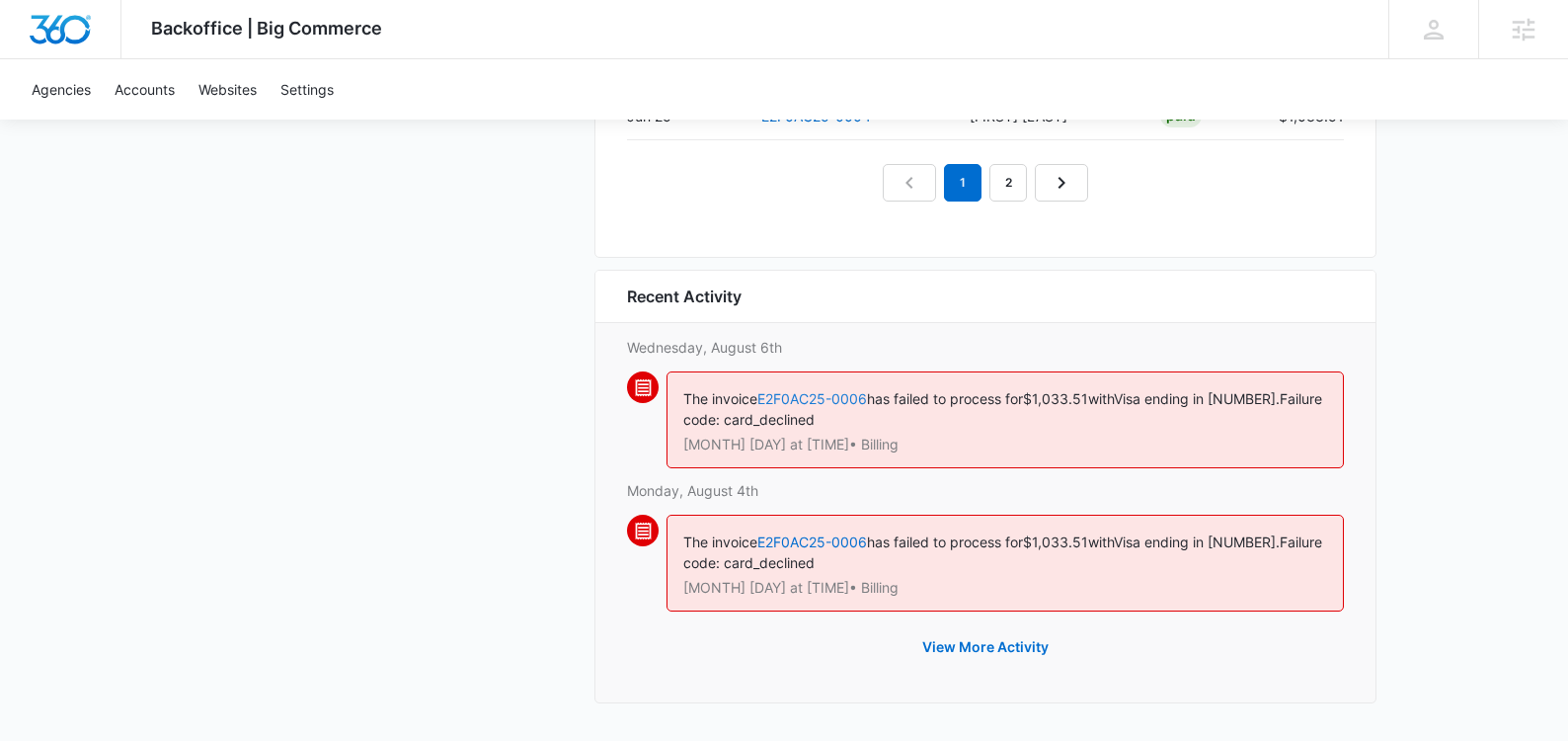 click on "E2F0AC25-0006" at bounding box center [812, 398] 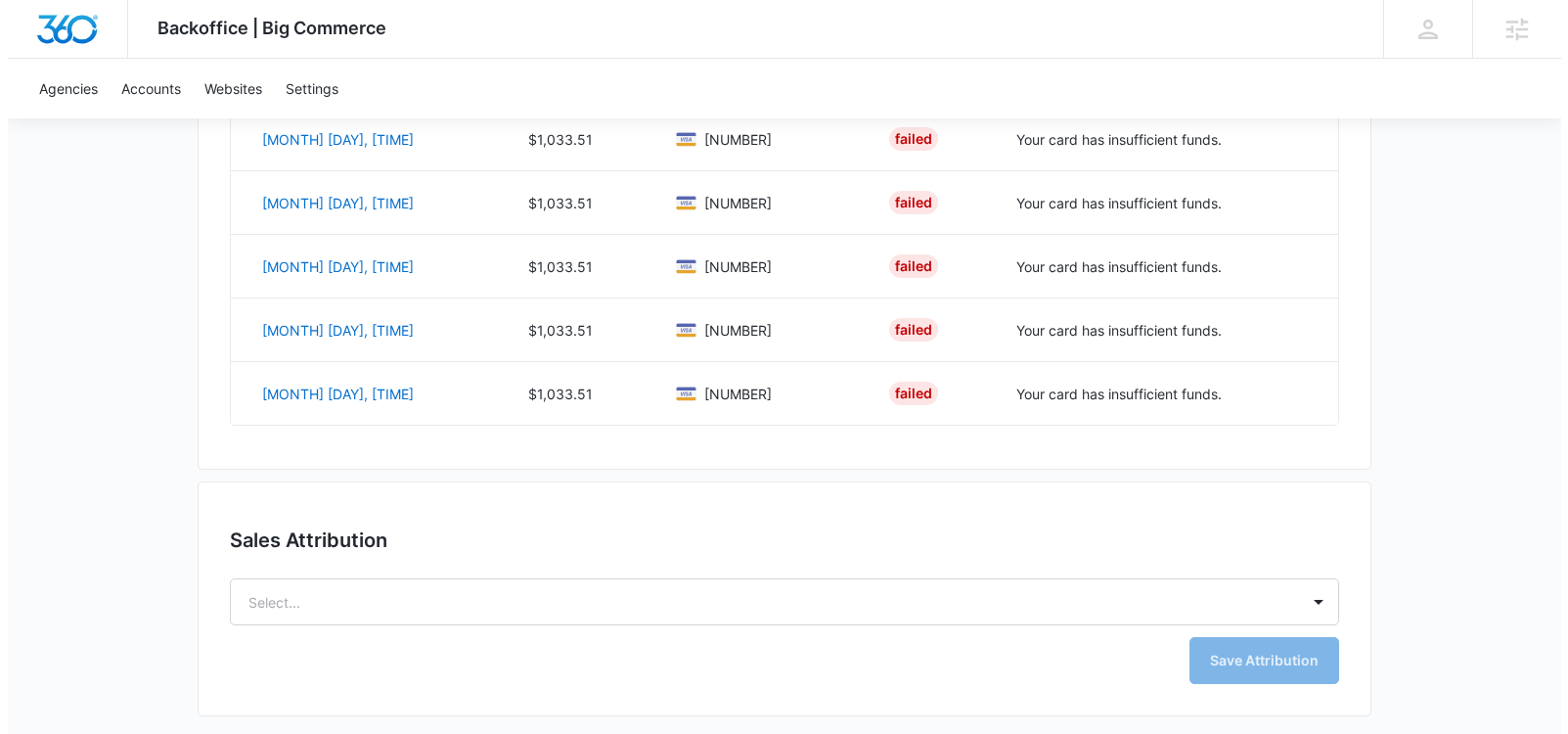 scroll, scrollTop: 1631, scrollLeft: 0, axis: vertical 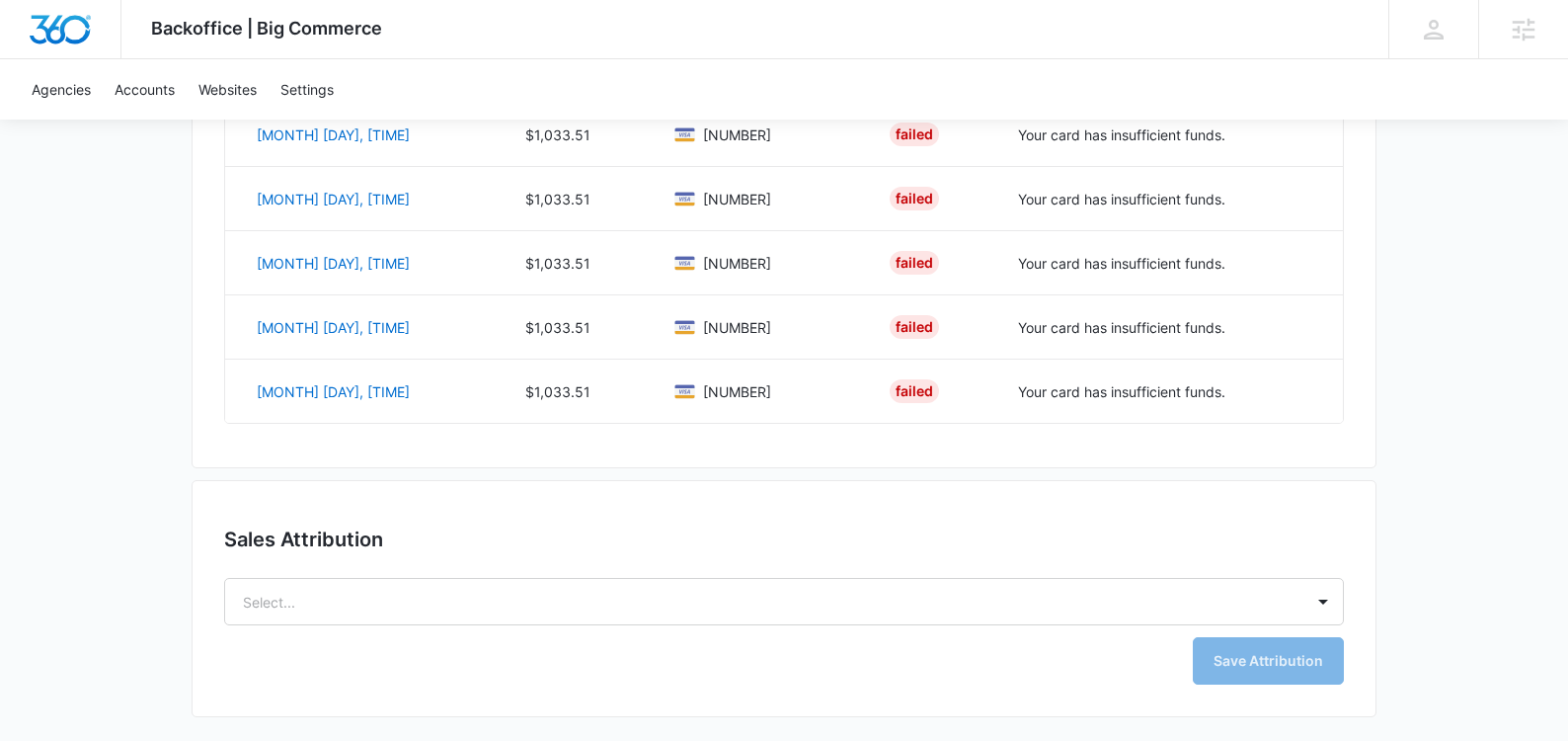 click on "Sales Attribution Select... Save Attribution" at bounding box center (784, 599) 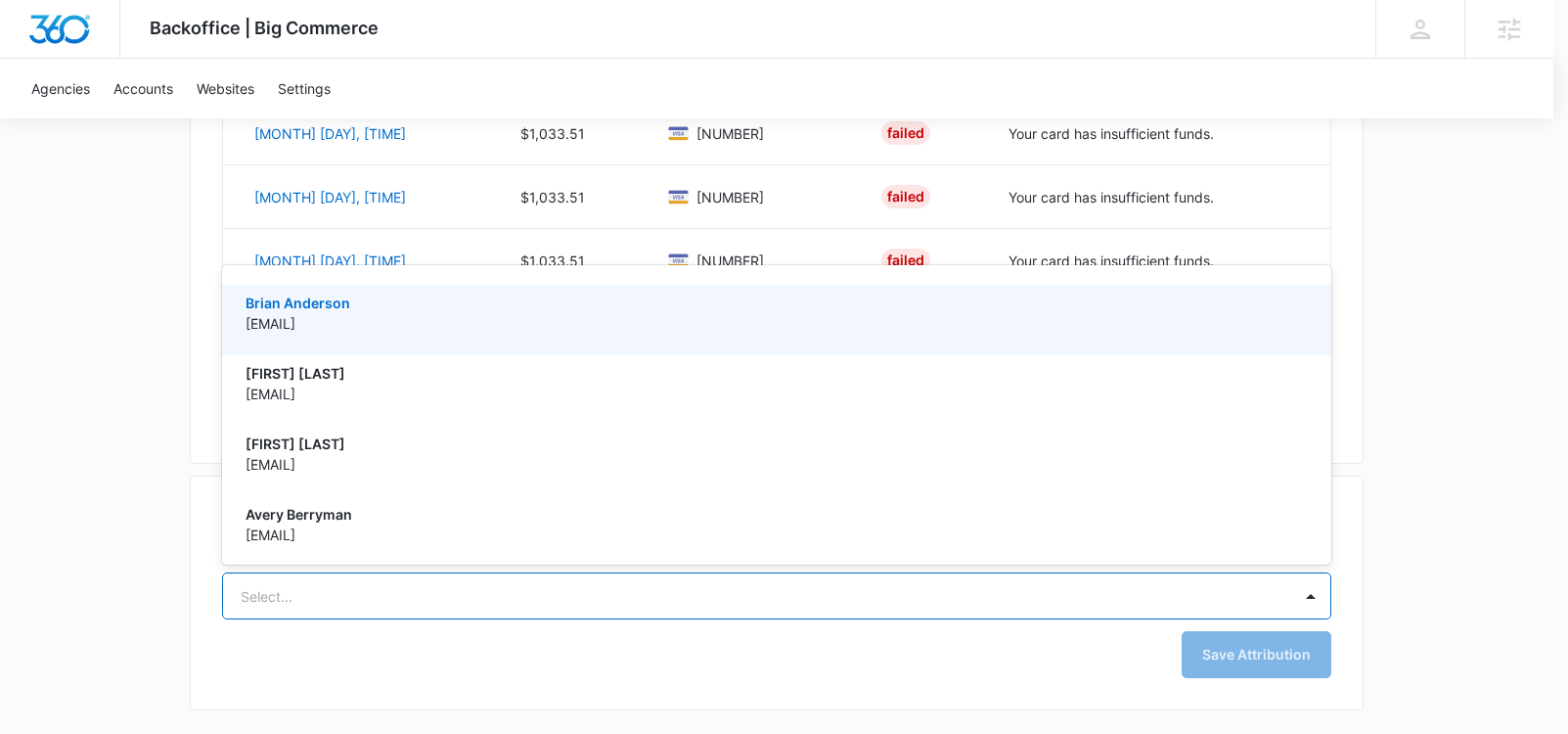 click on "Backoffice | Big Commerce Apps Settings AE [FIRST] [LAST] [EMAIL] My Profile Notifications Support Logout Terms & Conditions   •   Privacy Policy Agencies Agency Management Agencies Accounts Websites Settings Dailey's Farm M328978 Invoice  E2F0AC25-0006 Open Invoice To [FIRST] [LAST] [NUMBER] [STREET] [CITY] ,  [STATE]  [ZIP] Sent [MONTH] [DAY], [TIME] Description Quantity Unit Price Total Marketing 360® Full-Platform (at $395.00 / month) [NUMBER] $395.00 $395.00 Content Credits (at $1.00 / month) [NUMBER] $1.00 $600.00 Subtotal $995.00 Tennessee Sales Tax Tennessee Sales Tax Total Tax $38.51 $0.00 $38.51 Total $1,033.51 Details Created [MONTH] [DAY] Finalized [MONTH] [DAY] Paid - Customer [FIRST] [LAST] [EMAIL] Initiated By [FIRST] [LAST] [EMAIL] Invoice Activity Created Amount Payment Method Status Reason [MONTH] [DAY], [TIME] $1,033.51 [NUMBER] Failed Your card has insufficient funds. [MONTH] [DAY], [TIME] $1,033.51 [NUMBER] Failed Your card has insufficient funds. [MONTH] [DAY], [TIME] $1,033.51" at bounding box center (784, -449) 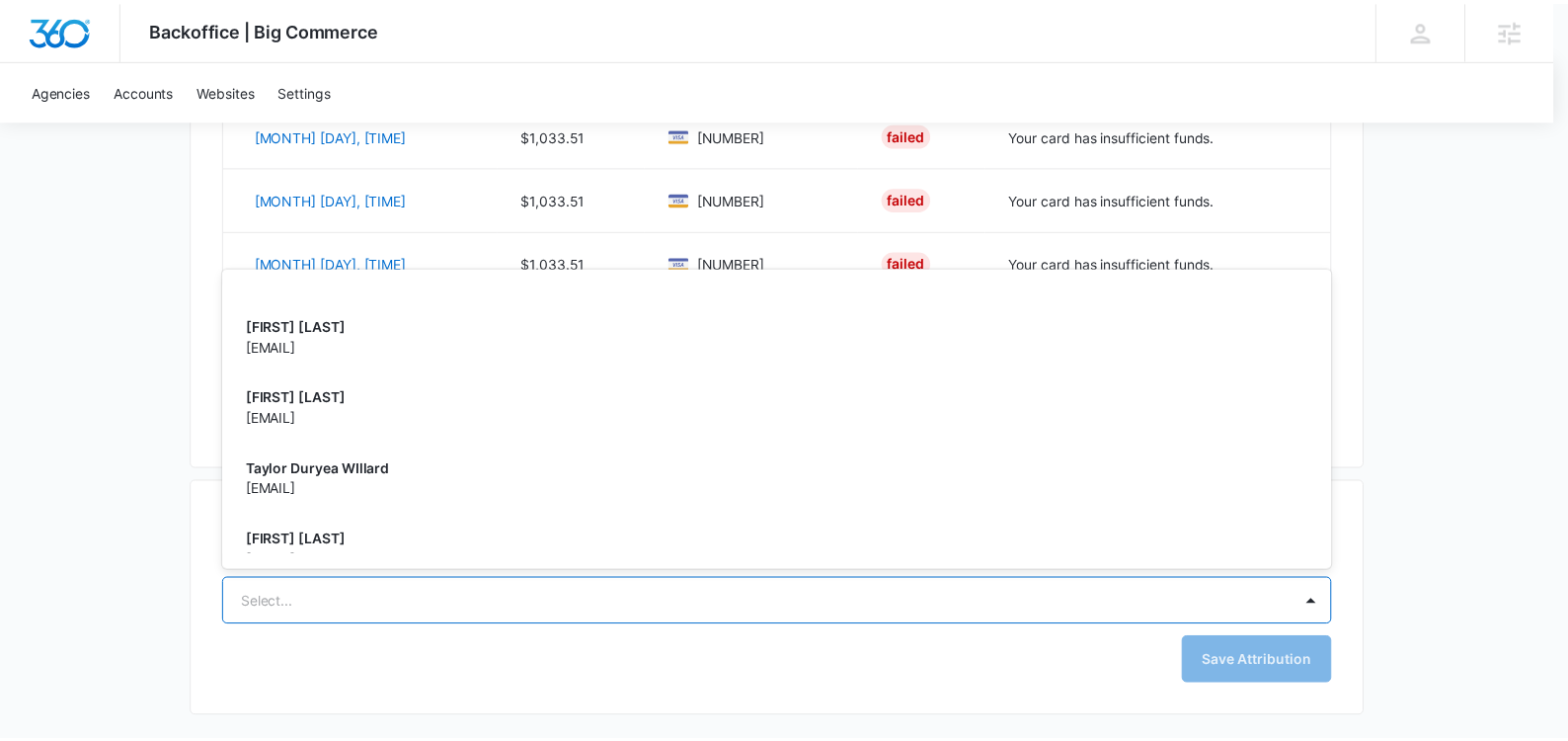 scroll, scrollTop: 0, scrollLeft: 0, axis: both 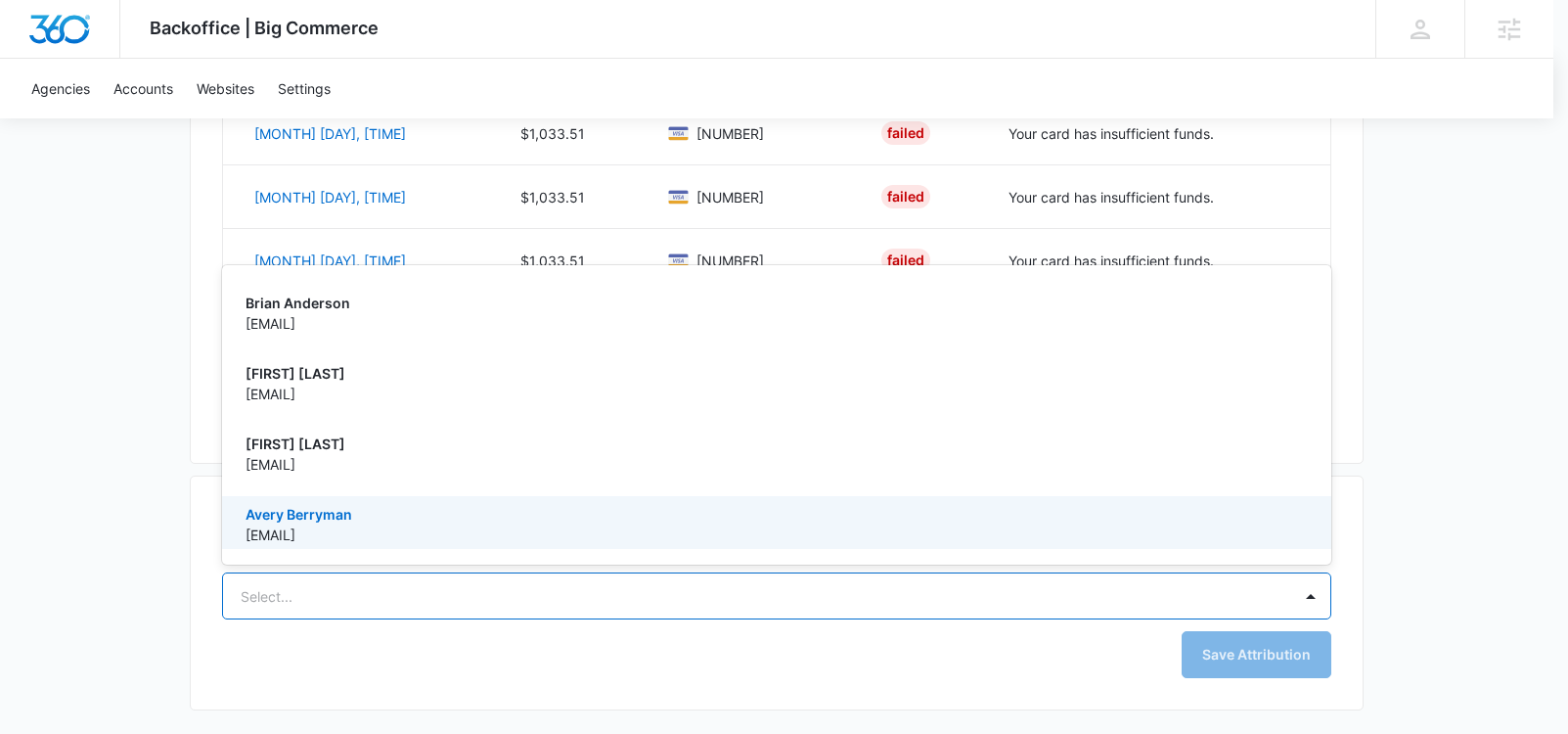 click at bounding box center (784, 367) 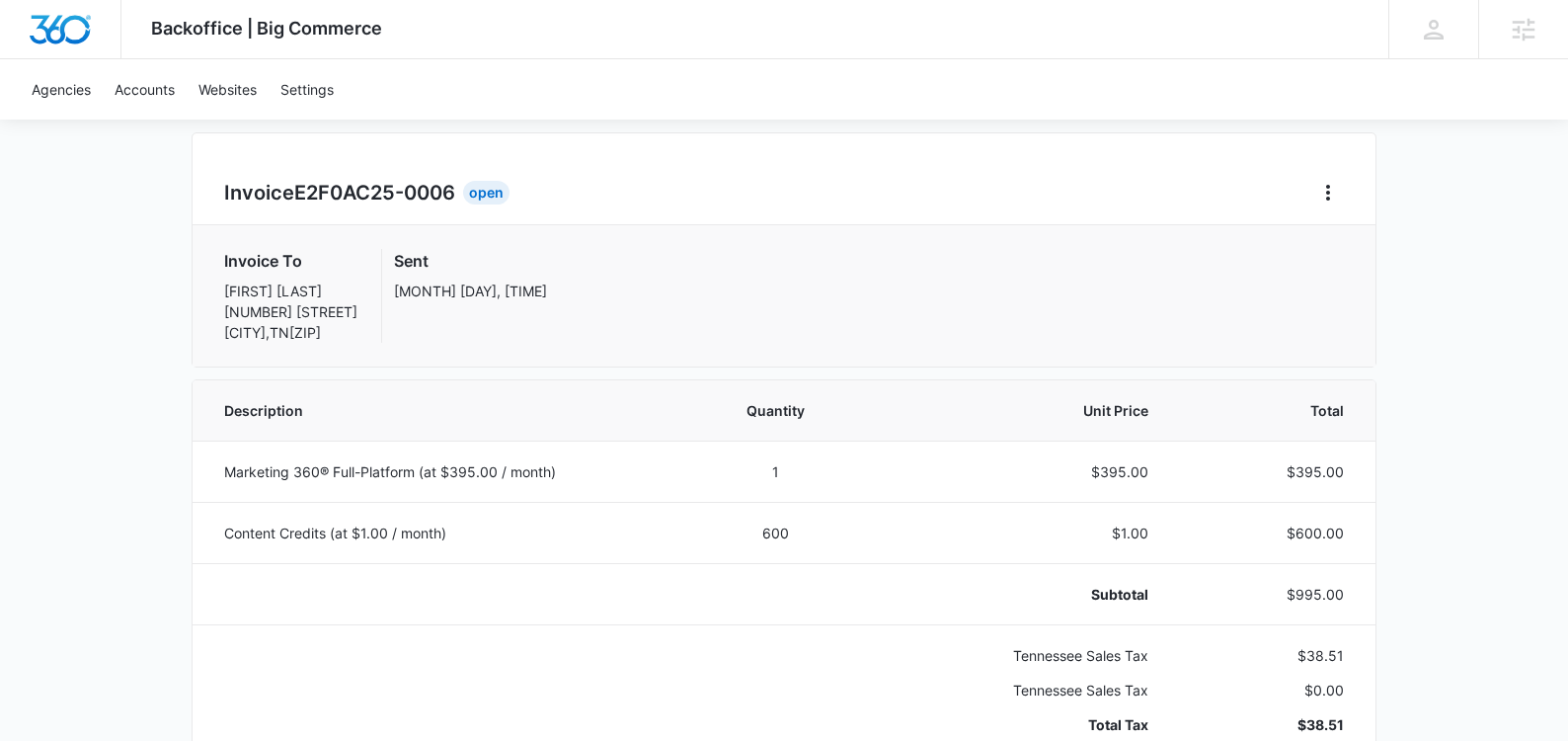 scroll, scrollTop: 0, scrollLeft: 0, axis: both 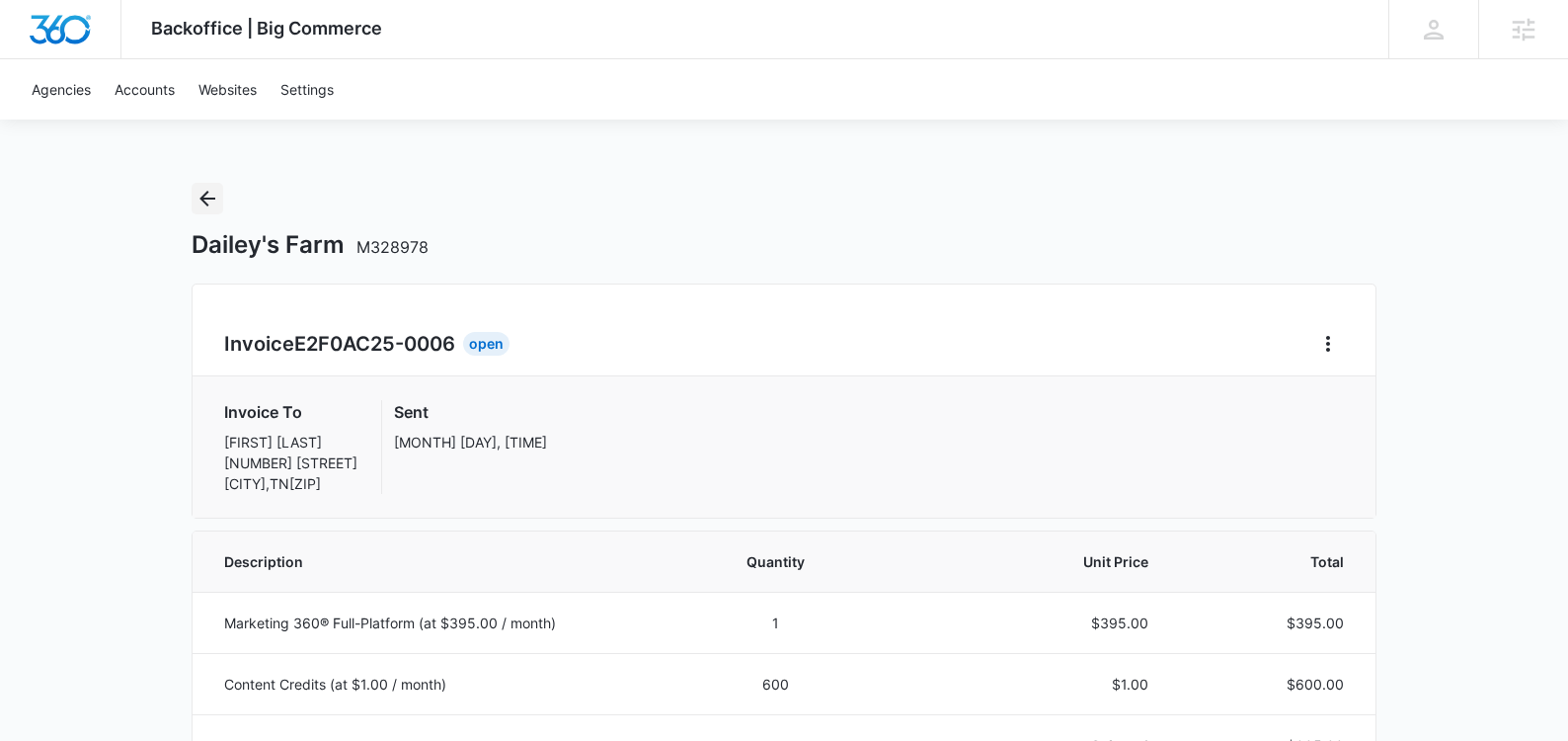 click 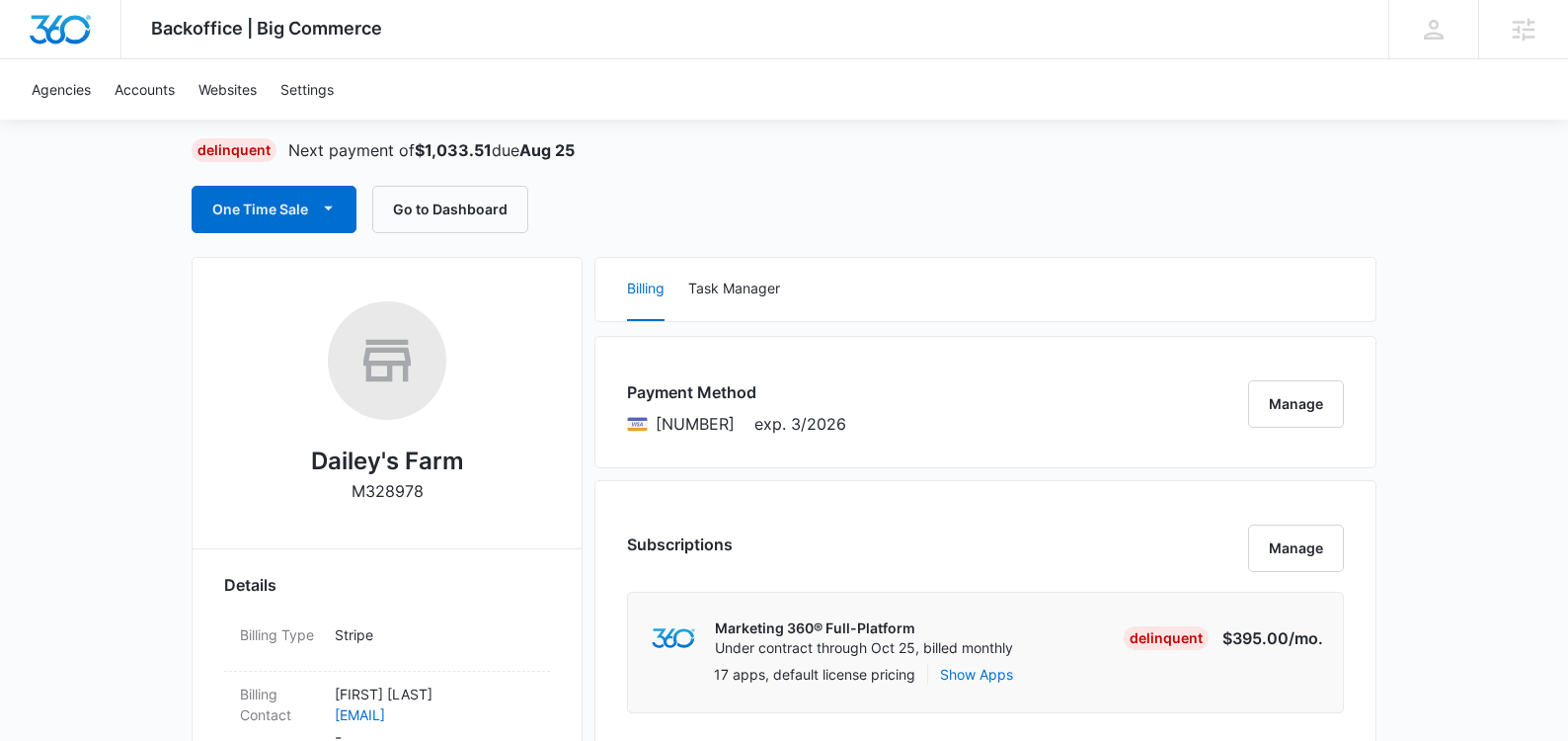 scroll, scrollTop: 147, scrollLeft: 0, axis: vertical 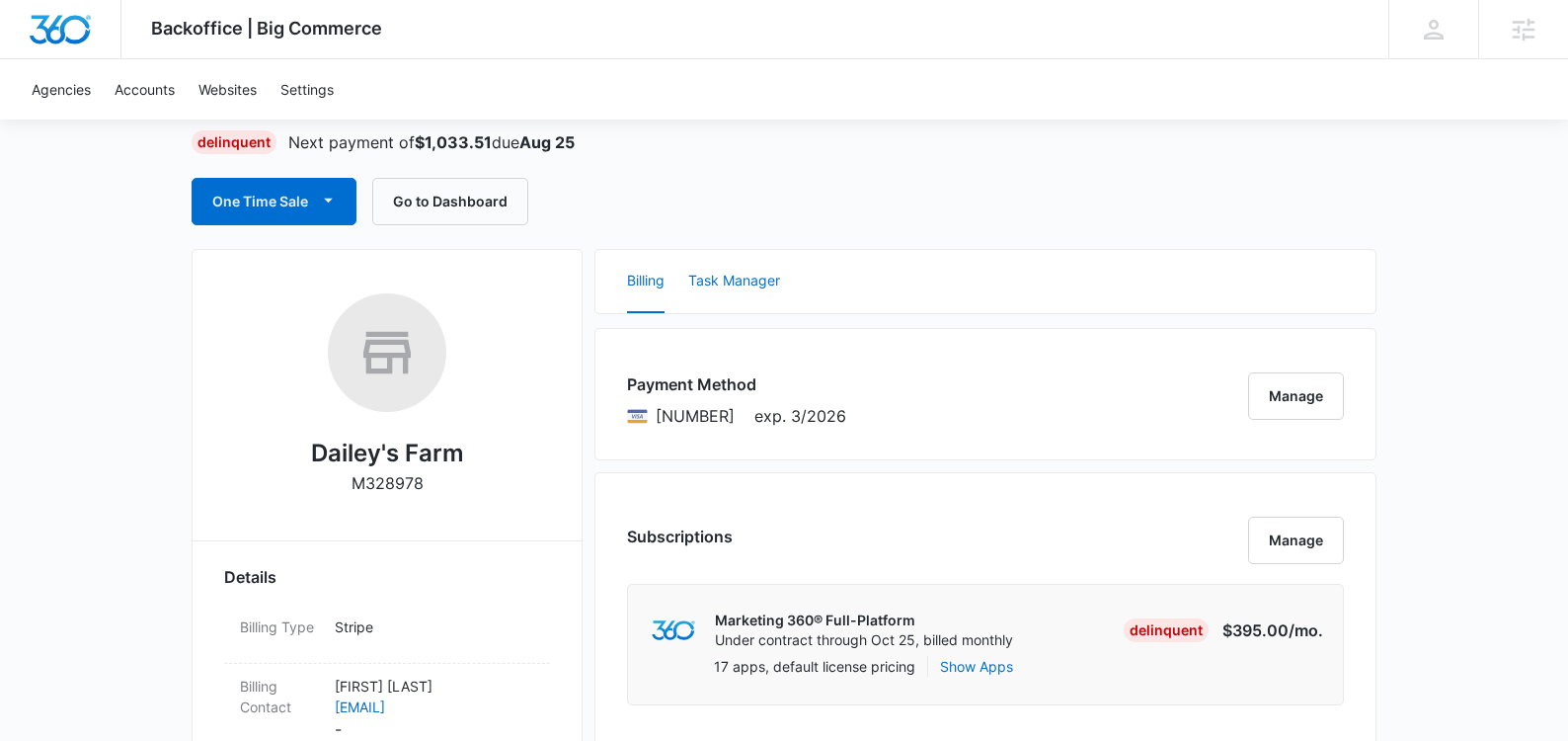 click on "Task Manager" at bounding box center (734, 282) 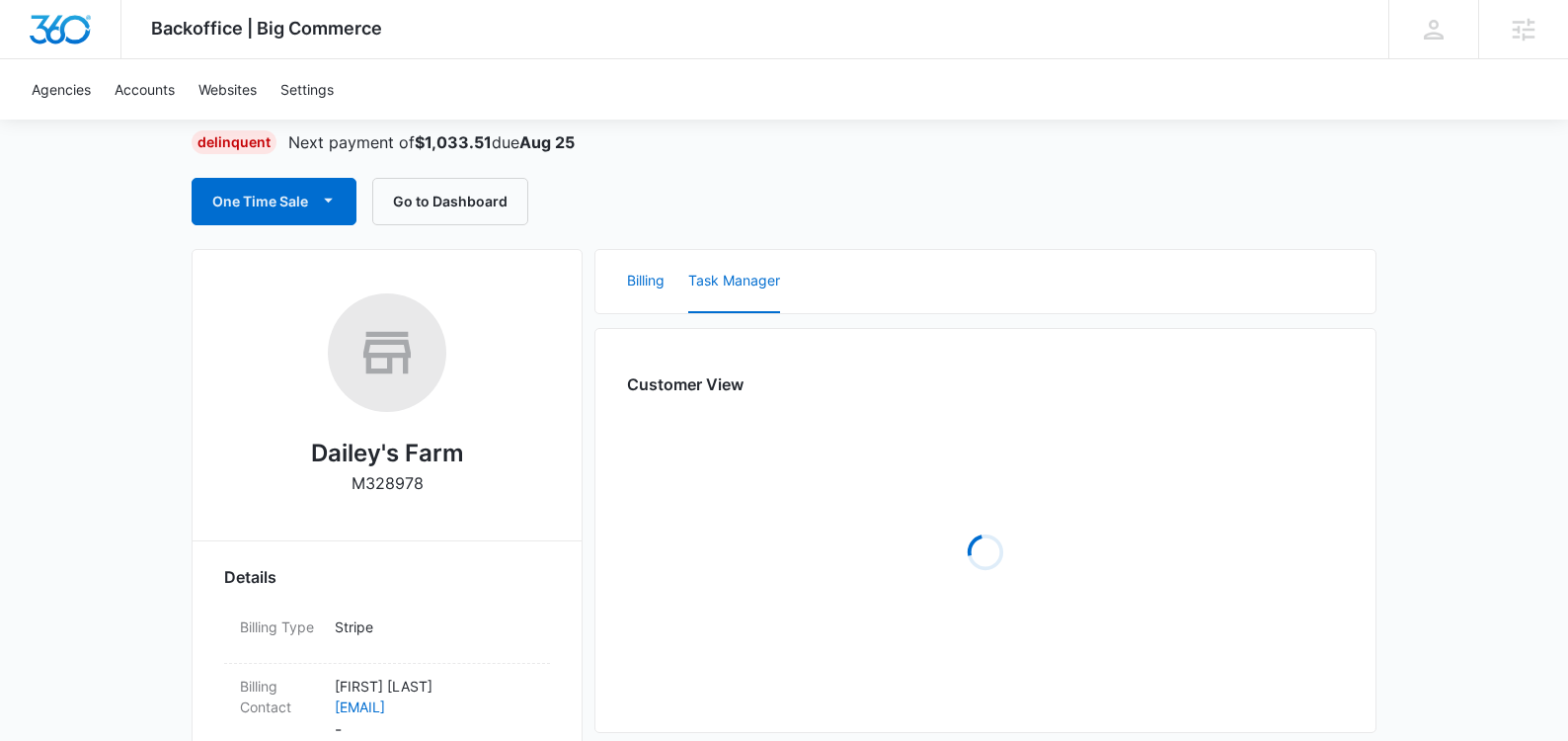 click on "Billing" at bounding box center [646, 282] 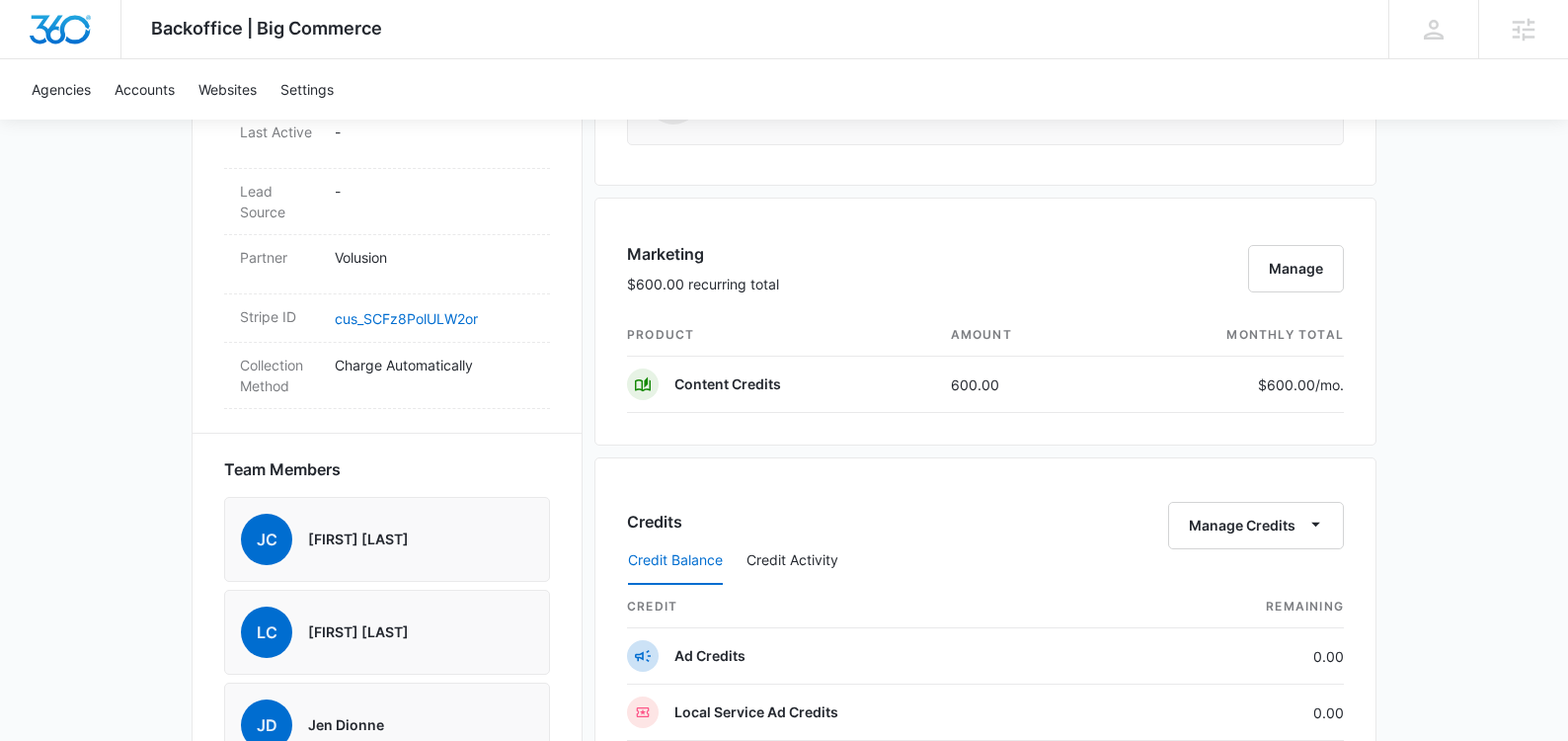 scroll, scrollTop: 1144, scrollLeft: 0, axis: vertical 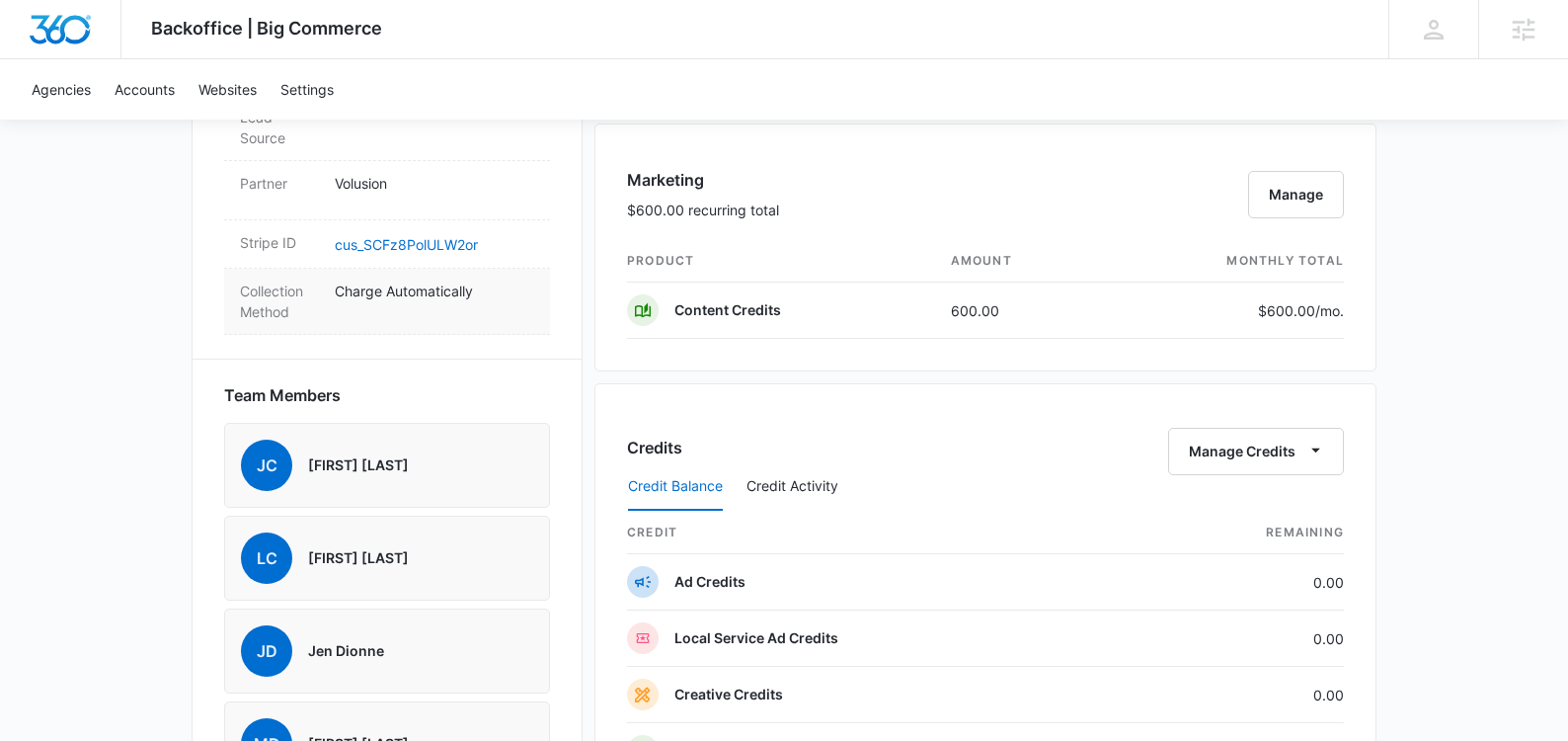 click on "Charge Automatically" at bounding box center [434, 301] 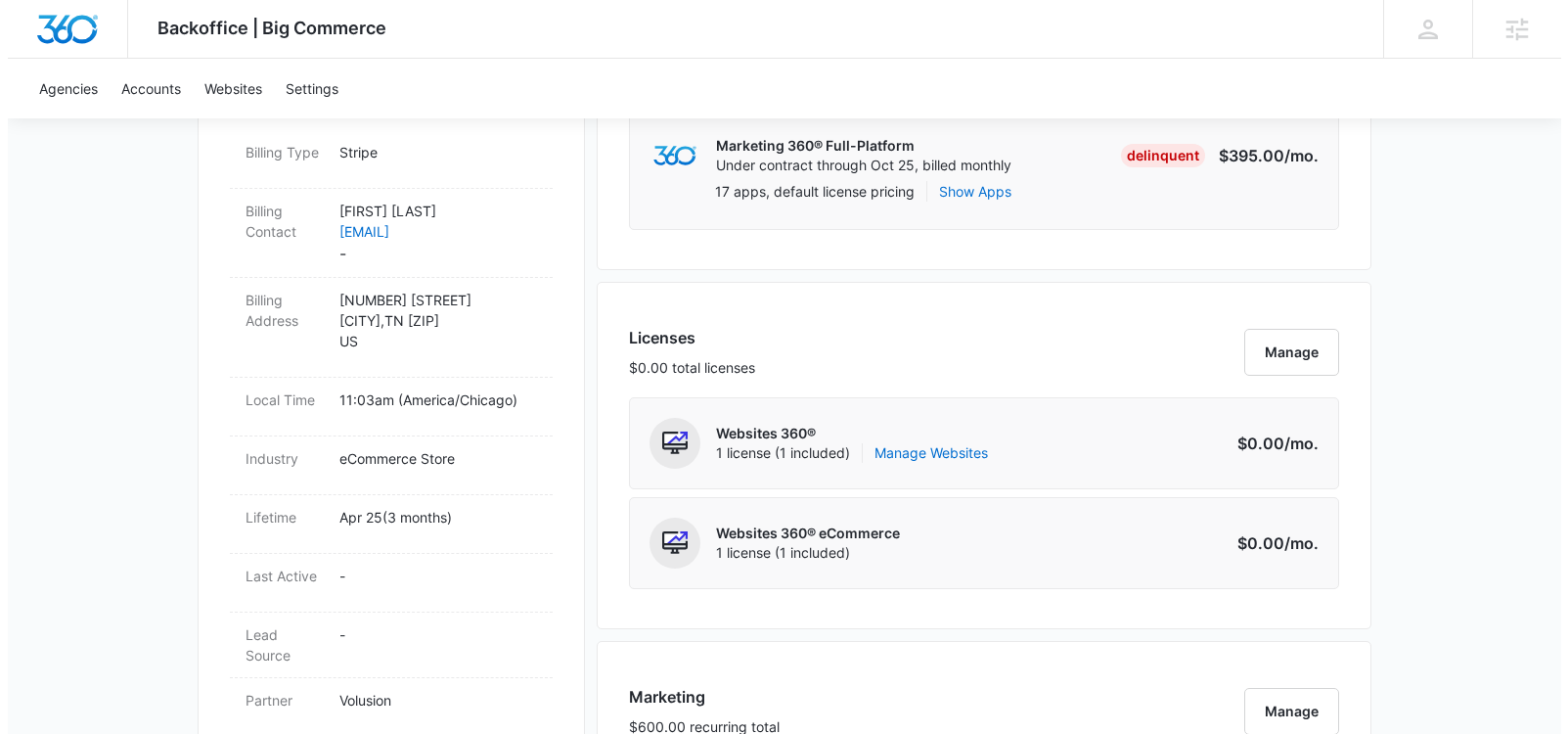 scroll, scrollTop: 161, scrollLeft: 0, axis: vertical 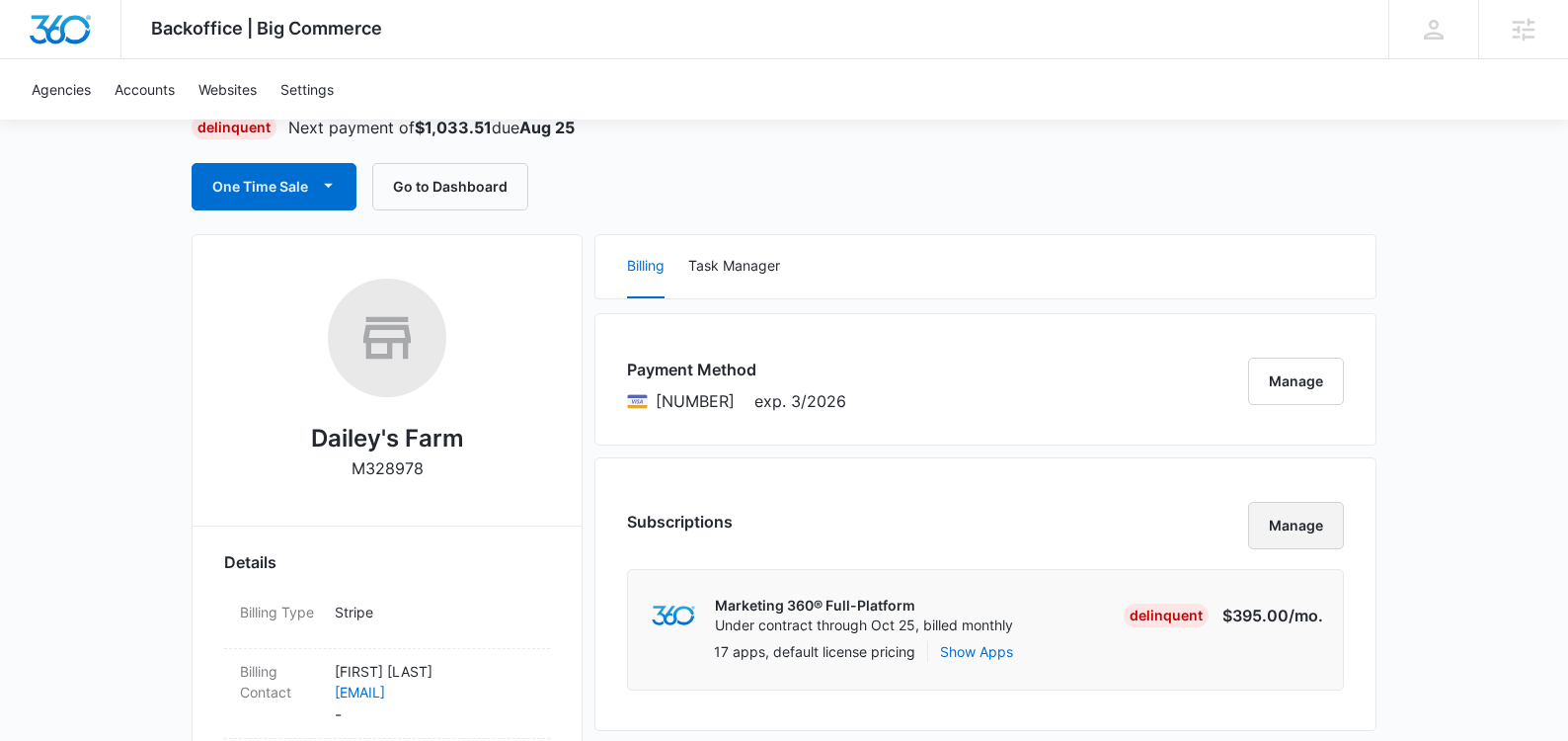 click on "Manage" at bounding box center (1295, 526) 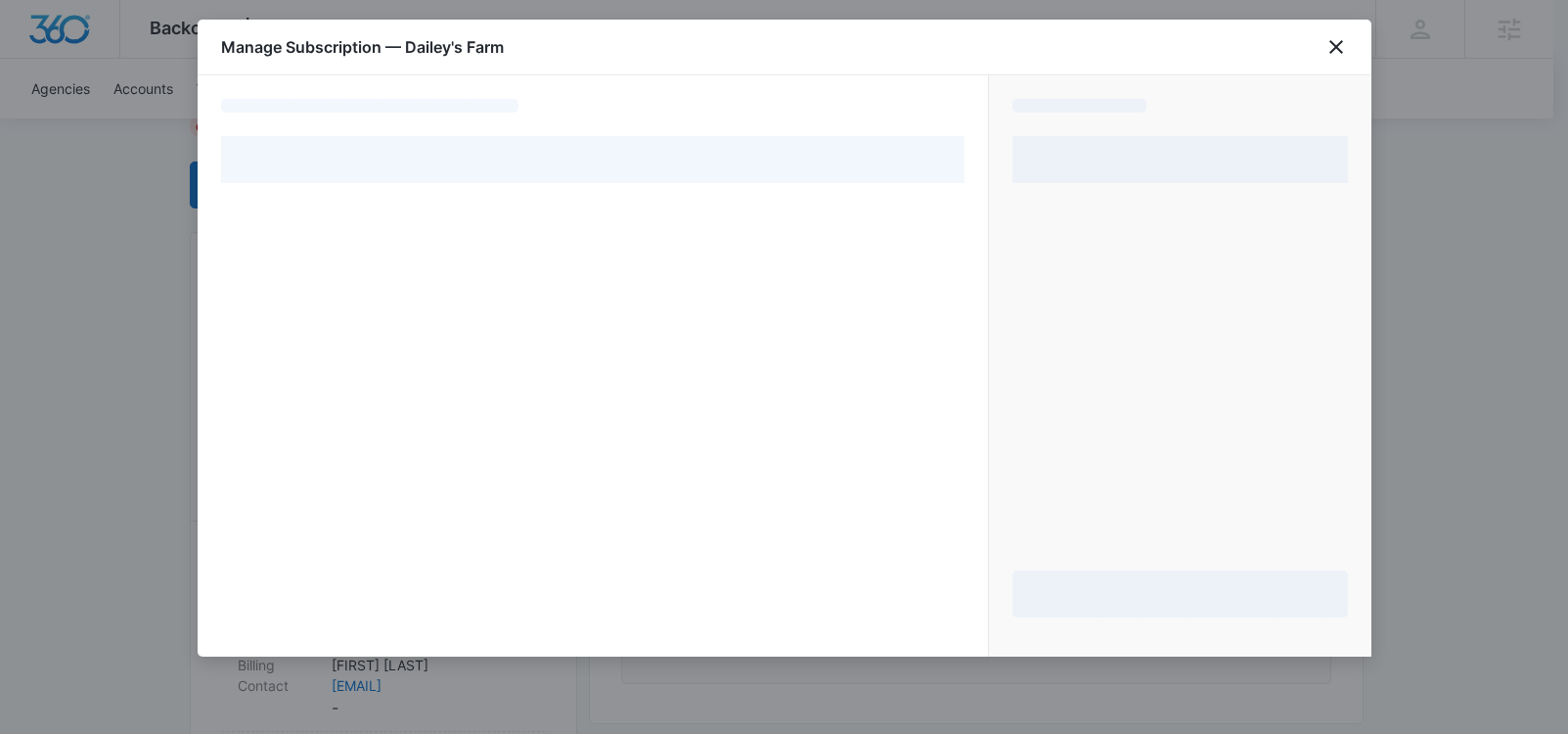 select on "pm_1RHrUWA4n8RTgNjUY4NHOb8S" 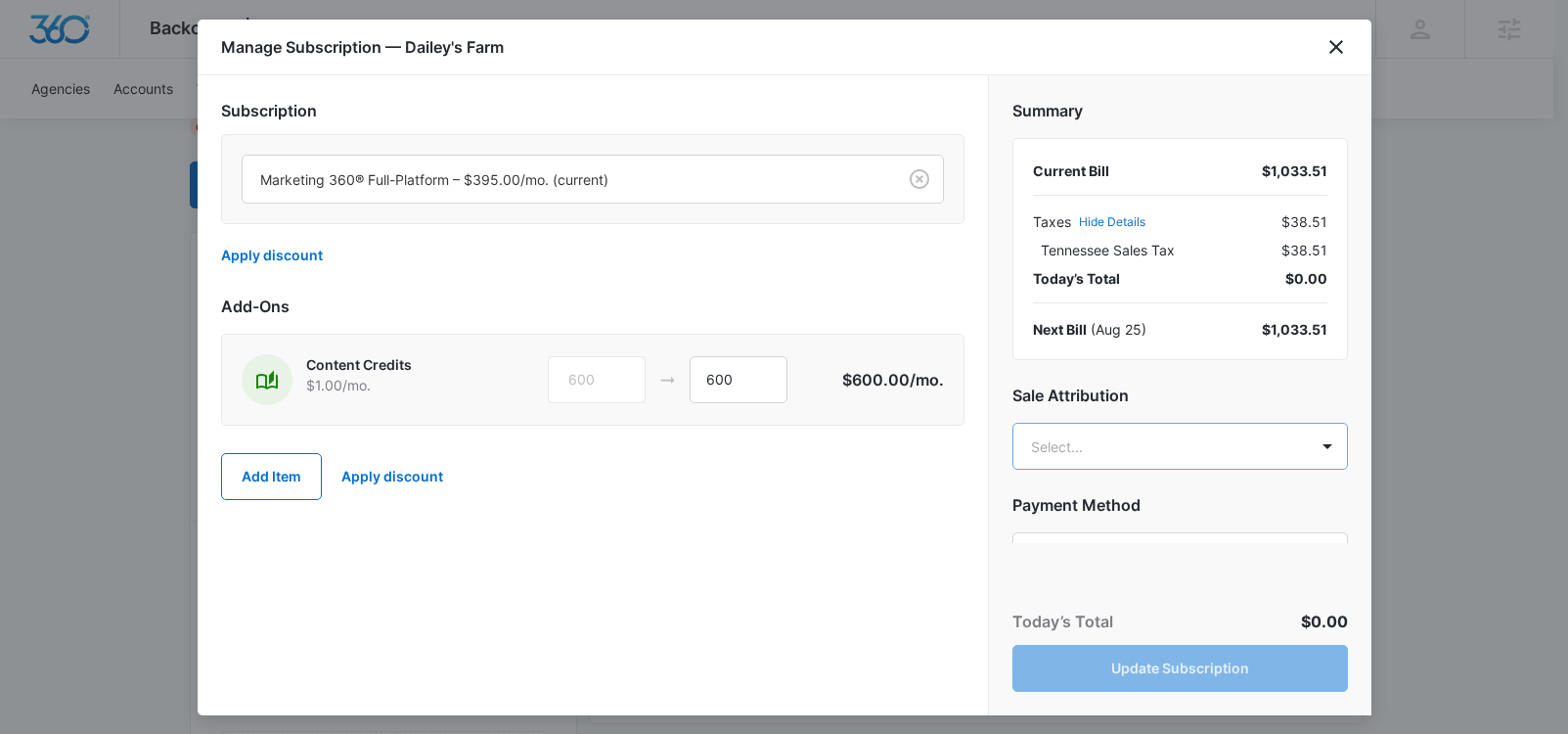 click on "Backoffice | Big Commerce Apps Settings AE [FIRST] [LAST] [EMAIL] My Profile Notifications Support Logout Terms & Conditions   •   Privacy Policy Agencies Agency Management Agencies Accounts Websites Settings Dailey's Farm M328978 Delinquent Next payment of  $1,033.51  due  [MONTH] [DAY] One Time Sale Go to Dashboard Dailey's Farm M328978 Details Billing Type Stripe Billing Contact [FIRST] [LAST] [EMAIL] - Billing Address [NUMBER] [STREET] [CITY] ,  [STATE]   [ZIP] US Local Time [TIME]   ( America/Chicago ) Industry eCommerce Store Lifetime [MONTH] [DAY]  ( [NUMBER] months ) Last Active - Lead Source - Partner Volusion Stripe ID cus_SCFz8PolULW2or Collection Method Charge Automatically Team Members JC [FIRST] [LAST] LC [FIRST] [LAST] JD [FIRST] [LAST] MD [FIRST] [LAST] At Ask the Expert Billing Task Manager Payment Method [NUMBER] exp. [MONTH]/[YEAR] Manage Subscriptions Manage Marketing 360® Full-Platform Under contract through [MONTH] [DAY], billed monthly Delinquent $395.00 /mo. Show Apps Licenses $0.00" at bounding box center [784, 1272] 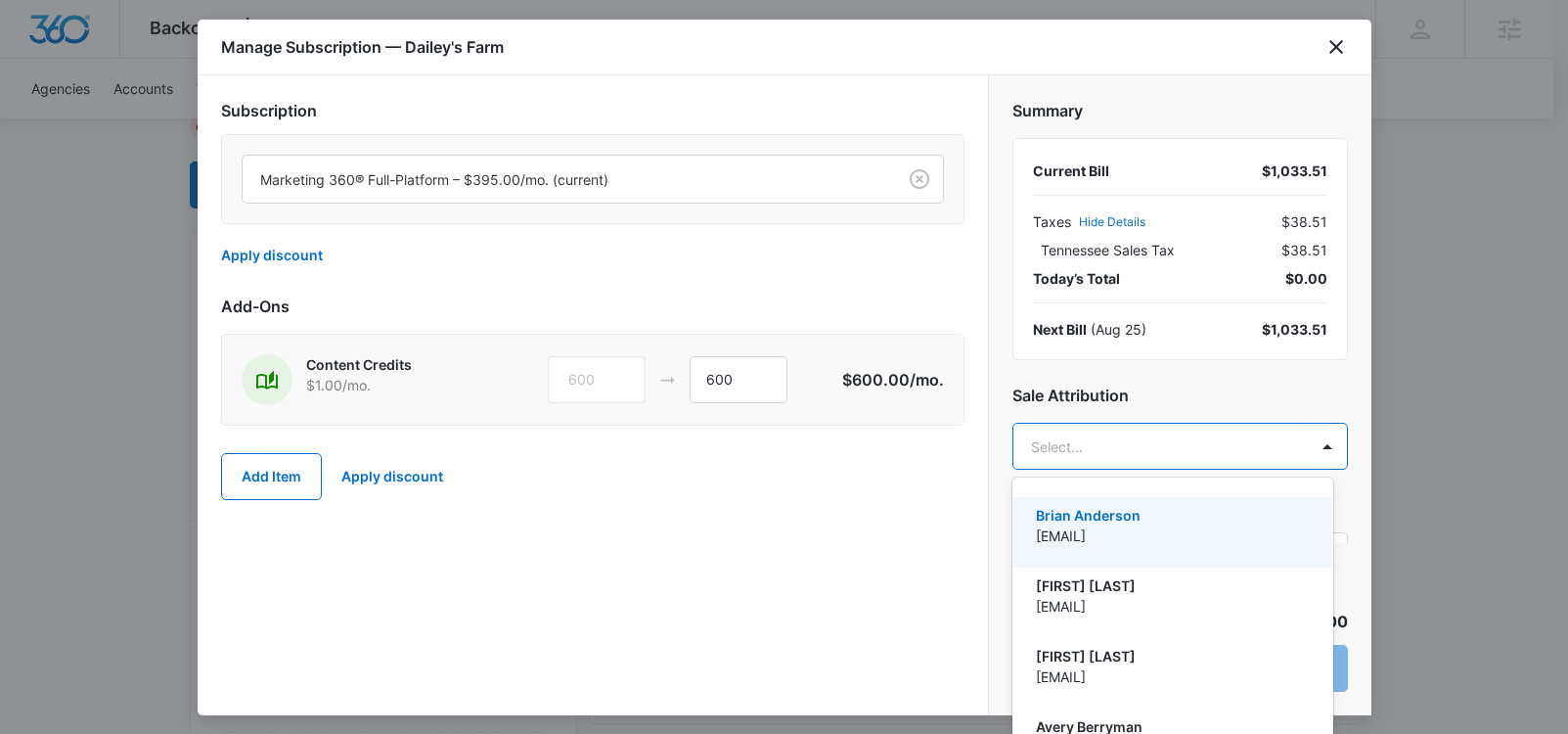 click at bounding box center (784, 367) 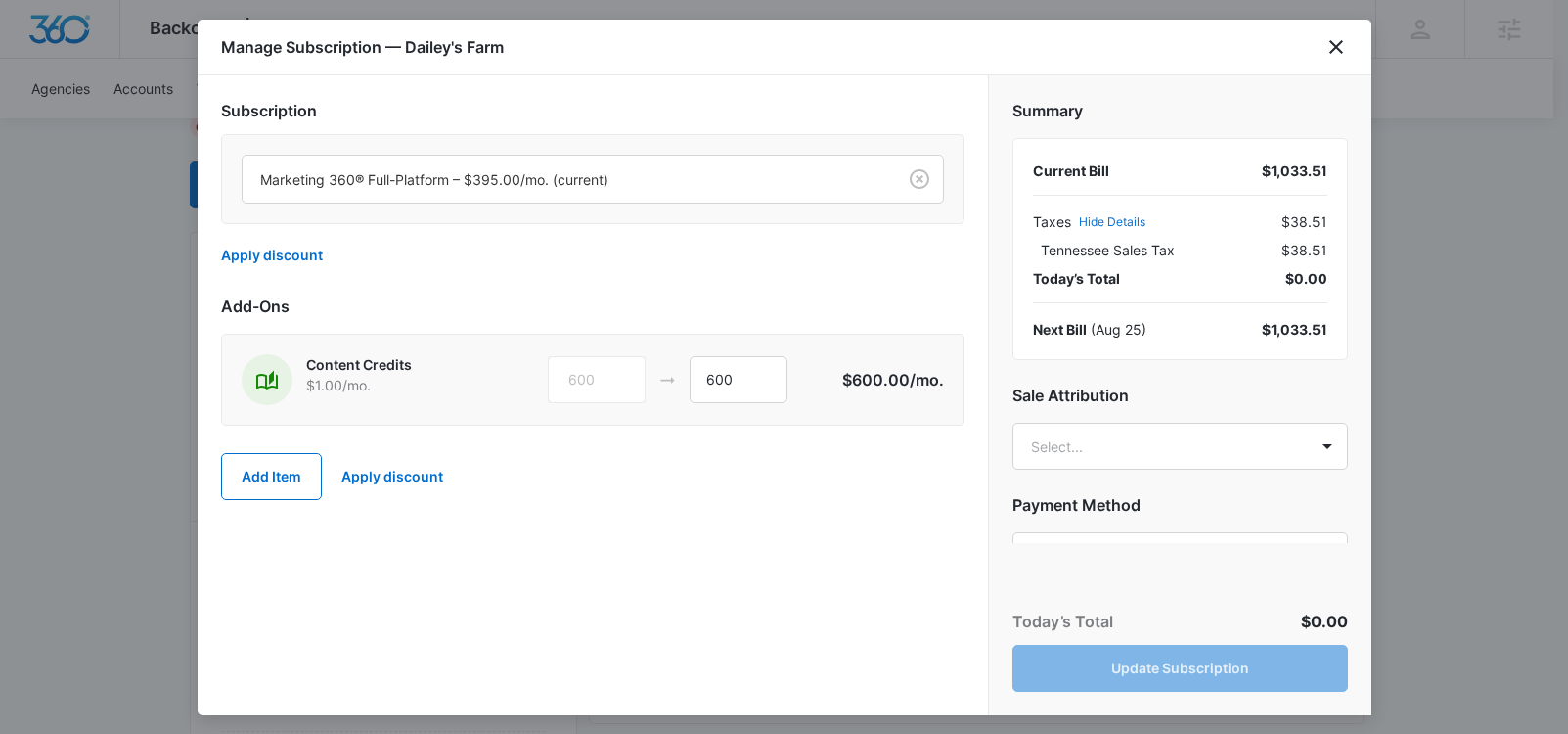 click on "Today’s Total $0.00 Update Subscription" at bounding box center (1180, 651) 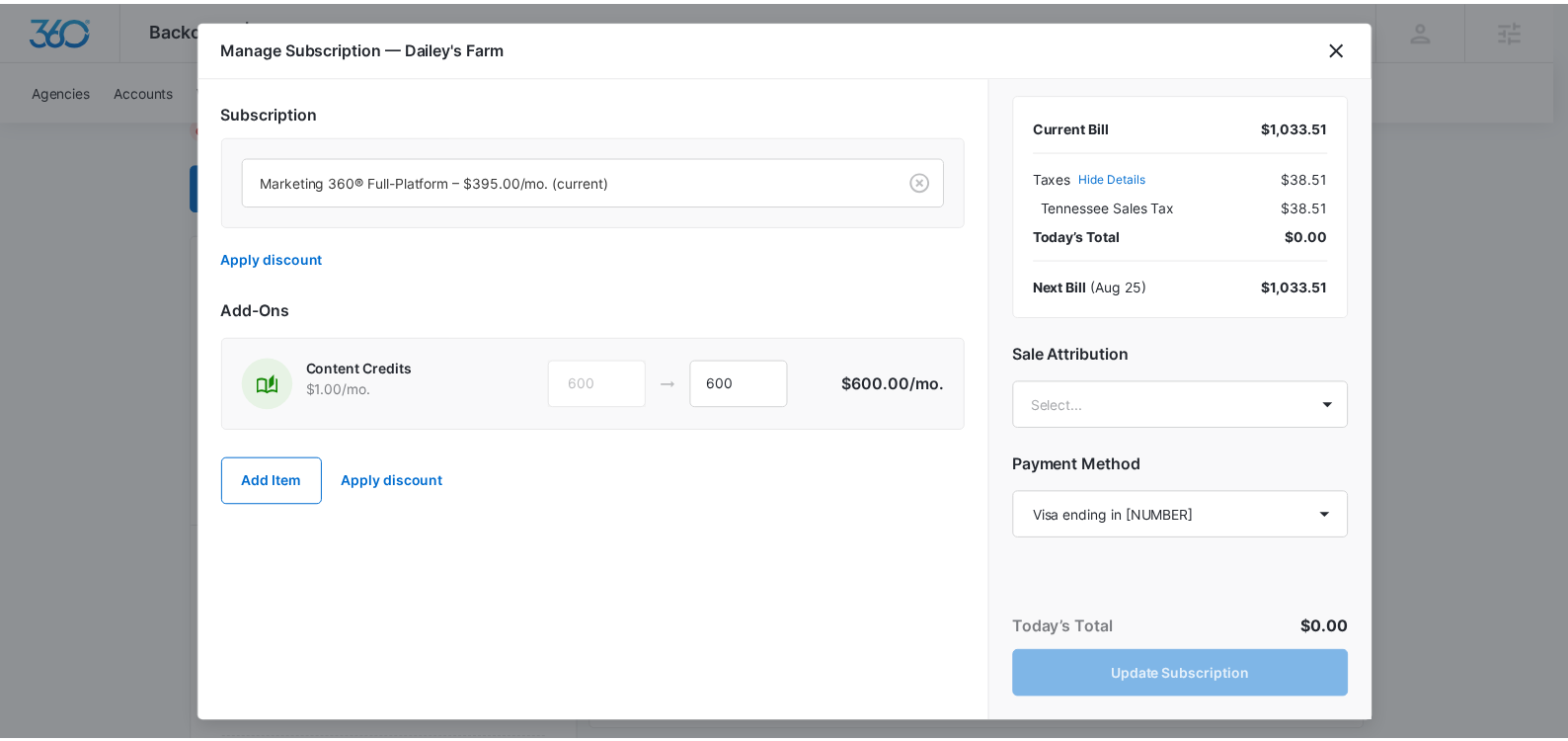 scroll, scrollTop: 0, scrollLeft: 0, axis: both 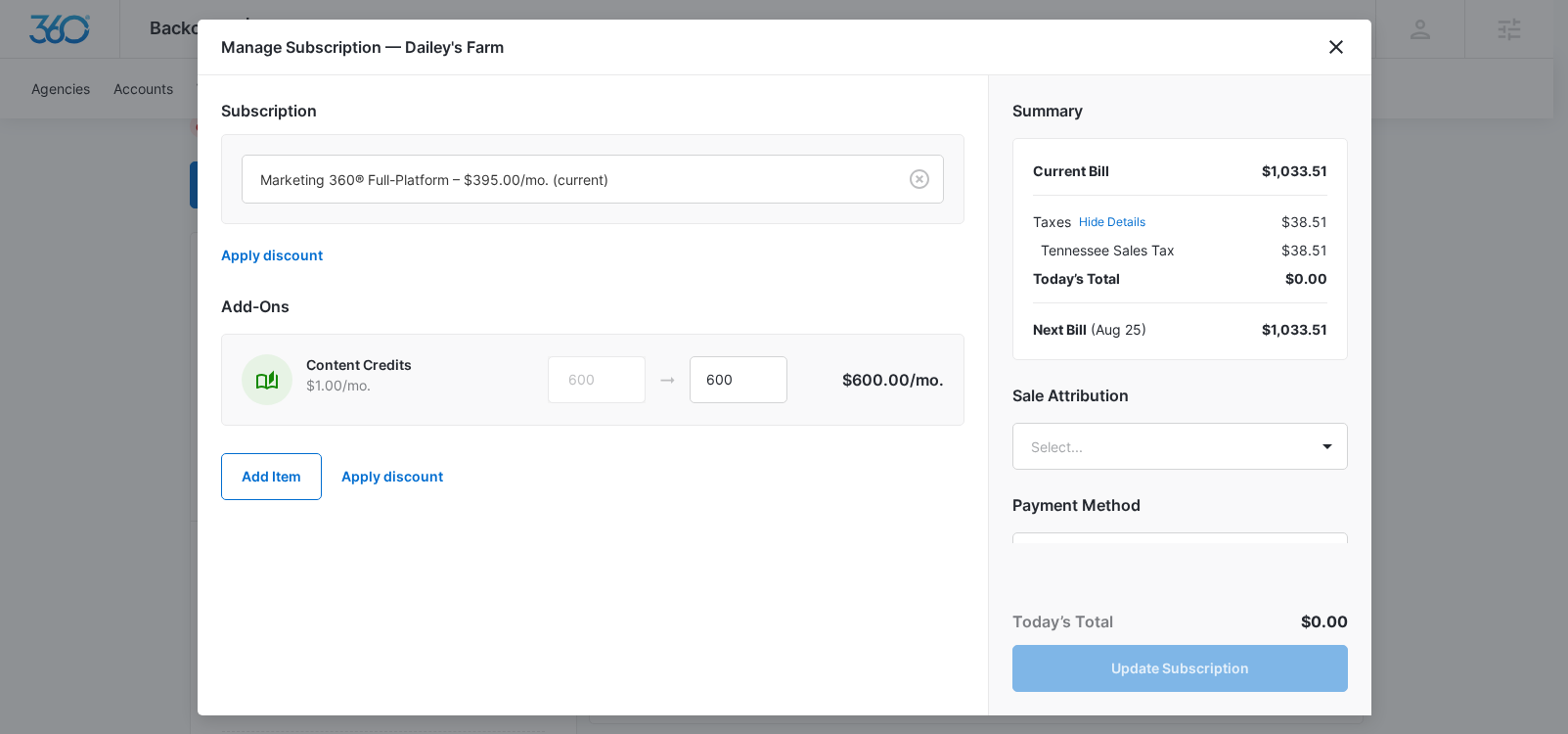 click on "Marketing 360® Full-Platform – $395.00/mo. (current)" at bounding box center (593, 179) 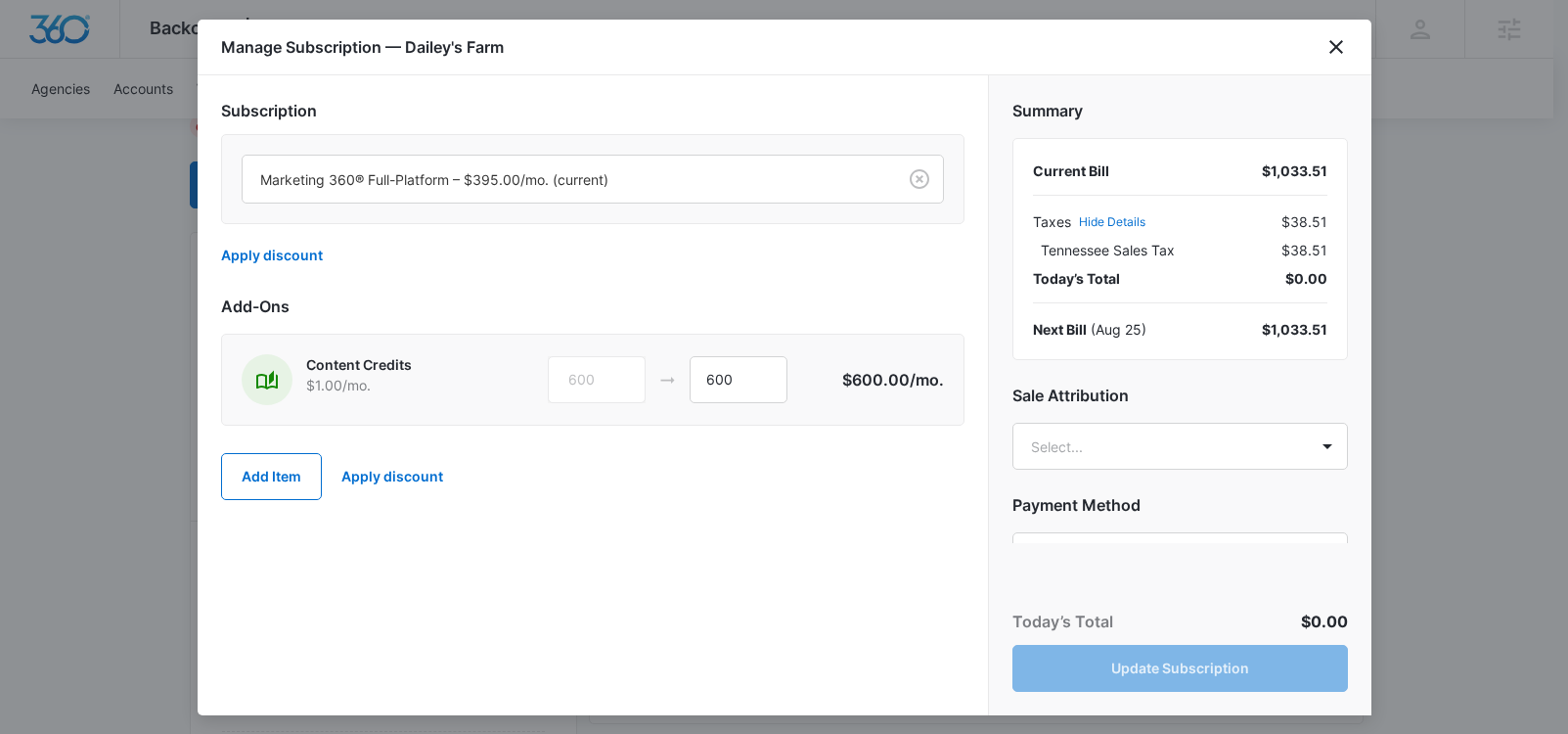 click on "Manage Subscription — Dailey's Farm" at bounding box center [784, 47] 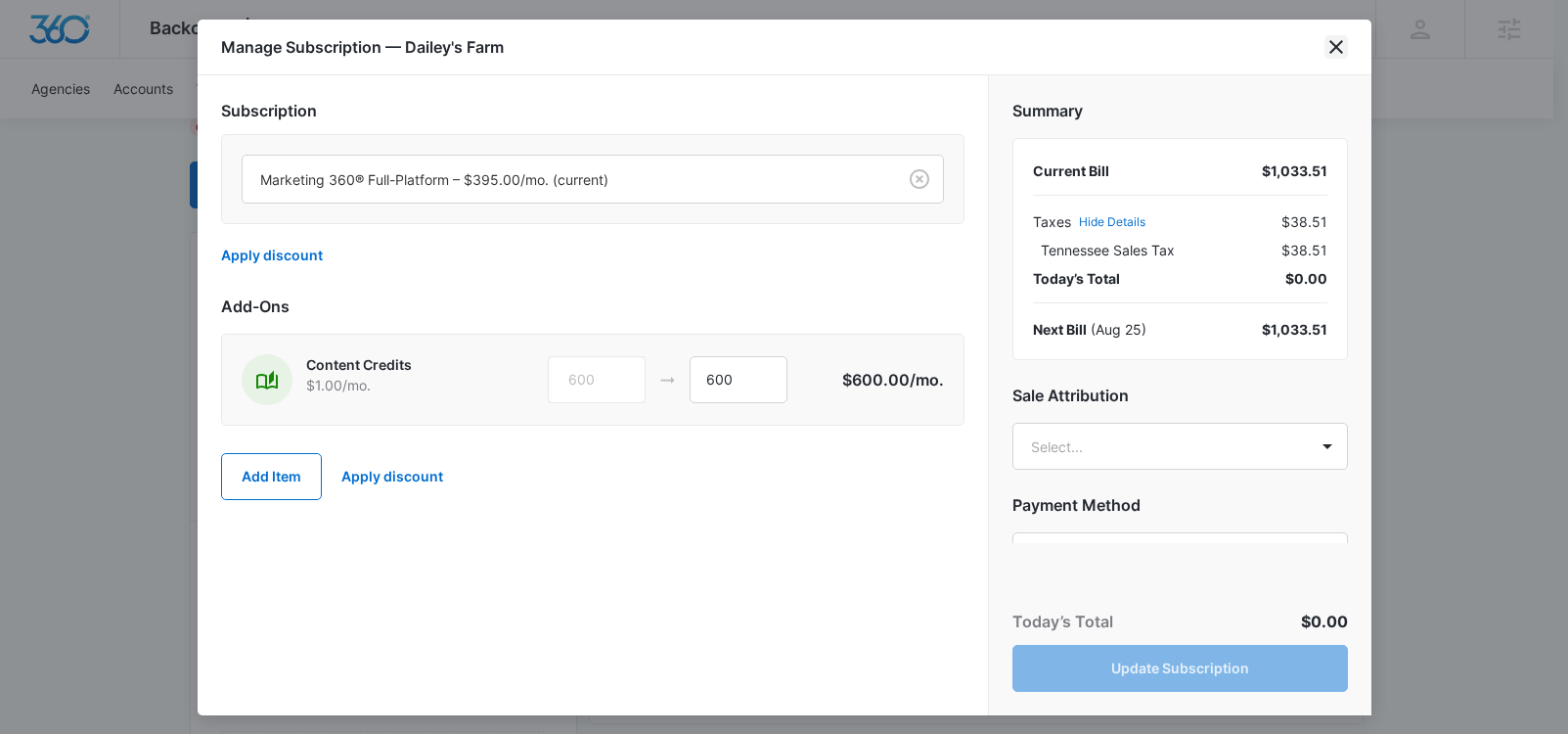 click 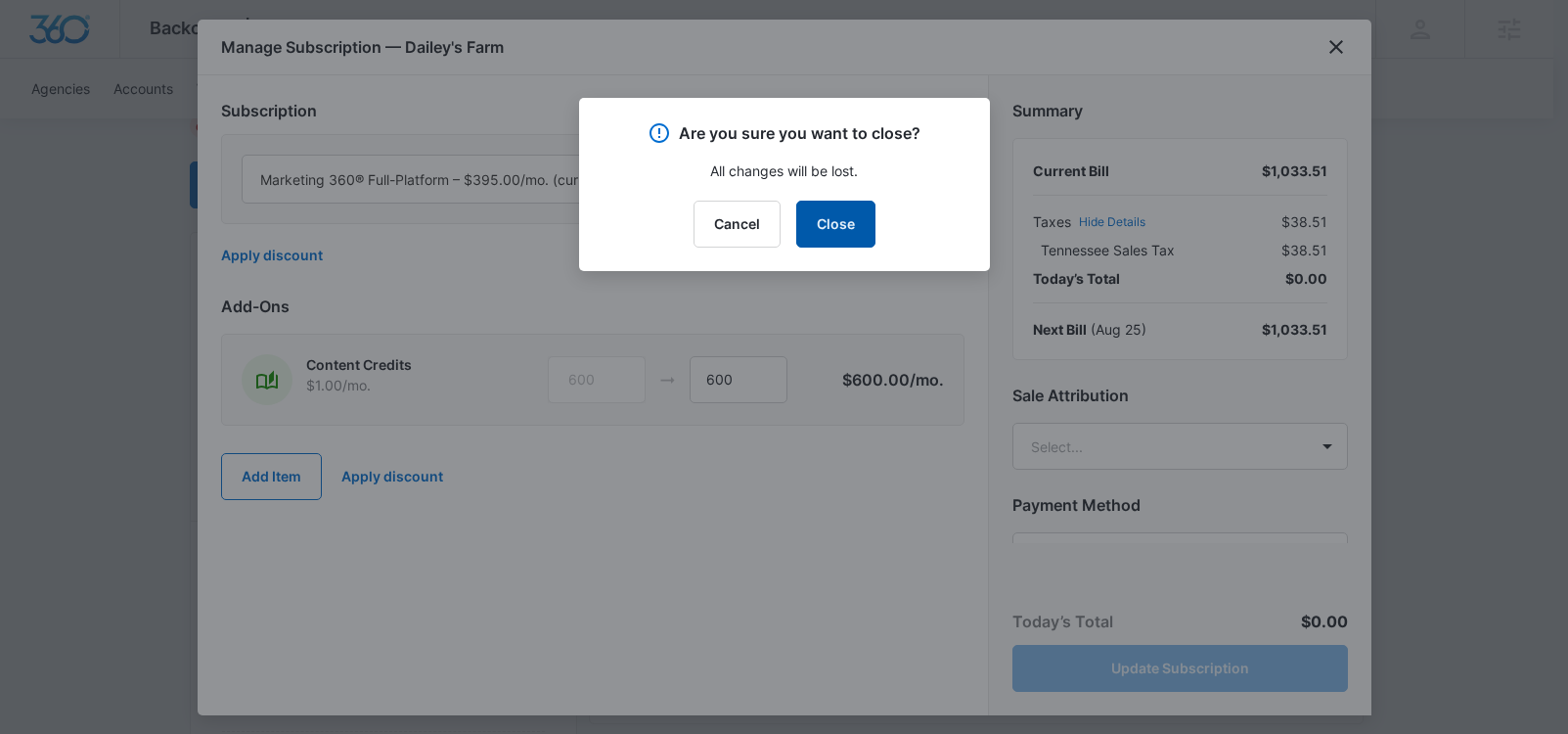click on "Close" at bounding box center [835, 224] 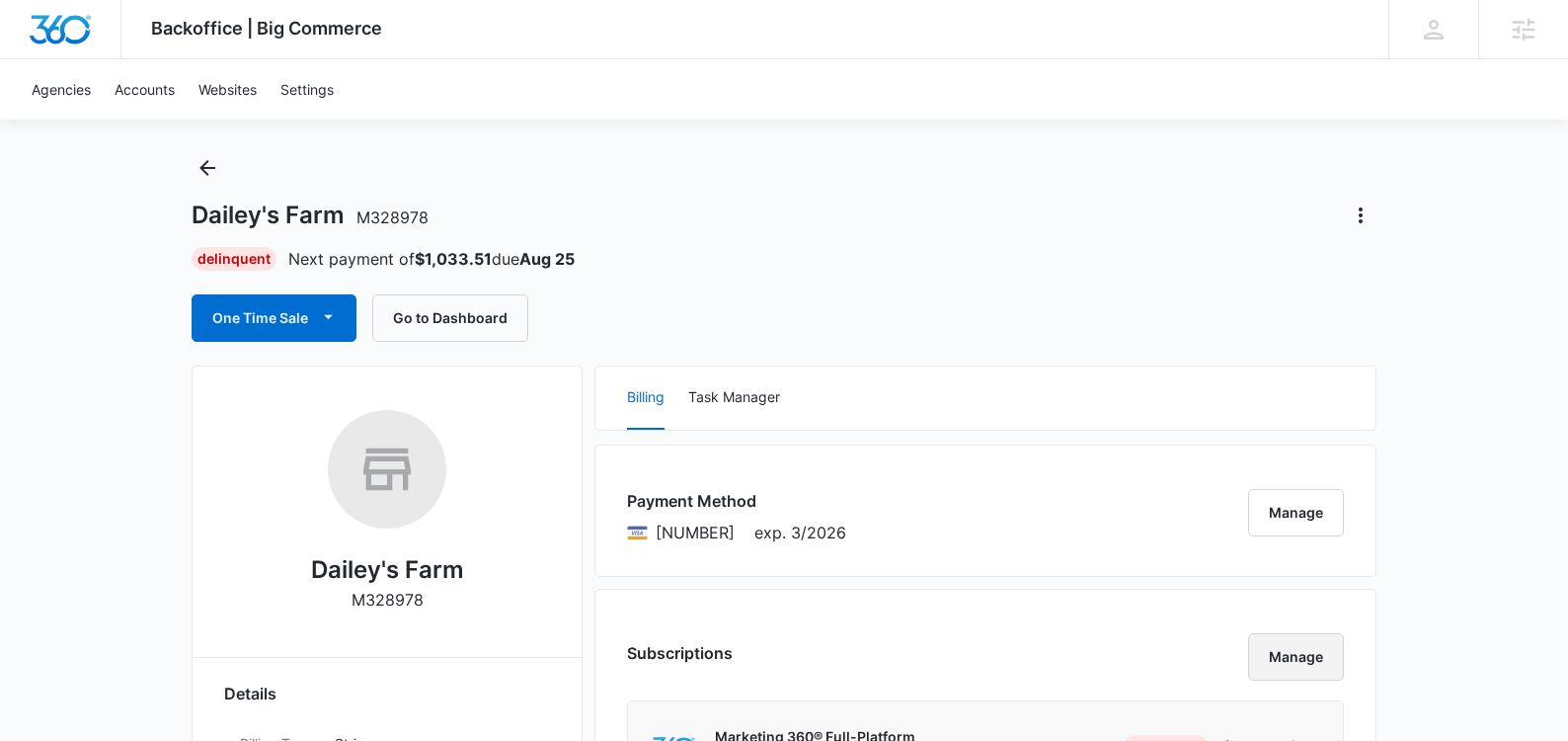 scroll, scrollTop: 44, scrollLeft: 0, axis: vertical 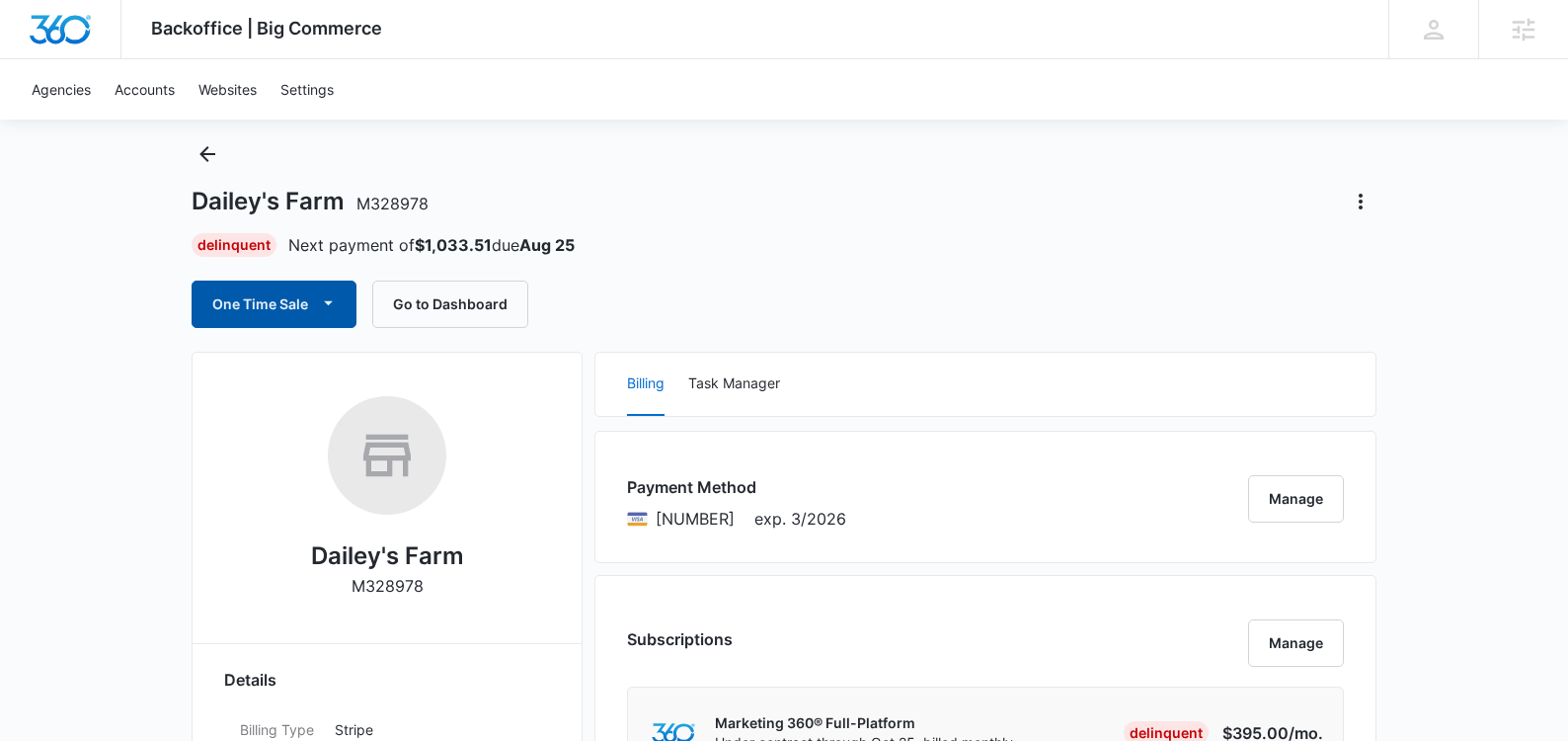 click on "One Time Sale" at bounding box center (274, 304) 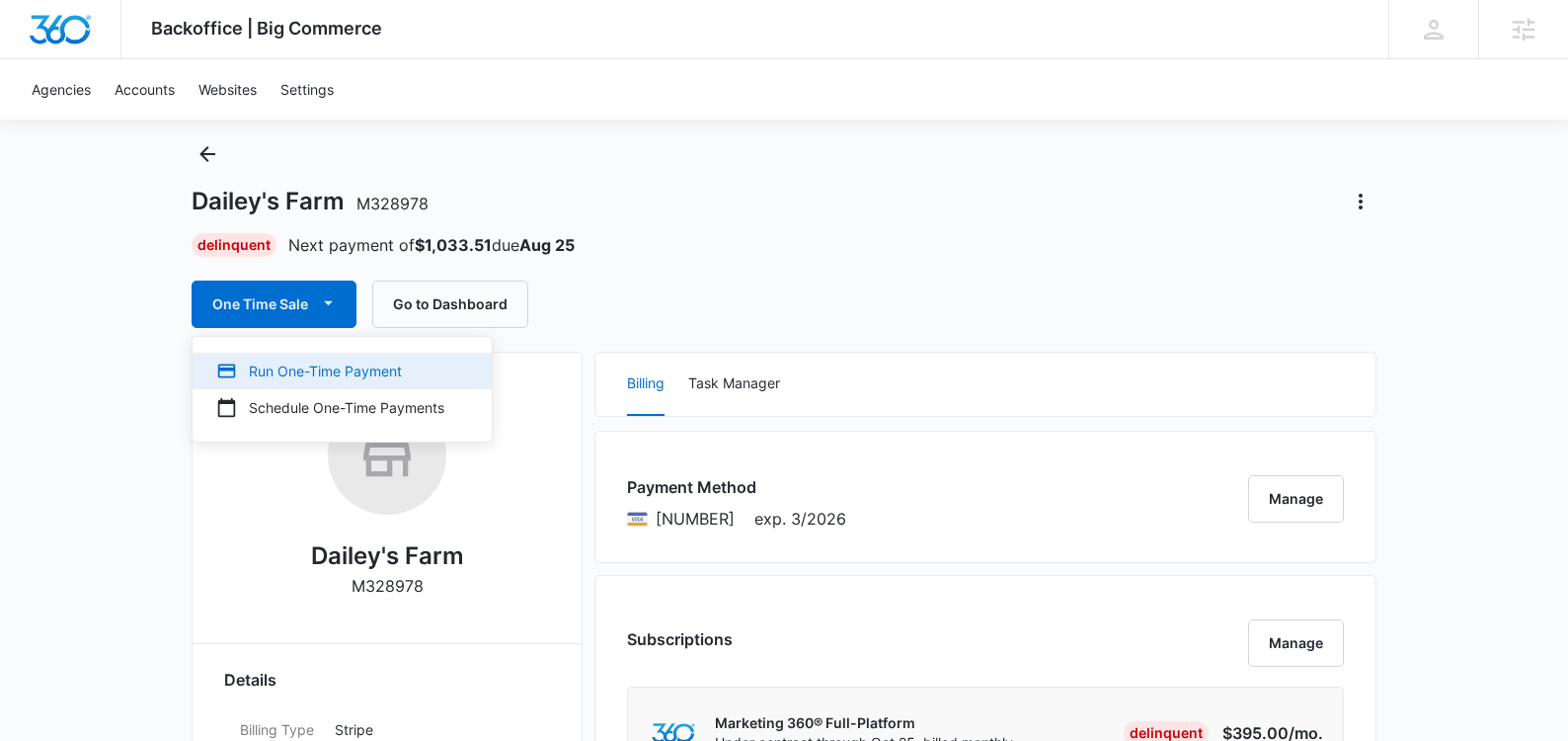 click on "Run One-Time Payment" at bounding box center [342, 370] 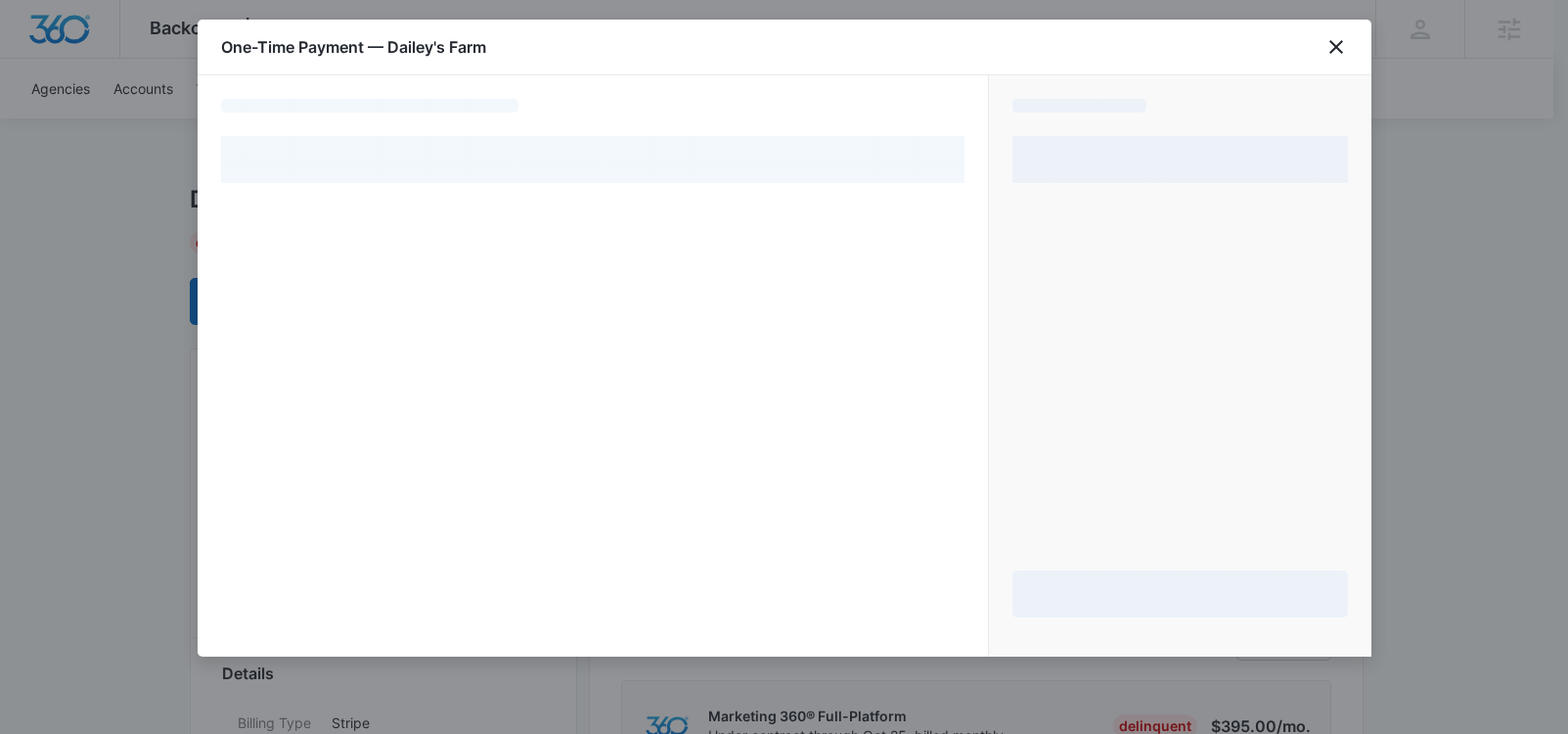 select on "pm_1RHrUWA4n8RTgNjUY4NHOb8S" 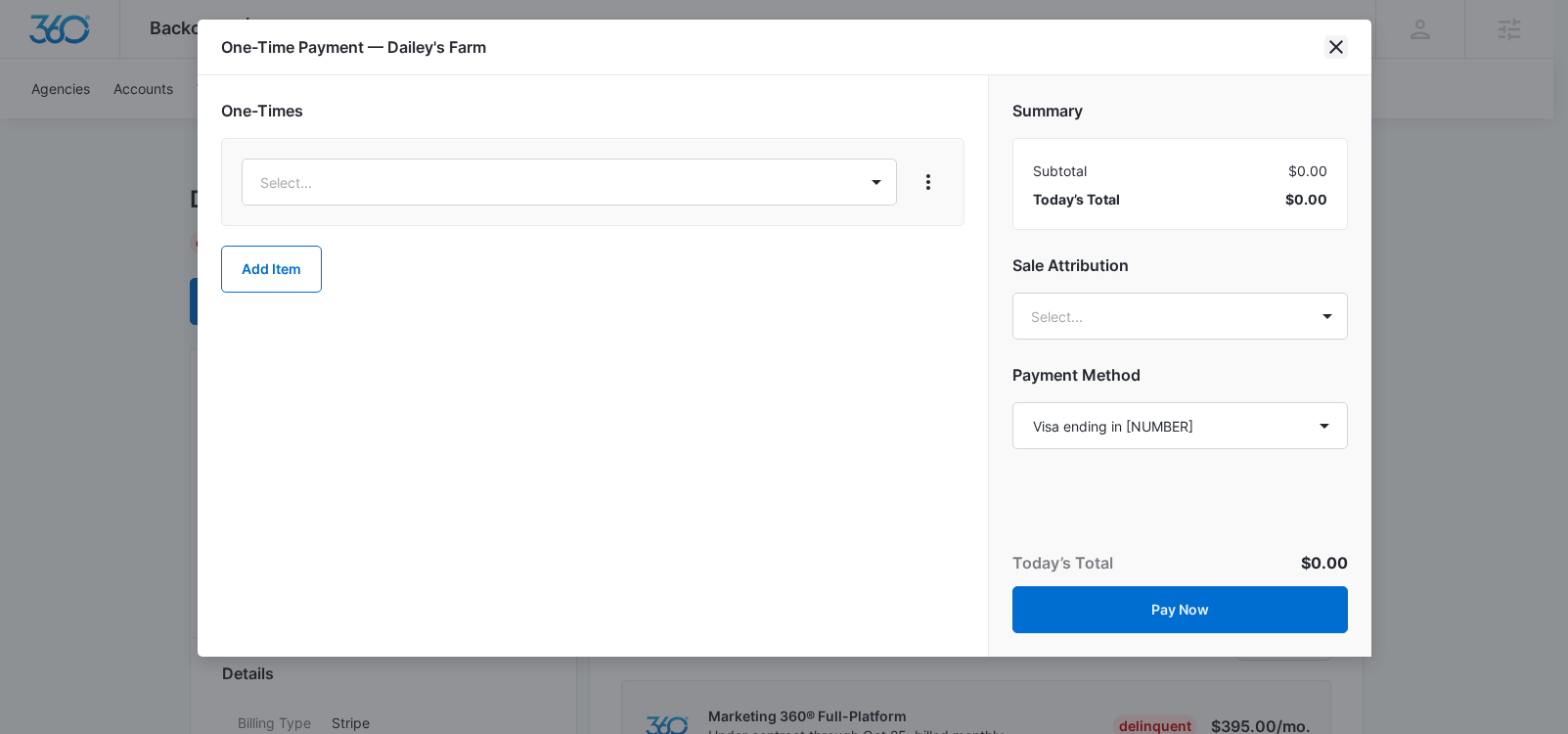 click 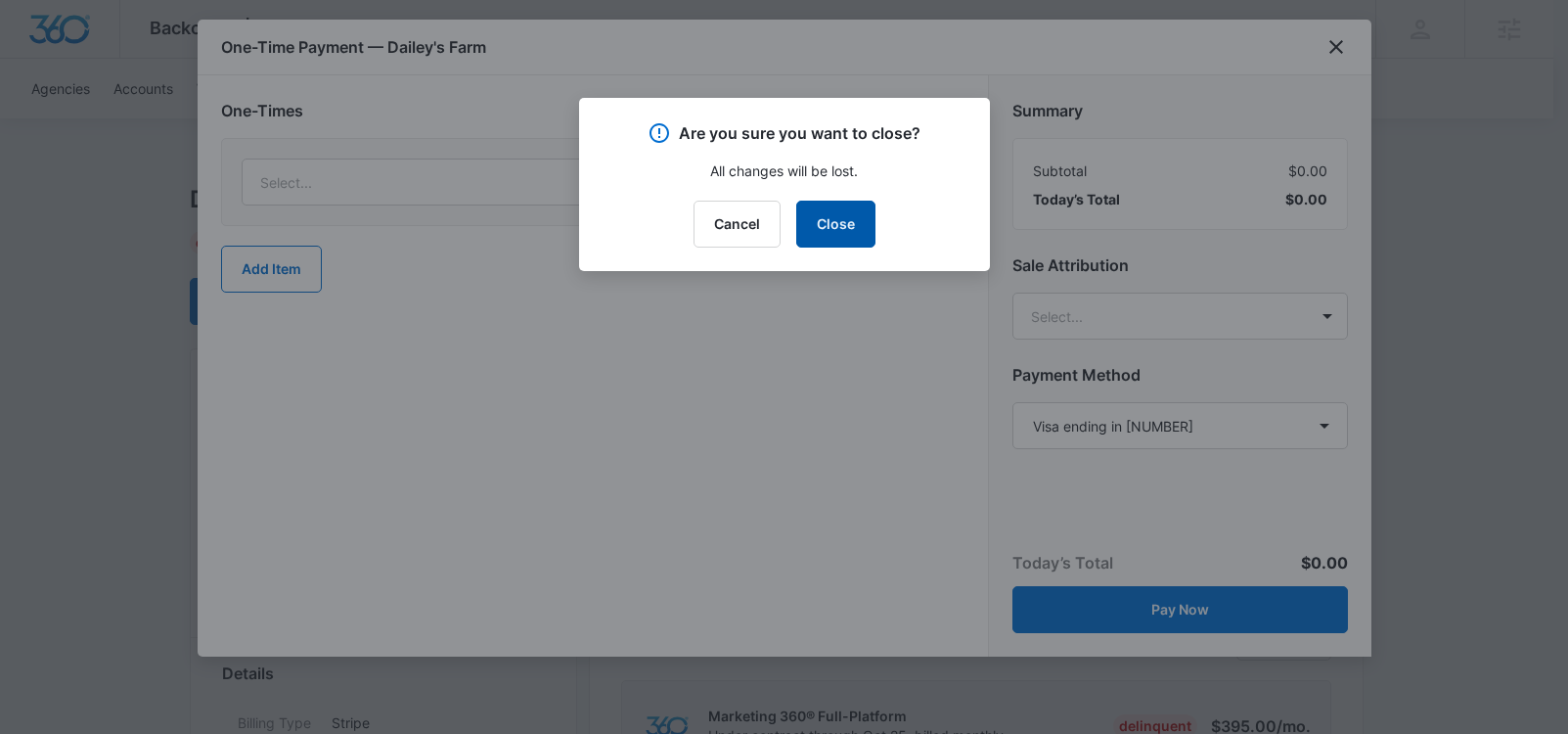 click on "Close" at bounding box center [835, 224] 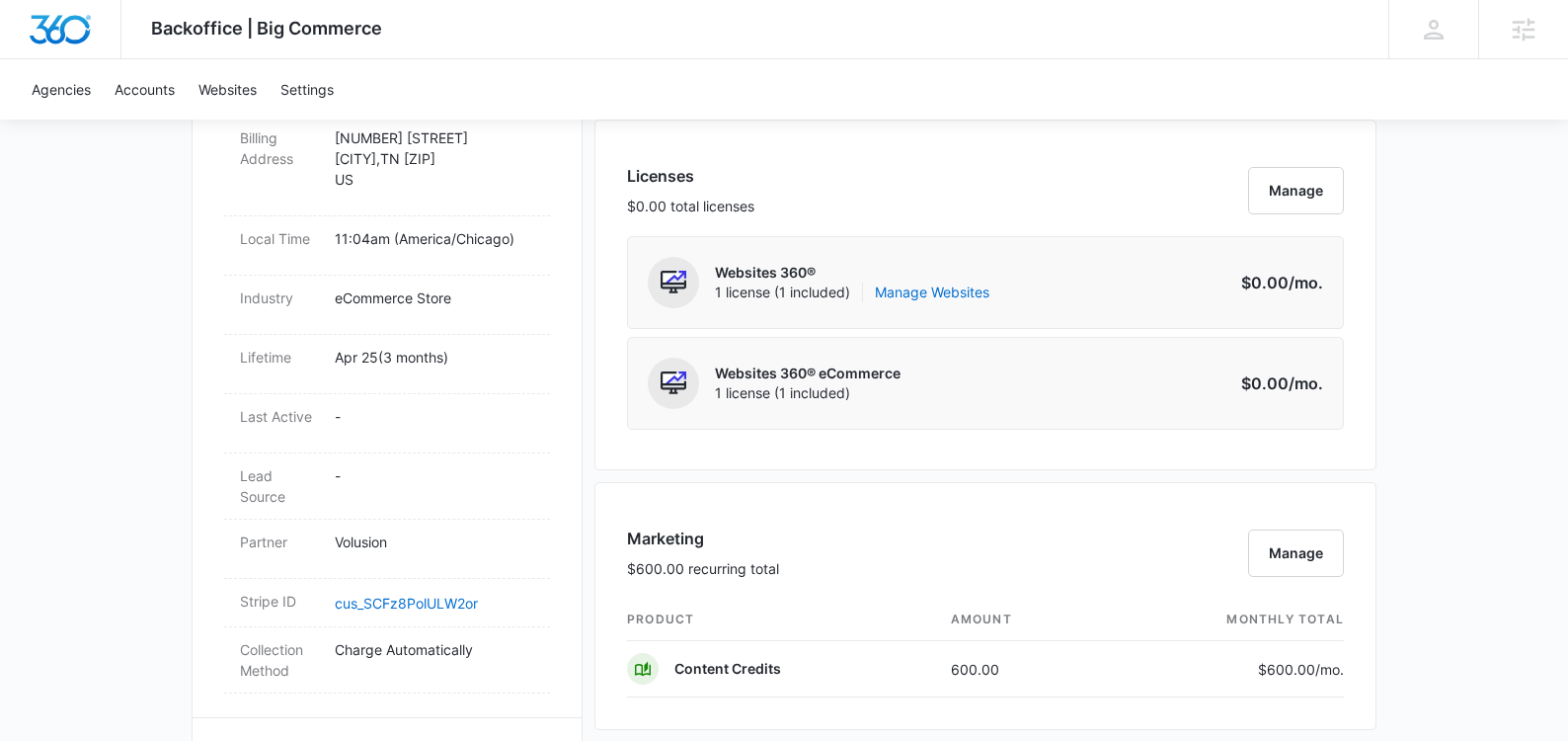 scroll, scrollTop: 788, scrollLeft: 0, axis: vertical 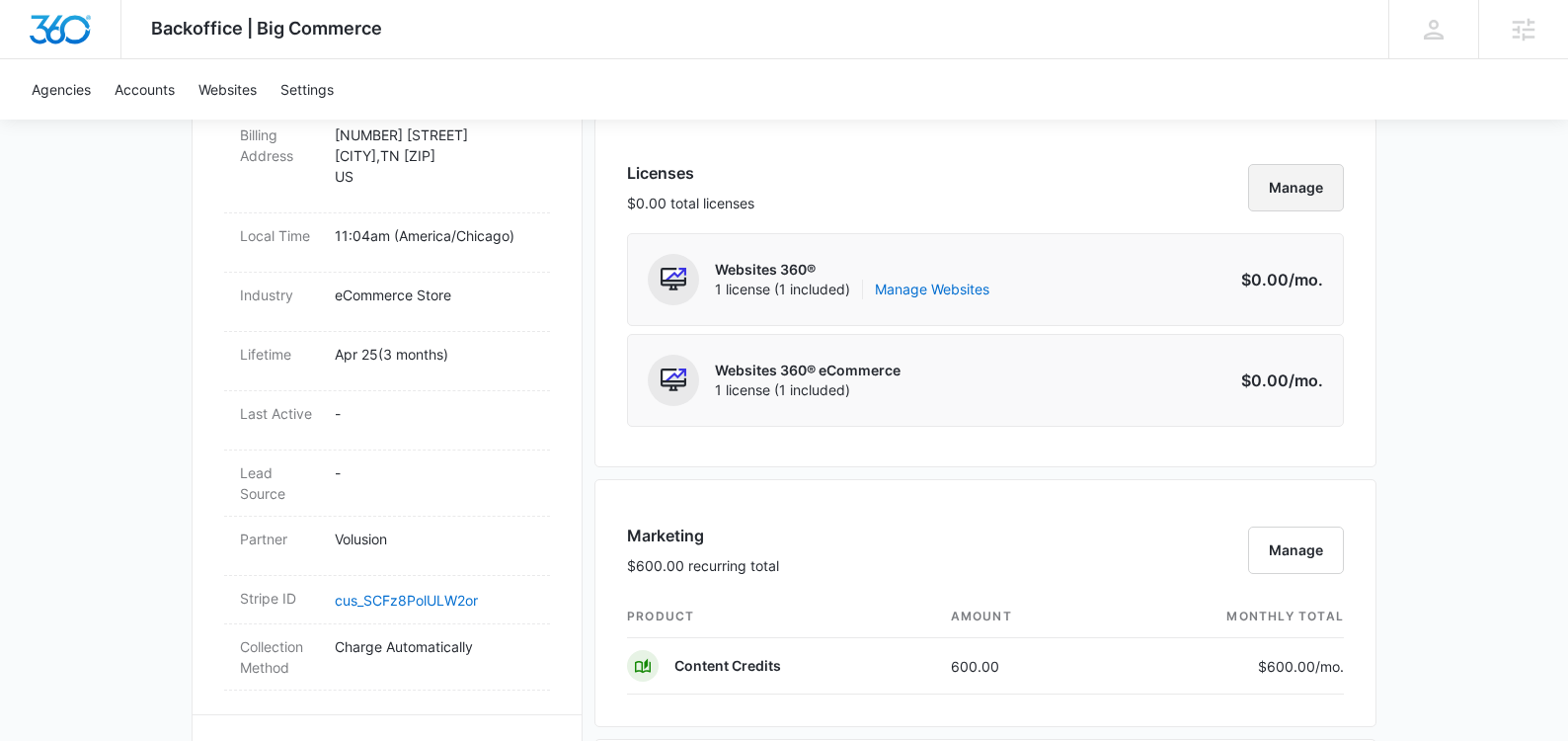 click on "Manage" at bounding box center [1295, 188] 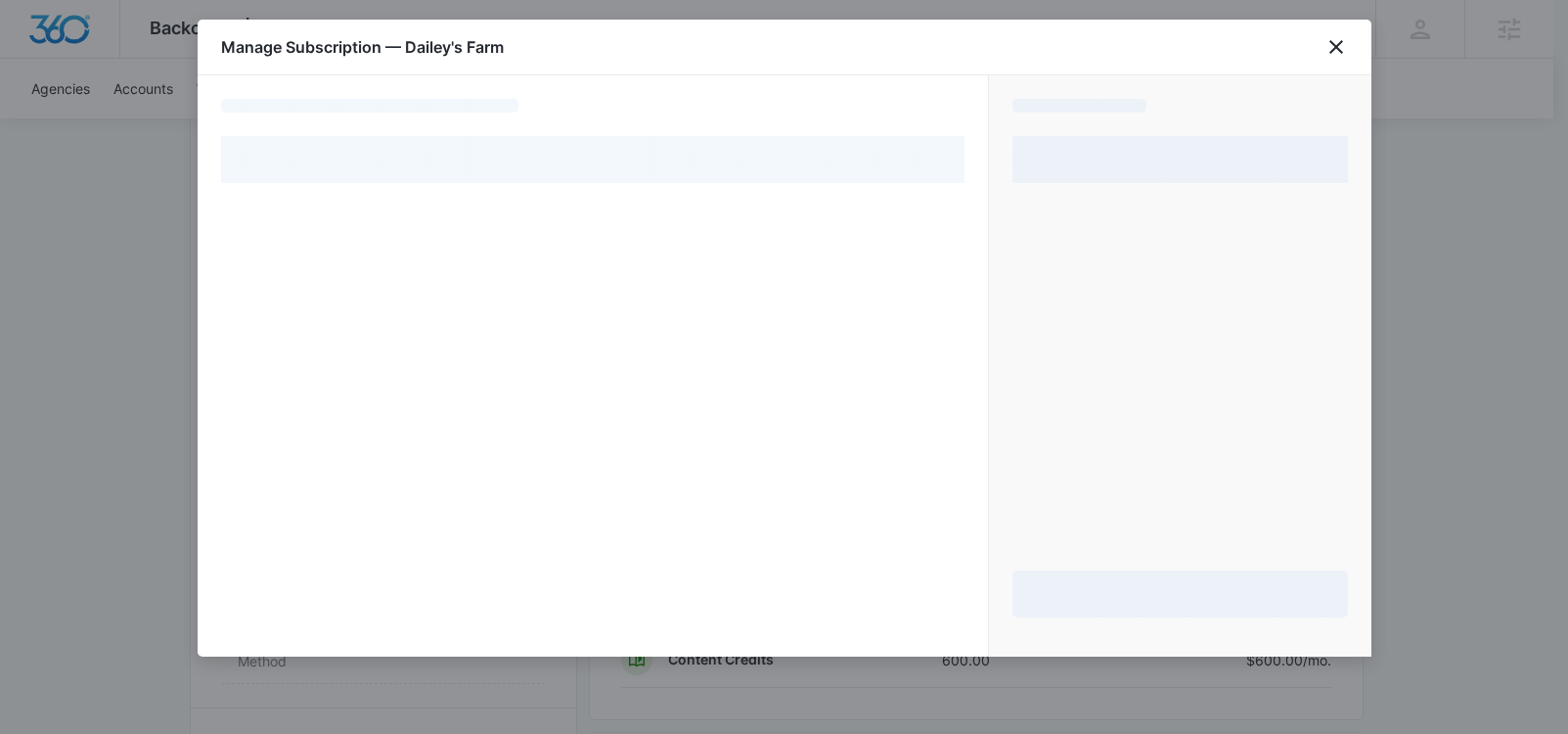 select on "pm_1RHrUWA4n8RTgNjUY4NHOb8S" 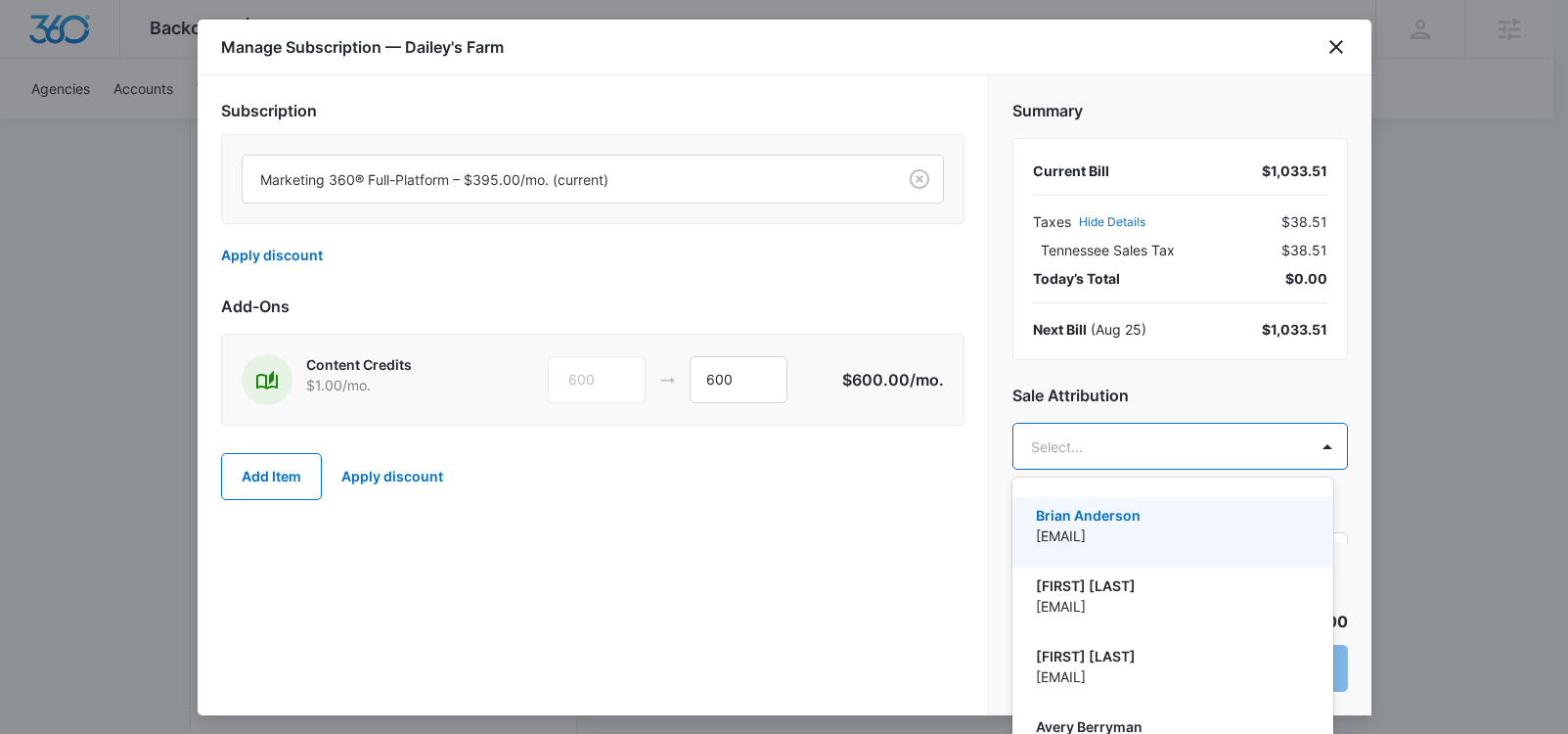click on "Backoffice | Big Commerce Apps Settings AE [FIRST] [LAST] [EMAIL] My Profile Notifications Support Logout Terms & Conditions   •   Privacy Policy Agencies Agency Management Agencies Accounts Websites Settings Dailey's Farm M328978 Delinquent Next payment of  $1,033.51  due  [MONTH] [DAY] One Time Sale Go to Dashboard Dailey's Farm M328978 Details Billing Type Stripe Billing Contact [FIRST] [LAST] [EMAIL] - Billing Address [NUMBER] [STREET] [CITY] ,  [STATE]   [ZIP] US Local Time [TIME]   ( America/Chicago ) Industry eCommerce Store Lifetime [MONTH] [DAY]  ( [NUMBER] months ) Last Active - Lead Source - Partner Volusion Stripe ID cus_SCFz8PolULW2or Collection Method Charge Automatically Team Members JC [FIRST] [LAST] LC [FIRST] [LAST] JD [FIRST] [LAST] MD [FIRST] [LAST] At Ask the Expert Billing Task Manager Payment Method [NUMBER] exp. [MONTH]/[YEAR] Manage Subscriptions Manage Marketing 360® Full-Platform Under contract through [MONTH] [DAY], billed monthly Delinquent $395.00 /mo. Show Apps Licenses $0.00" at bounding box center [784, 652] 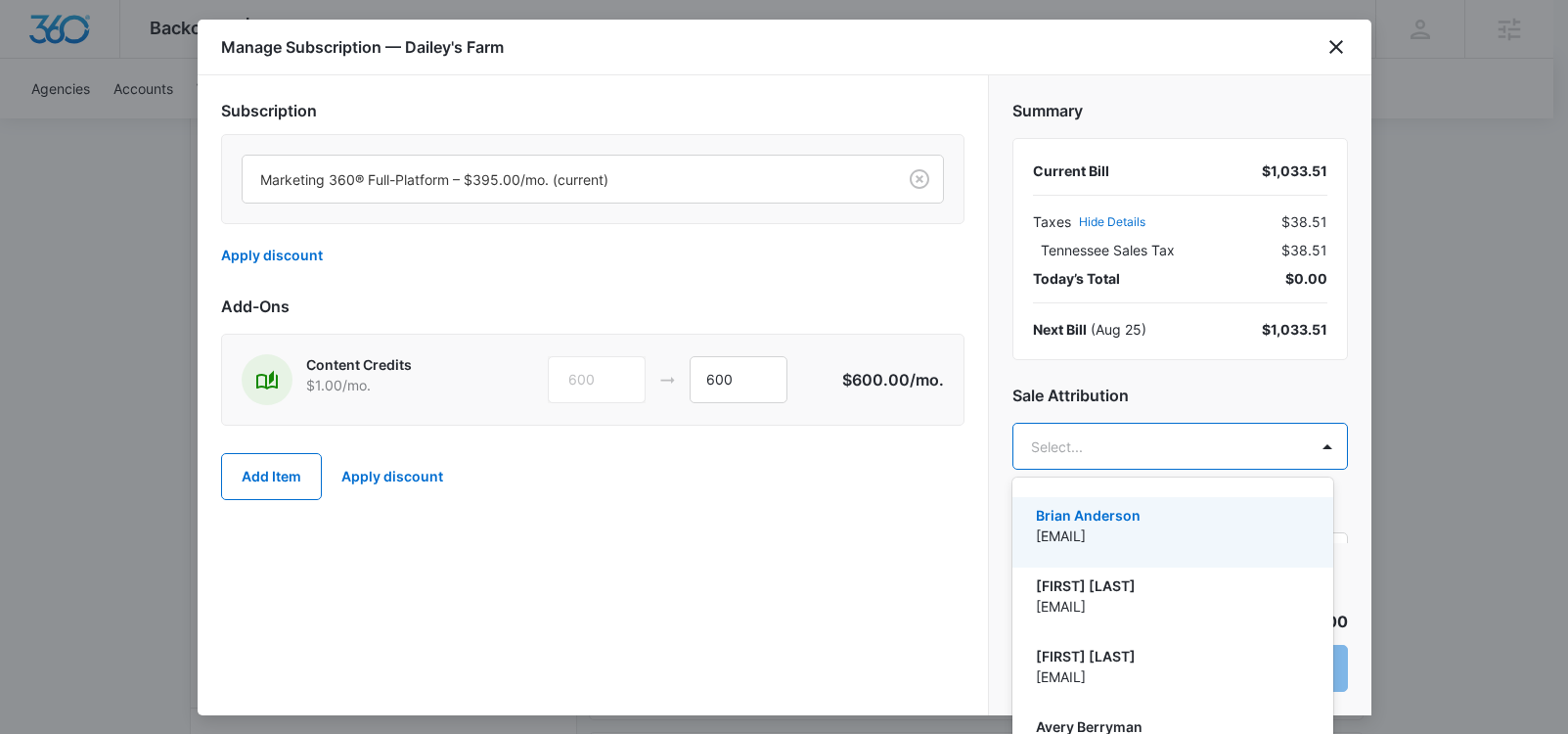 click at bounding box center (784, 367) 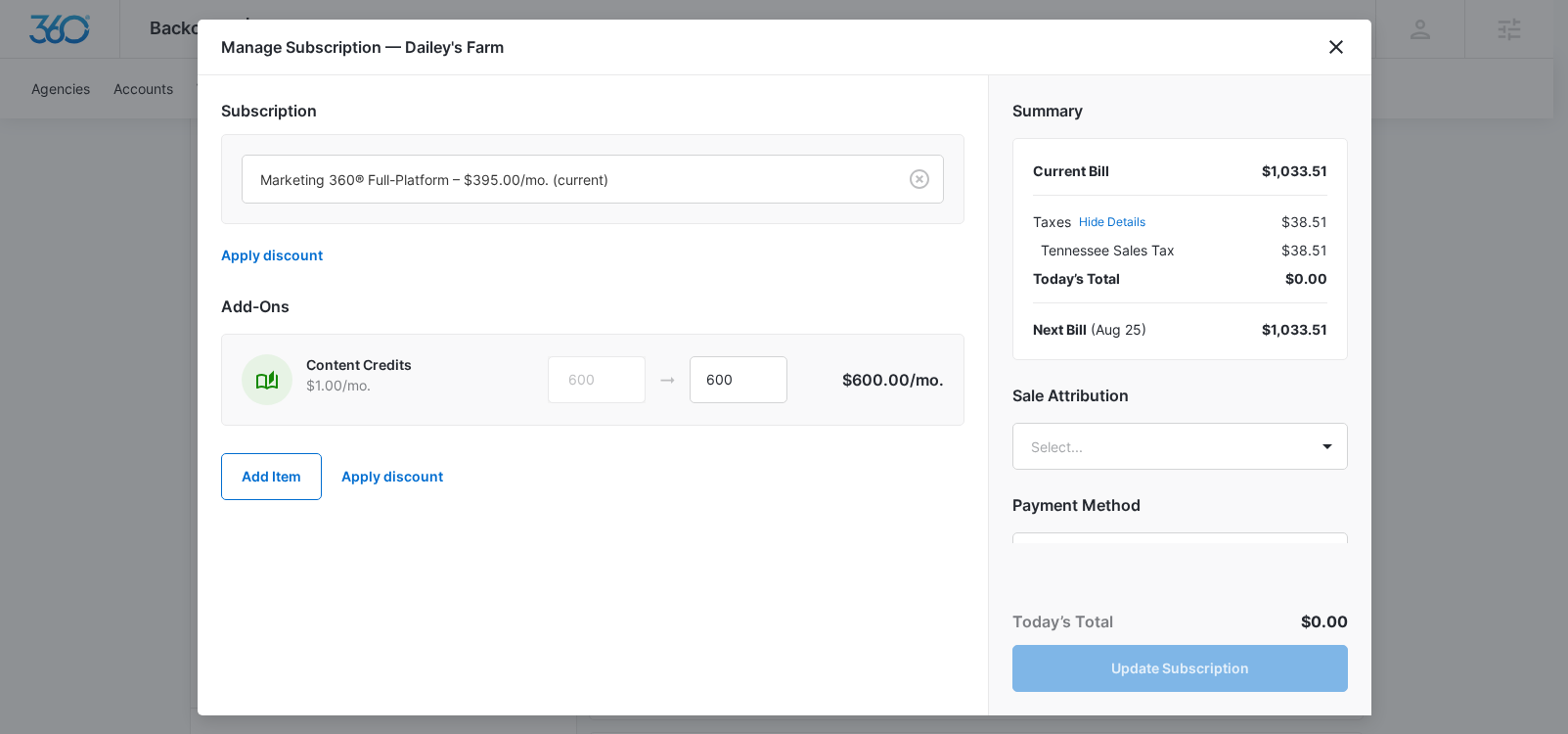 click on "Manage Subscription — Dailey's Farm" at bounding box center (784, 47) 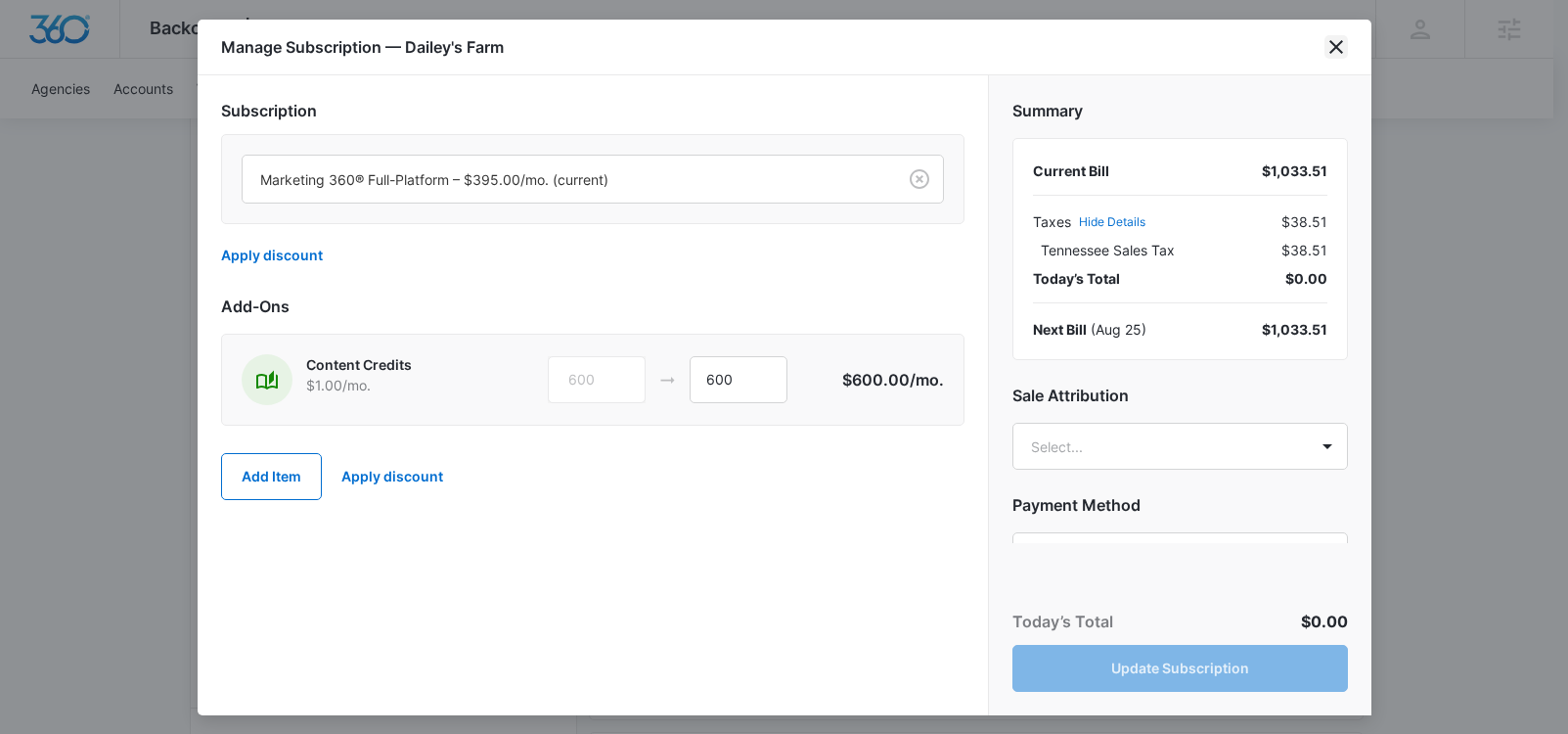 click 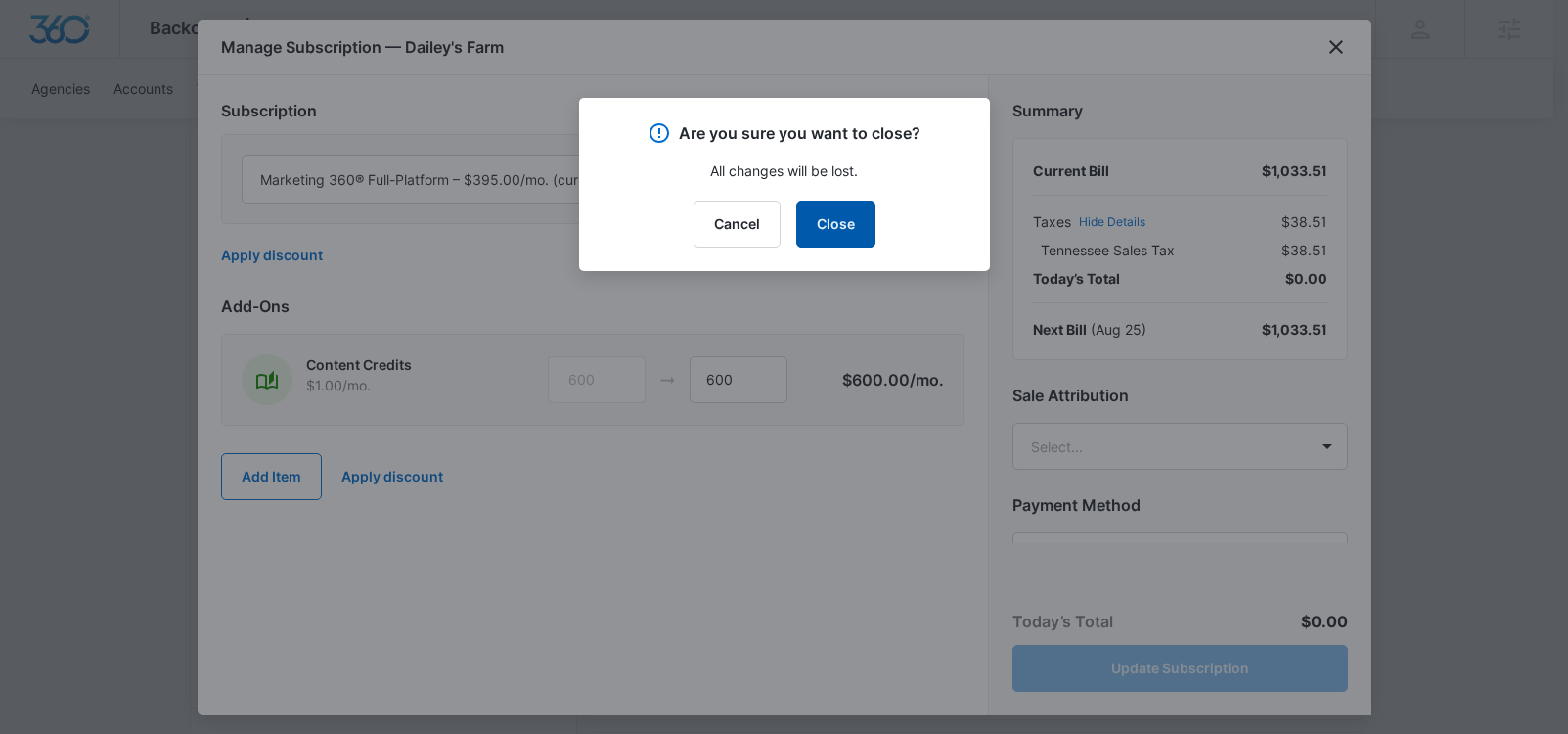 click on "Close" at bounding box center (835, 224) 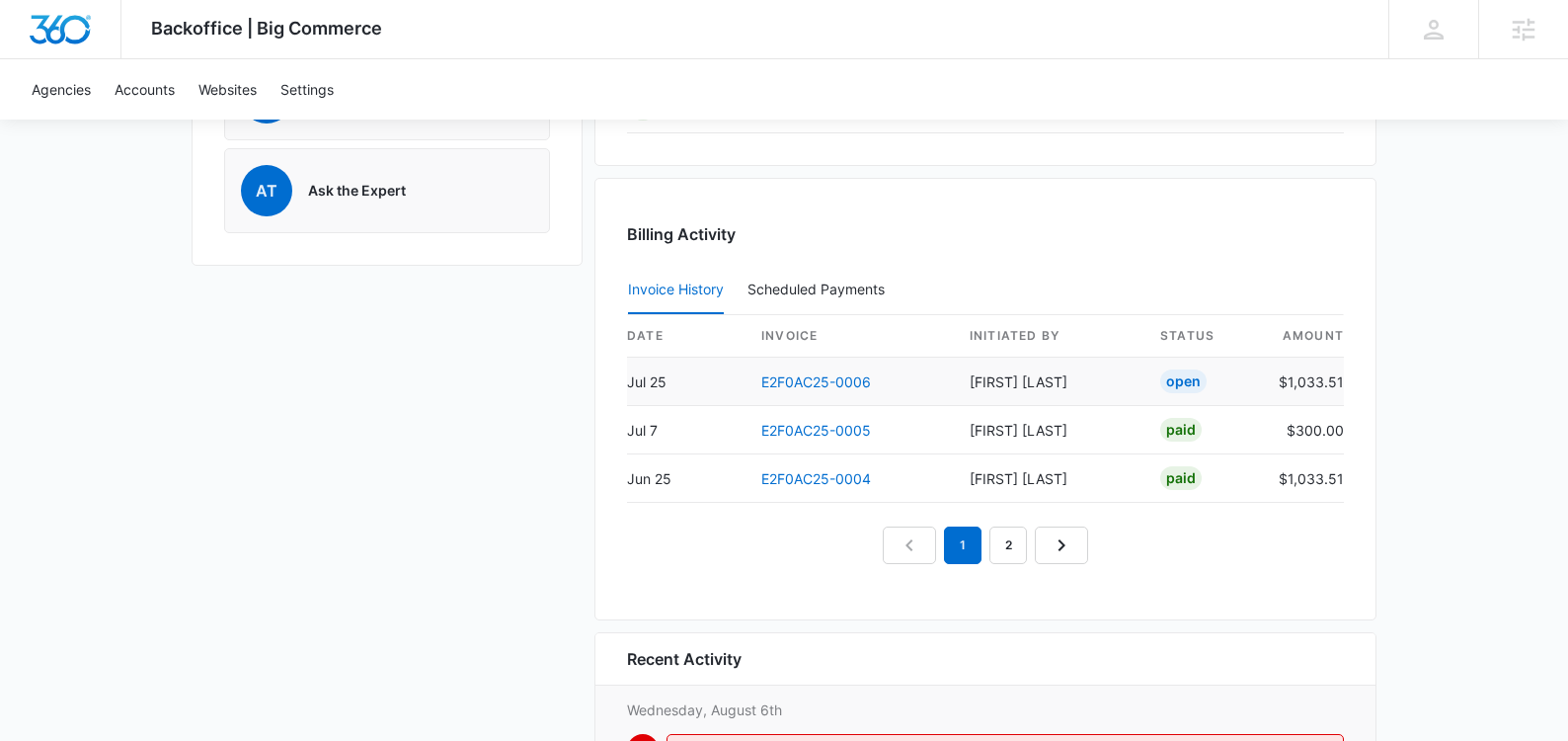scroll, scrollTop: 1728, scrollLeft: 0, axis: vertical 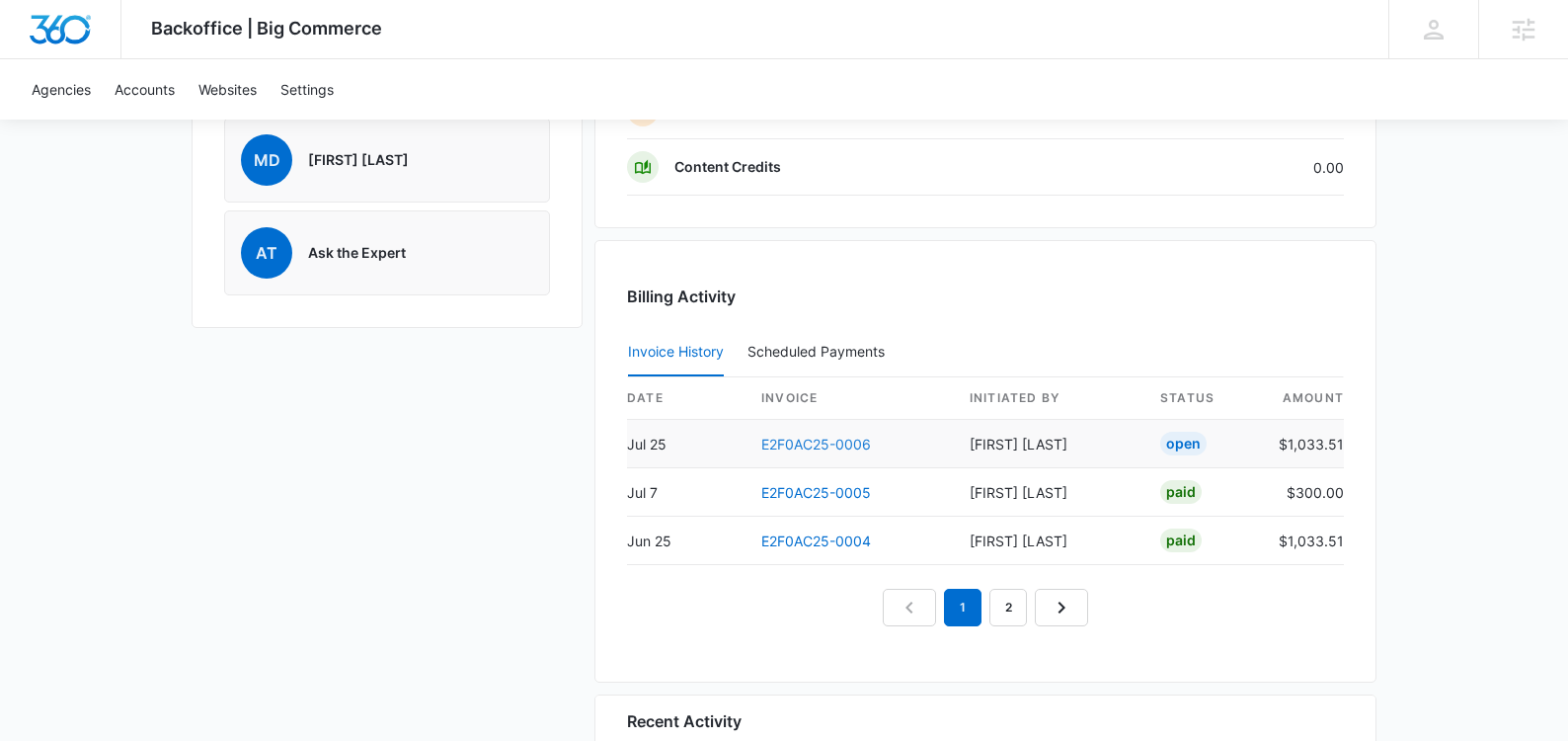 click on "E2F0AC25-0006" at bounding box center [816, 444] 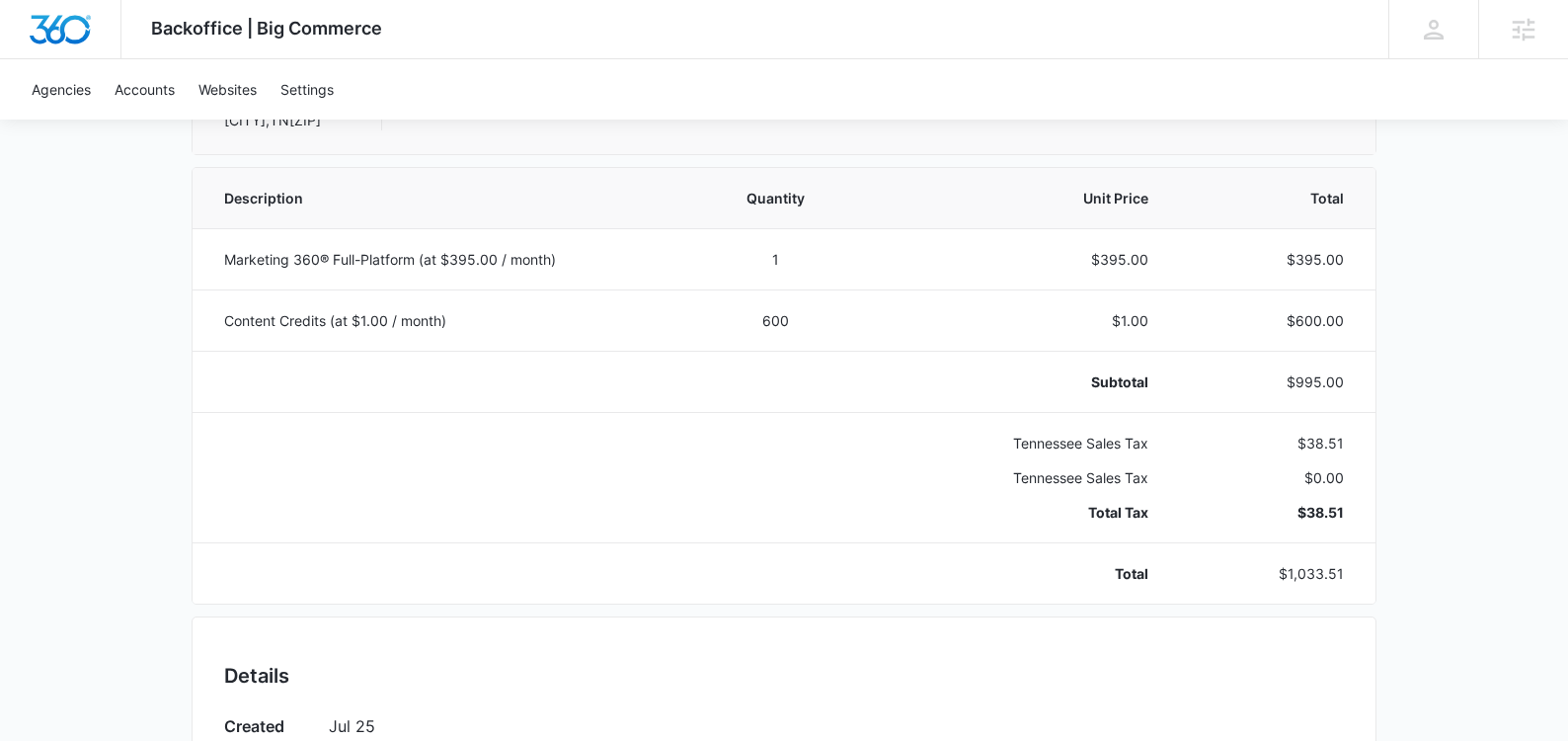 scroll, scrollTop: 0, scrollLeft: 0, axis: both 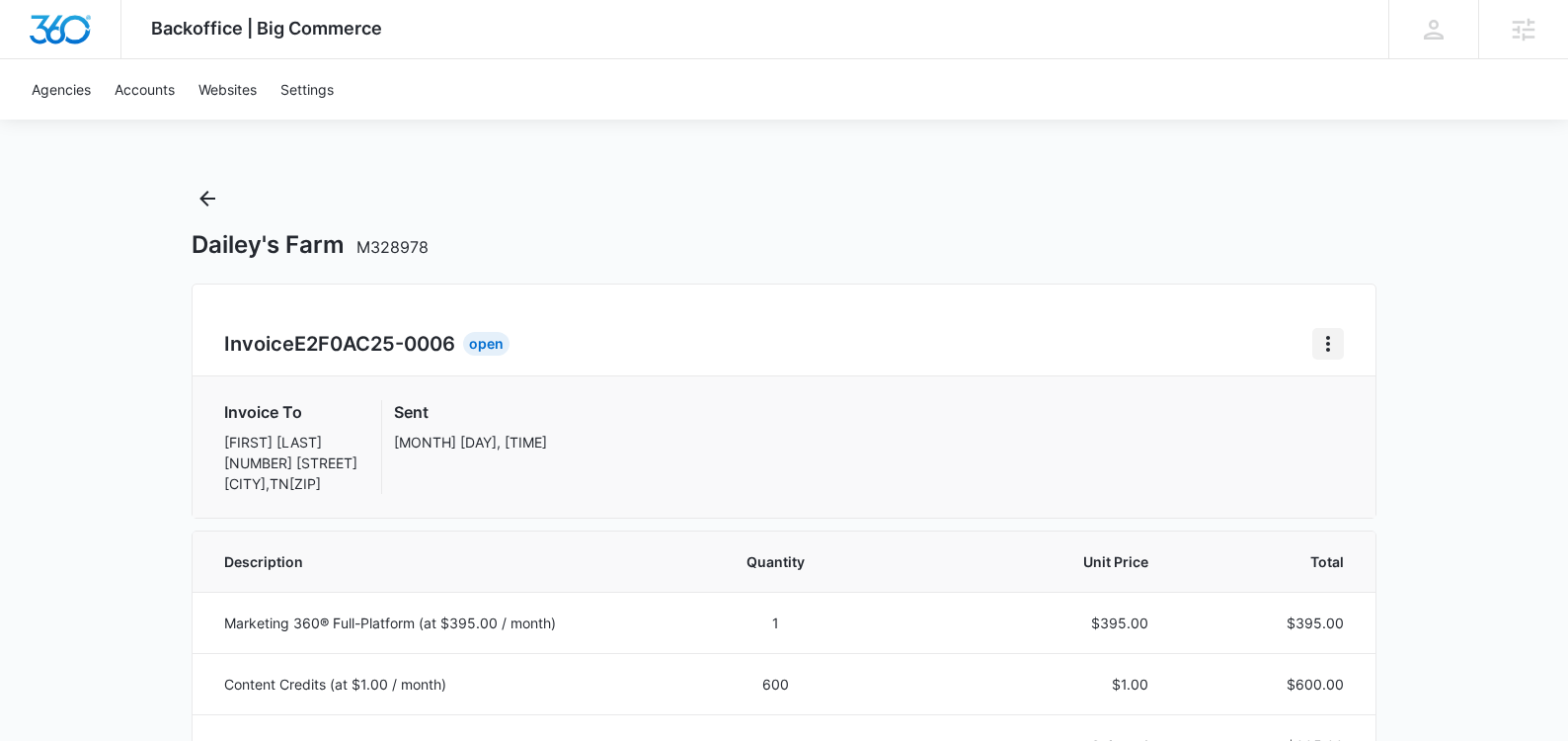 click 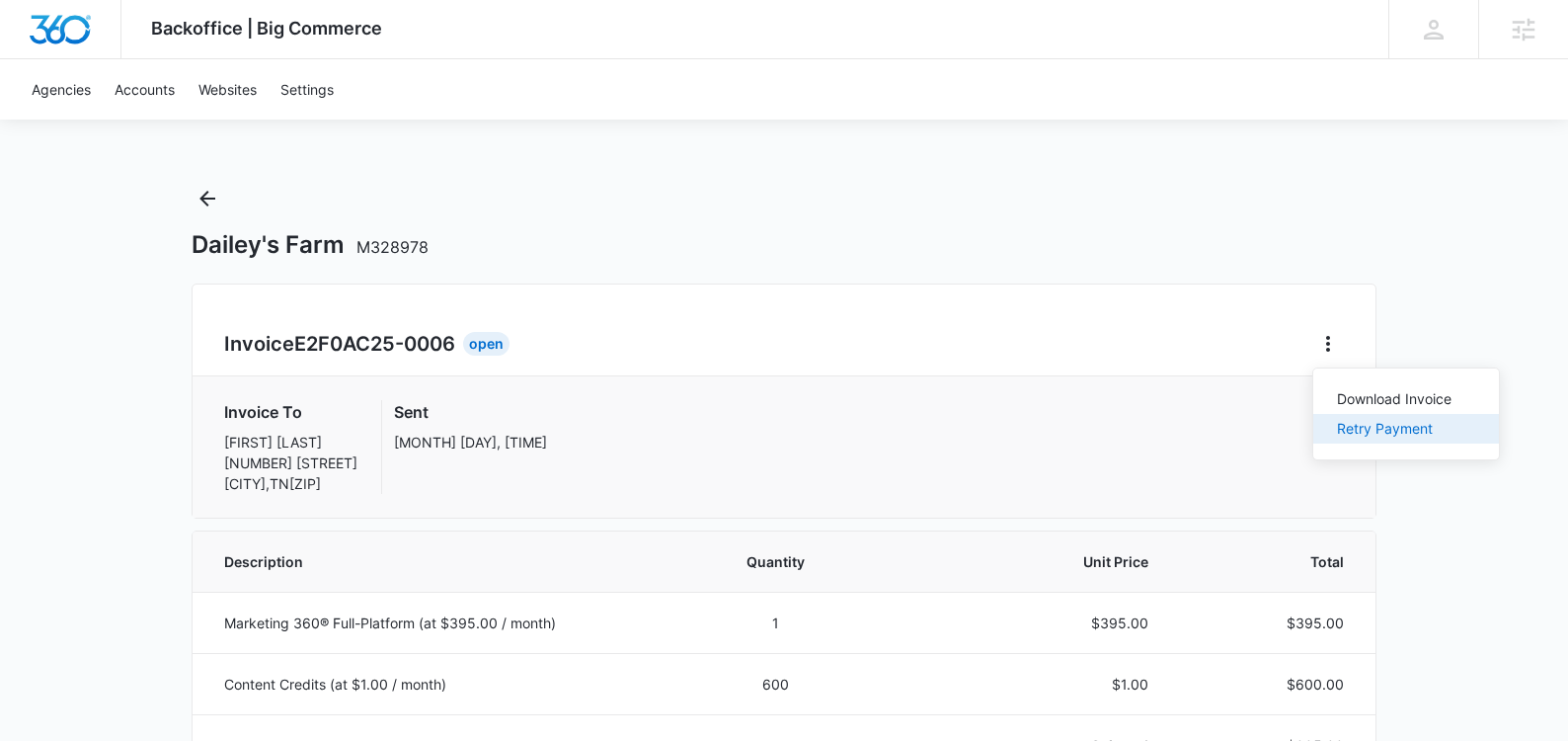click on "Retry Payment" at bounding box center (1394, 429) 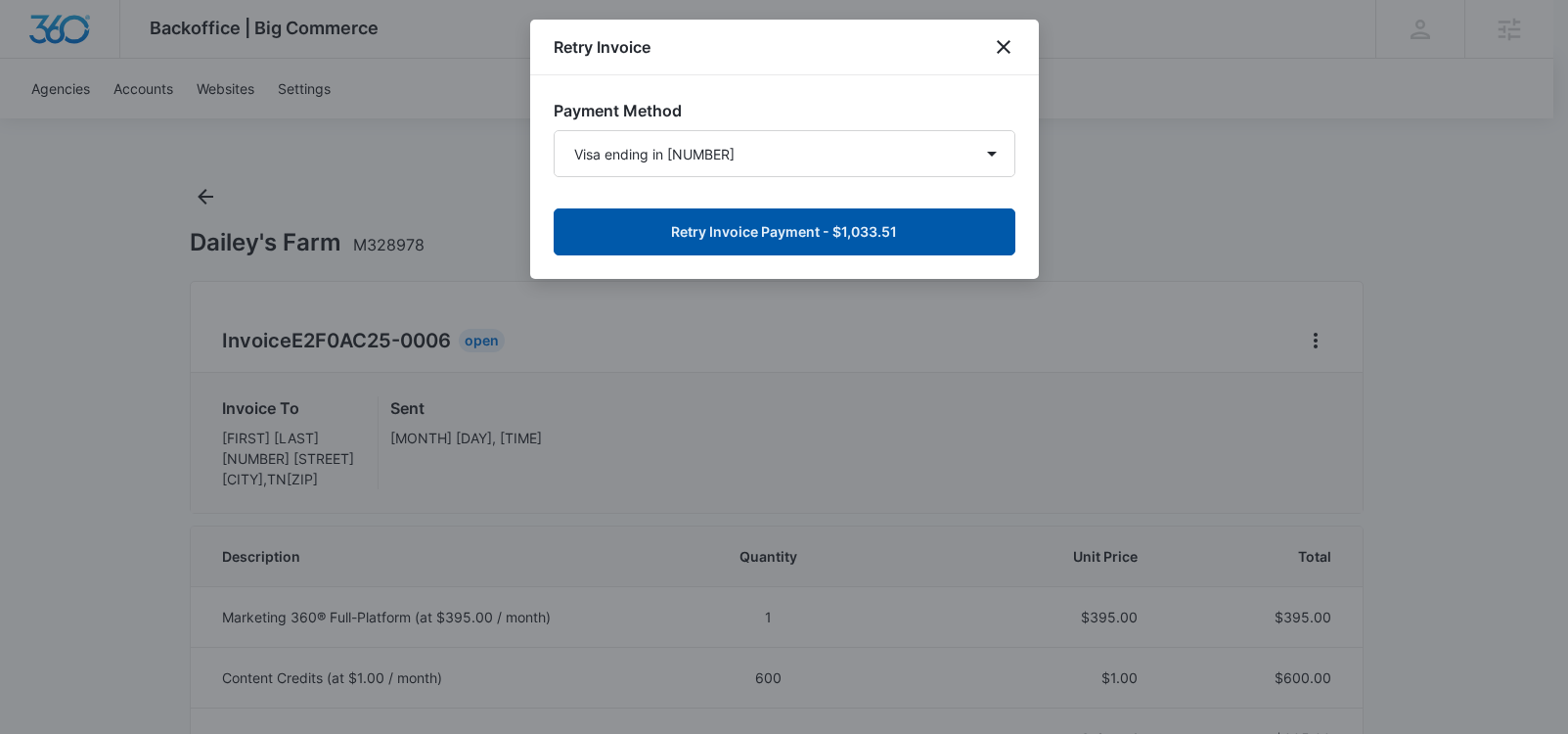 click on "Retry Invoice Payment - $1,033.51" at bounding box center [784, 232] 